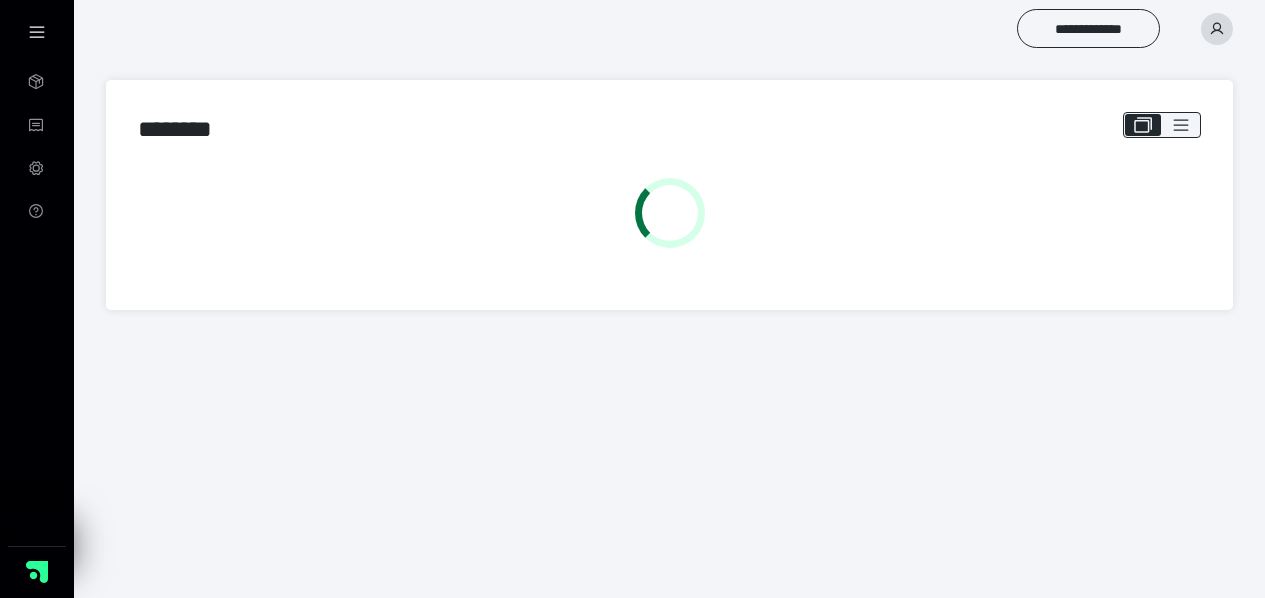 scroll, scrollTop: 0, scrollLeft: 0, axis: both 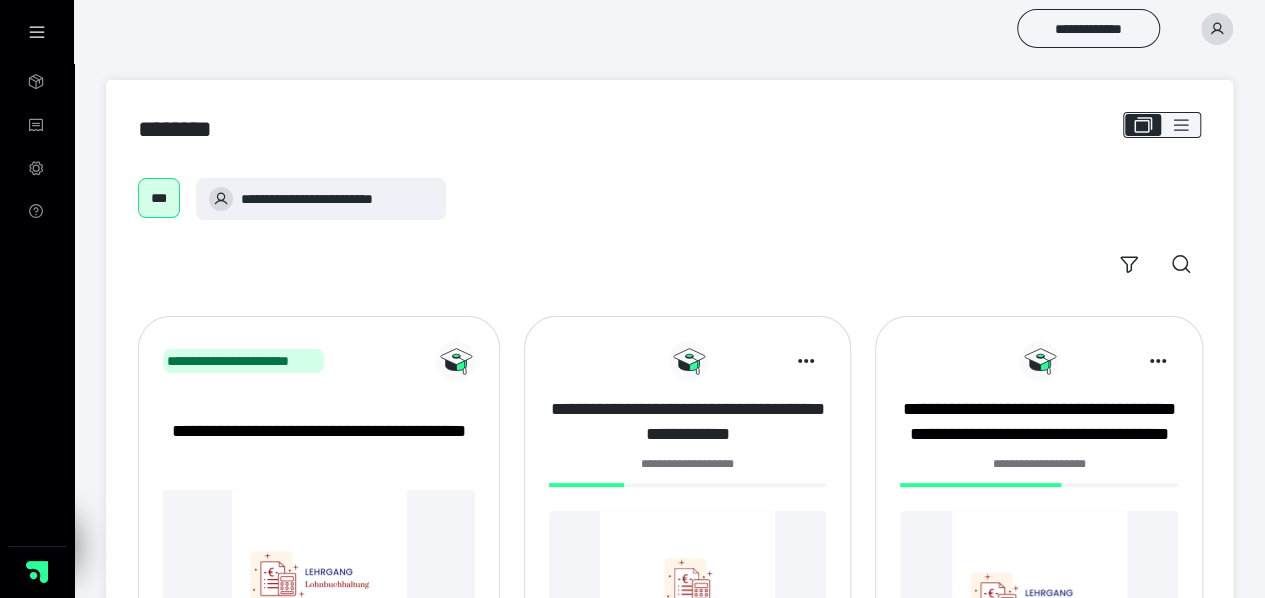 click on "**********" at bounding box center (687, 422) 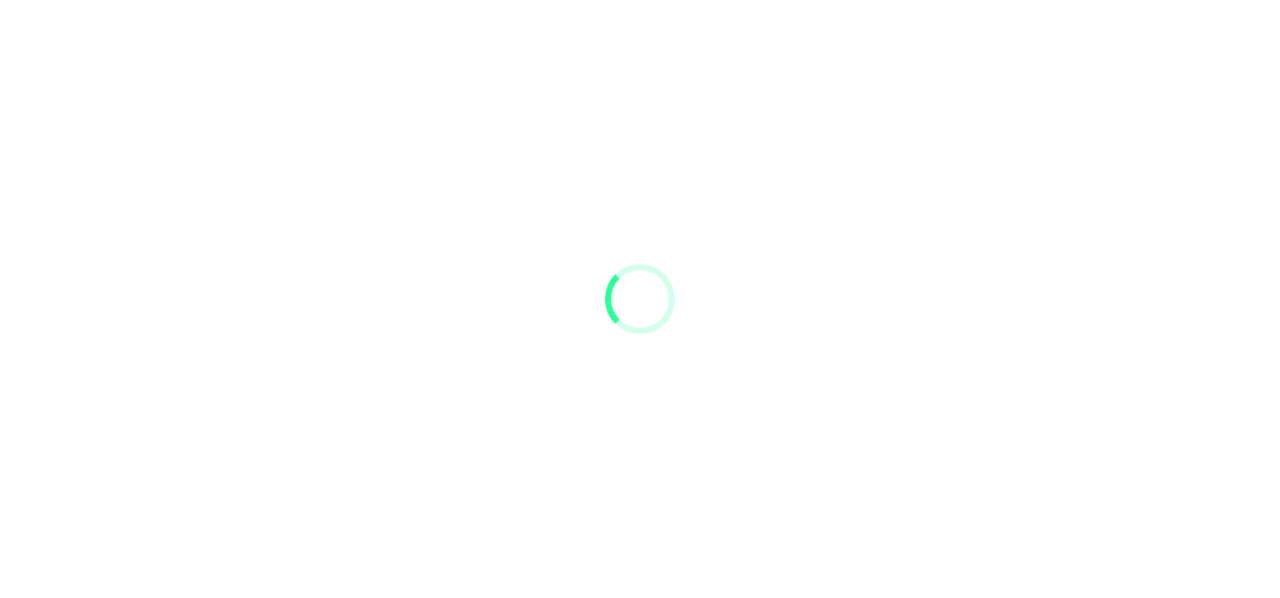 scroll, scrollTop: 0, scrollLeft: 0, axis: both 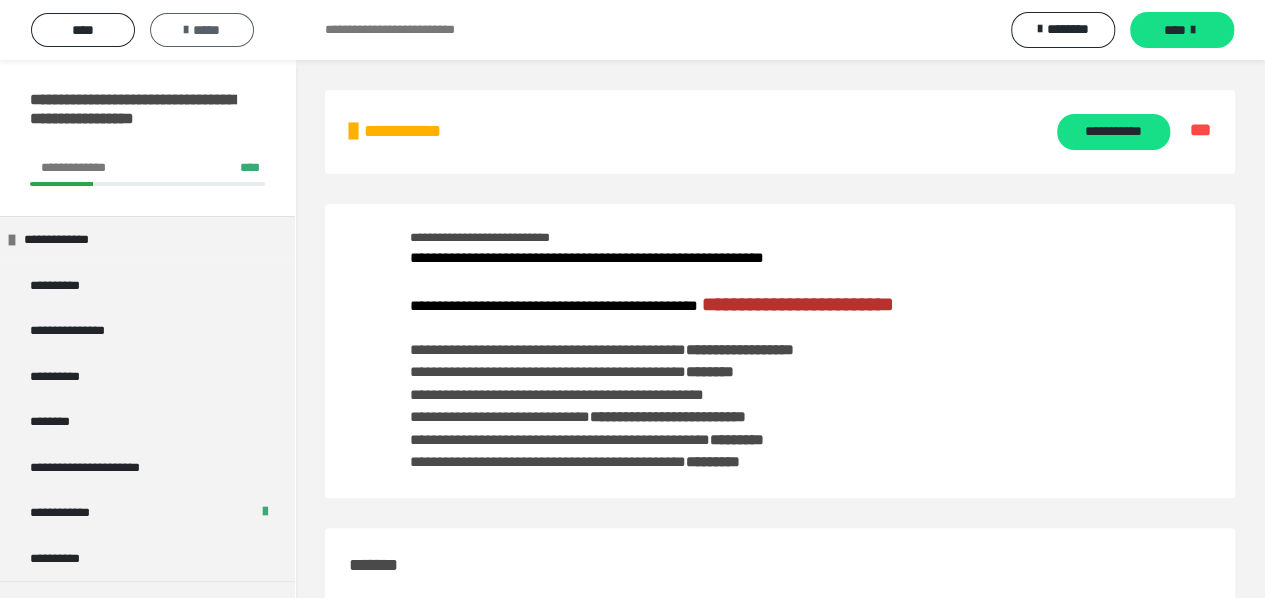click at bounding box center (186, 30) 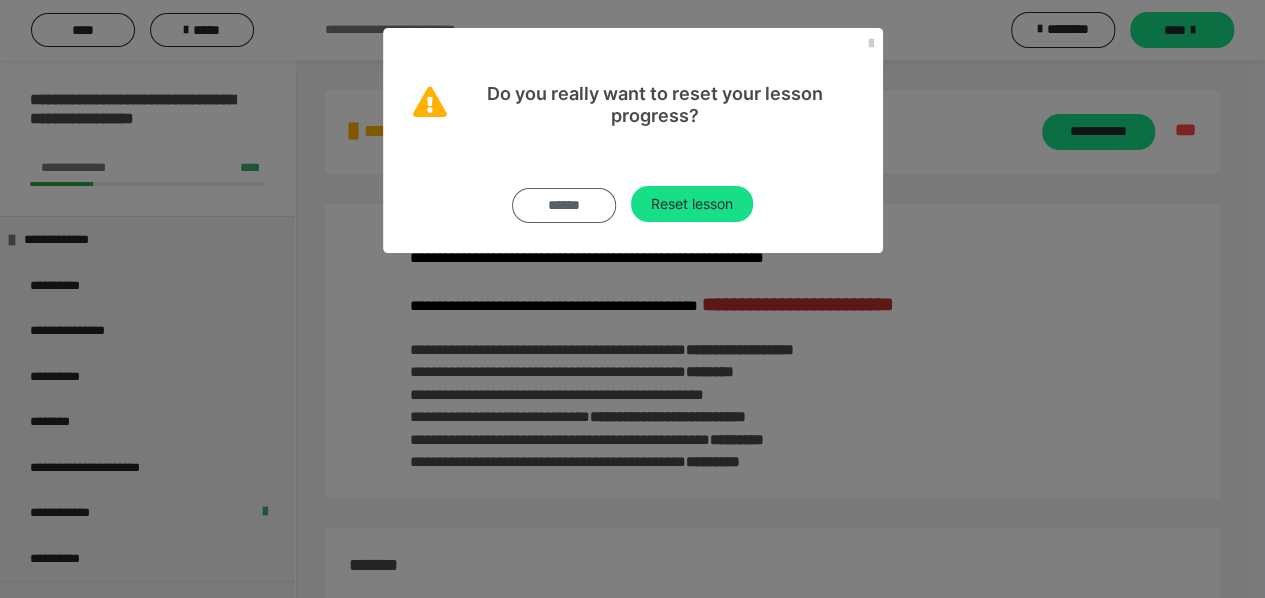 click on "******" at bounding box center (564, 205) 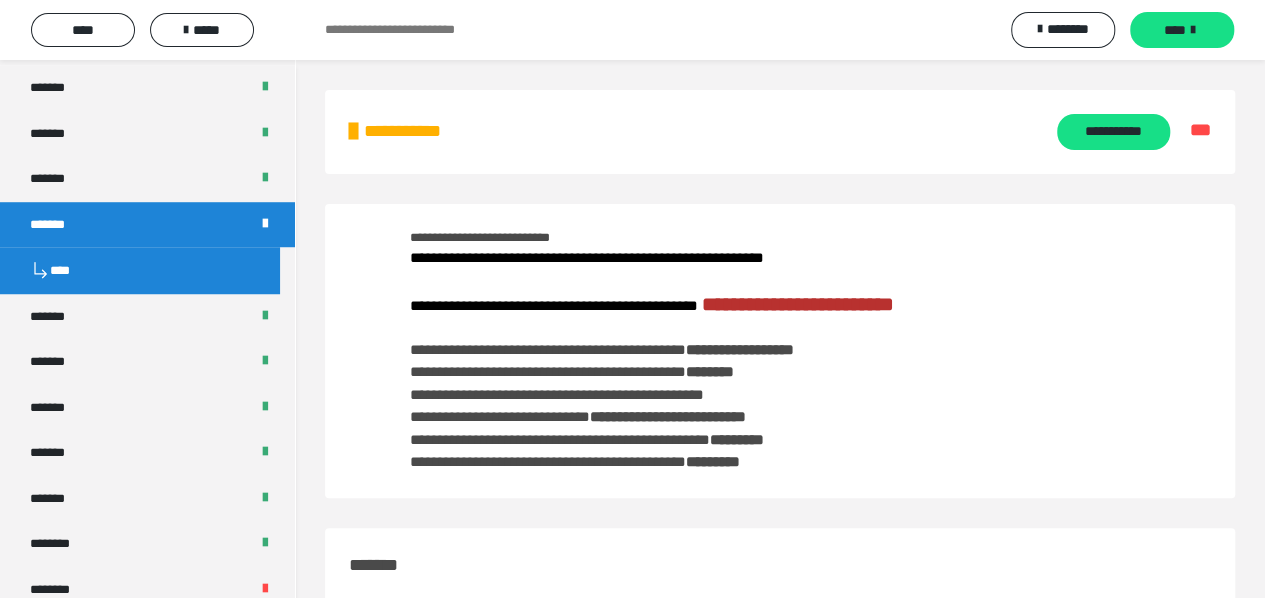 scroll, scrollTop: 900, scrollLeft: 0, axis: vertical 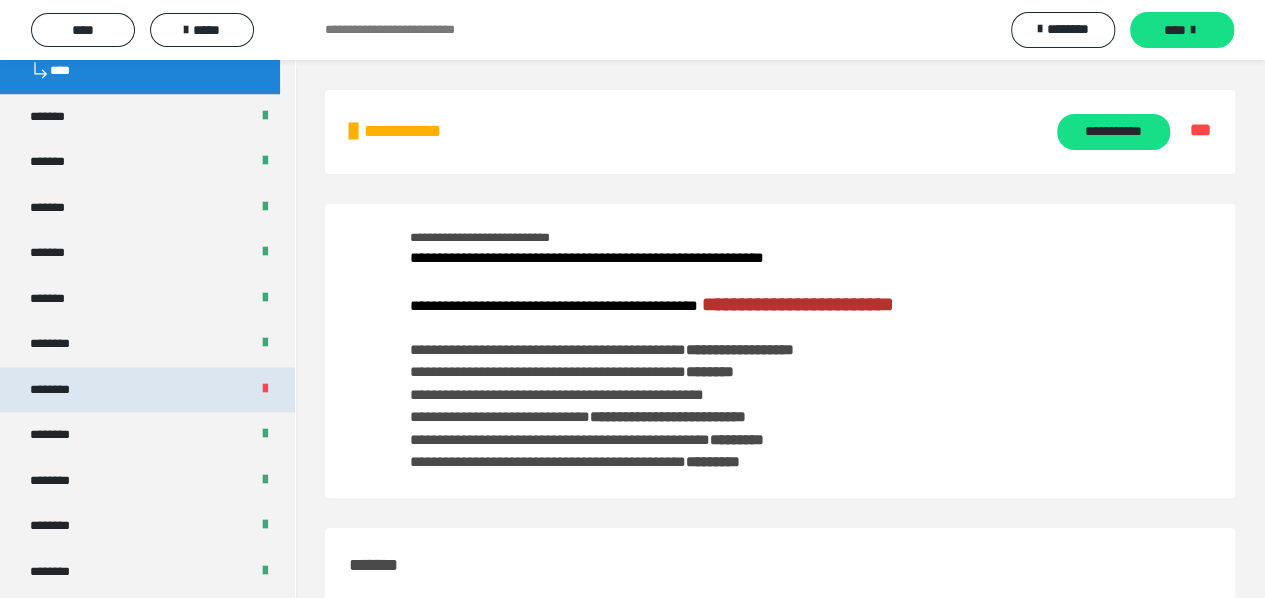 click at bounding box center [265, 389] 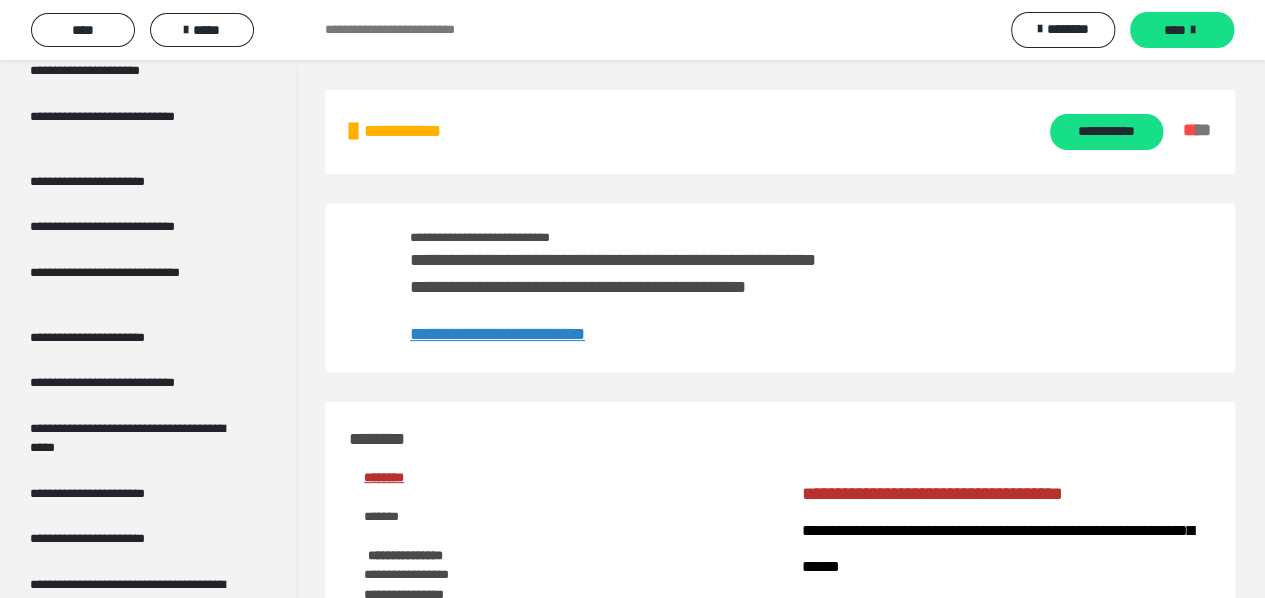 scroll, scrollTop: 3849, scrollLeft: 0, axis: vertical 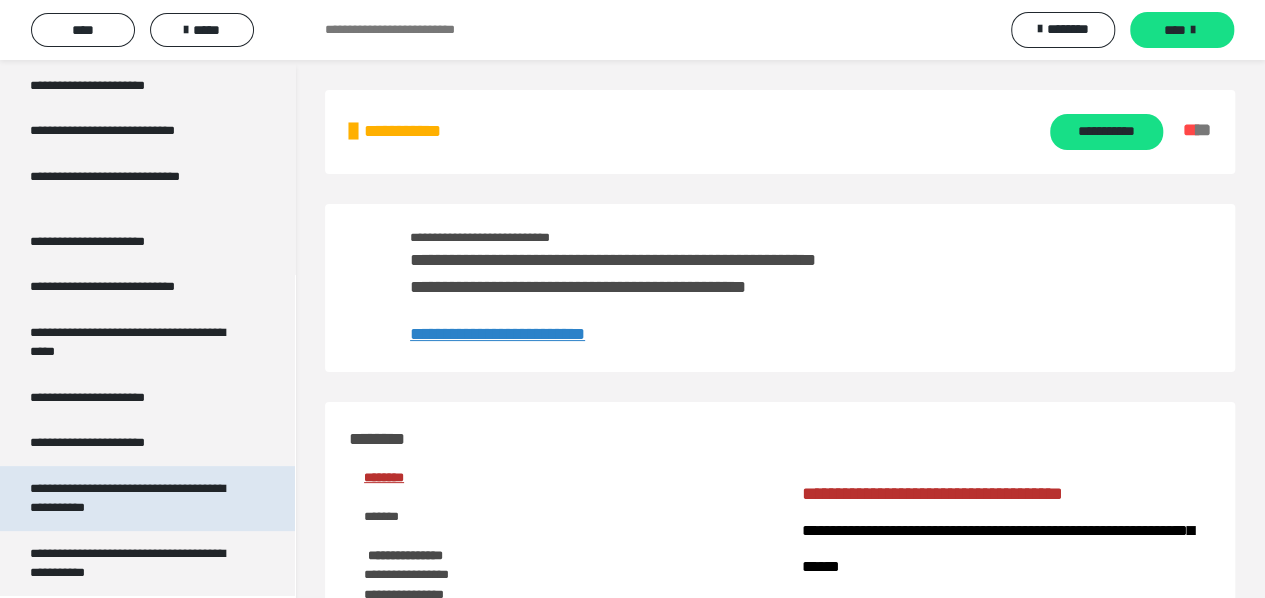 click on "**********" at bounding box center (132, 498) 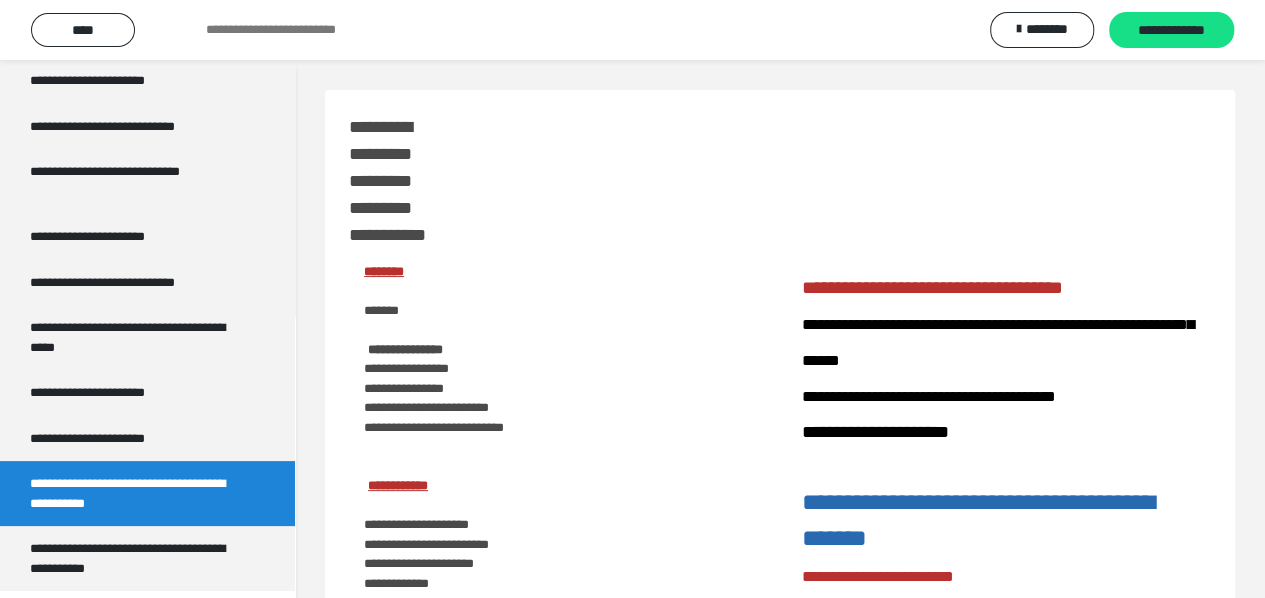scroll, scrollTop: 3802, scrollLeft: 0, axis: vertical 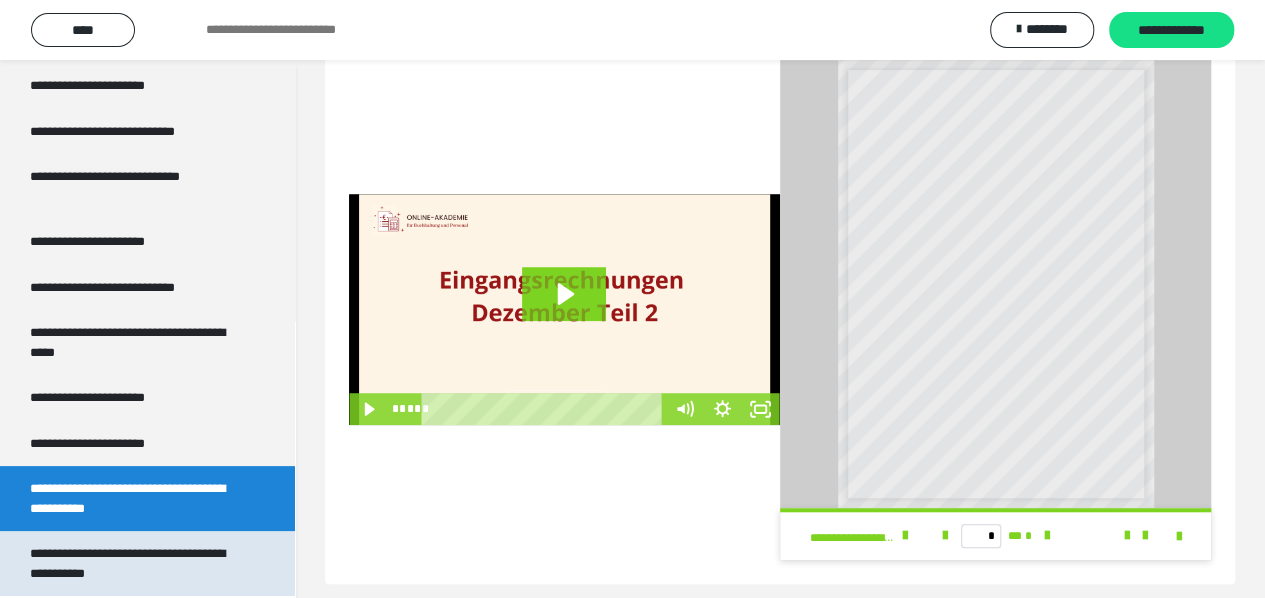 click on "**********" at bounding box center [132, 563] 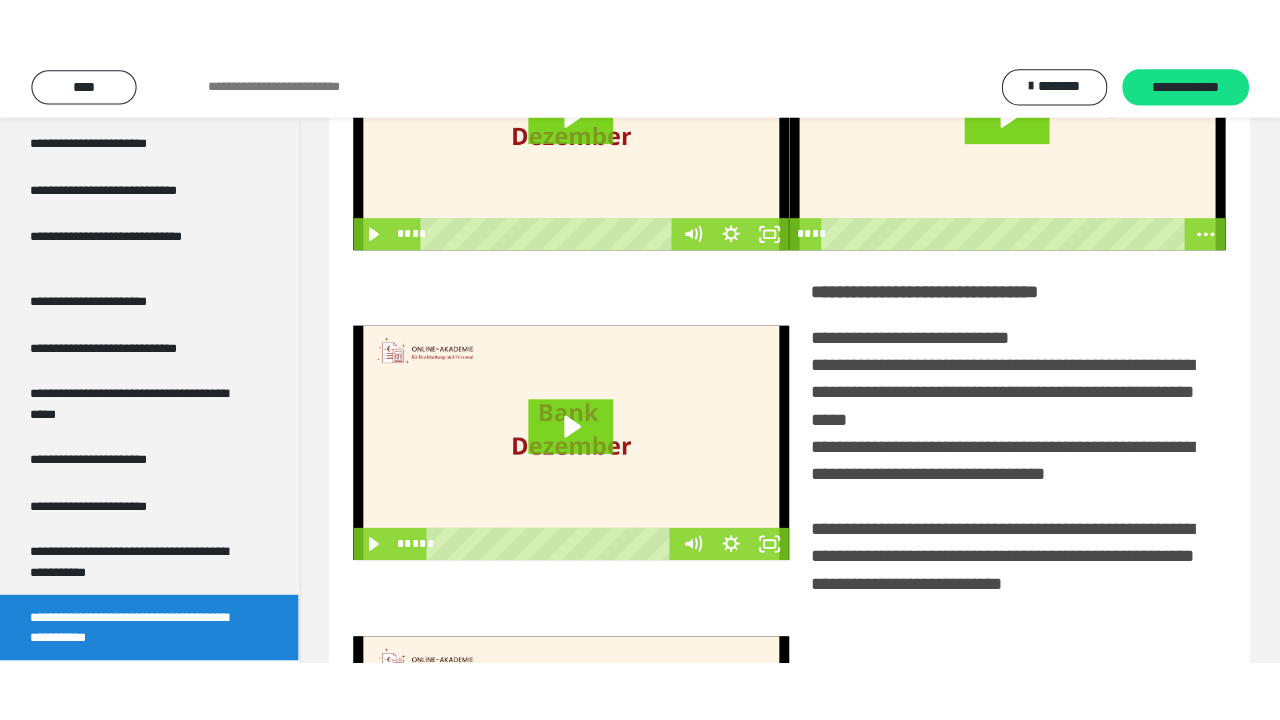 scroll, scrollTop: 0, scrollLeft: 0, axis: both 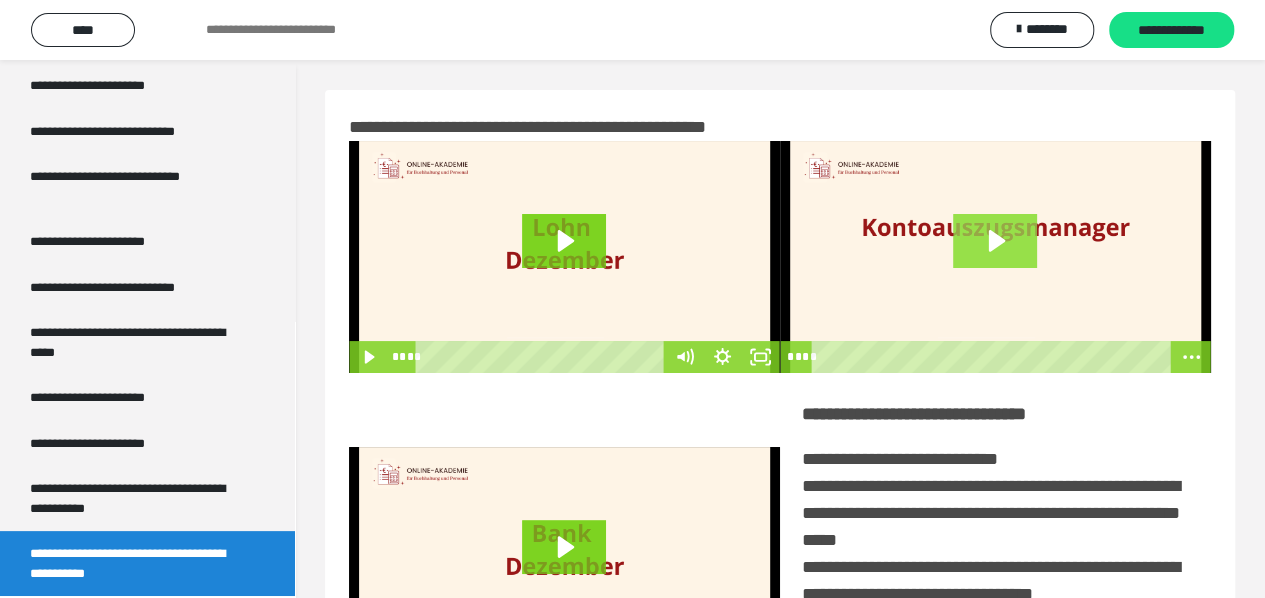 click 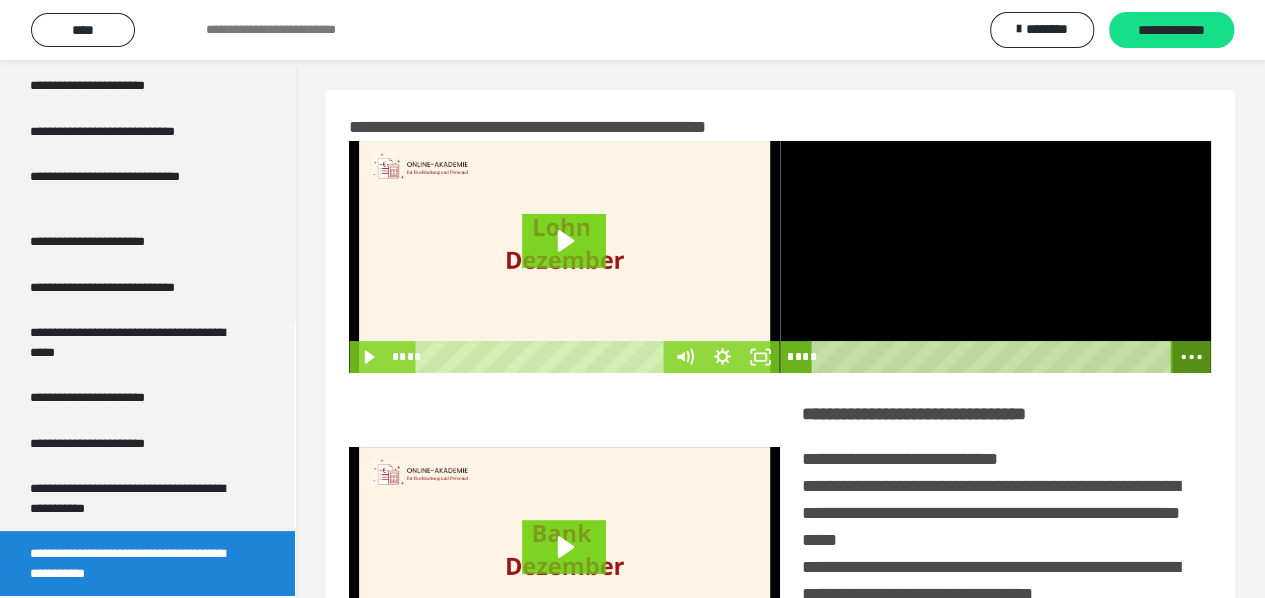 click 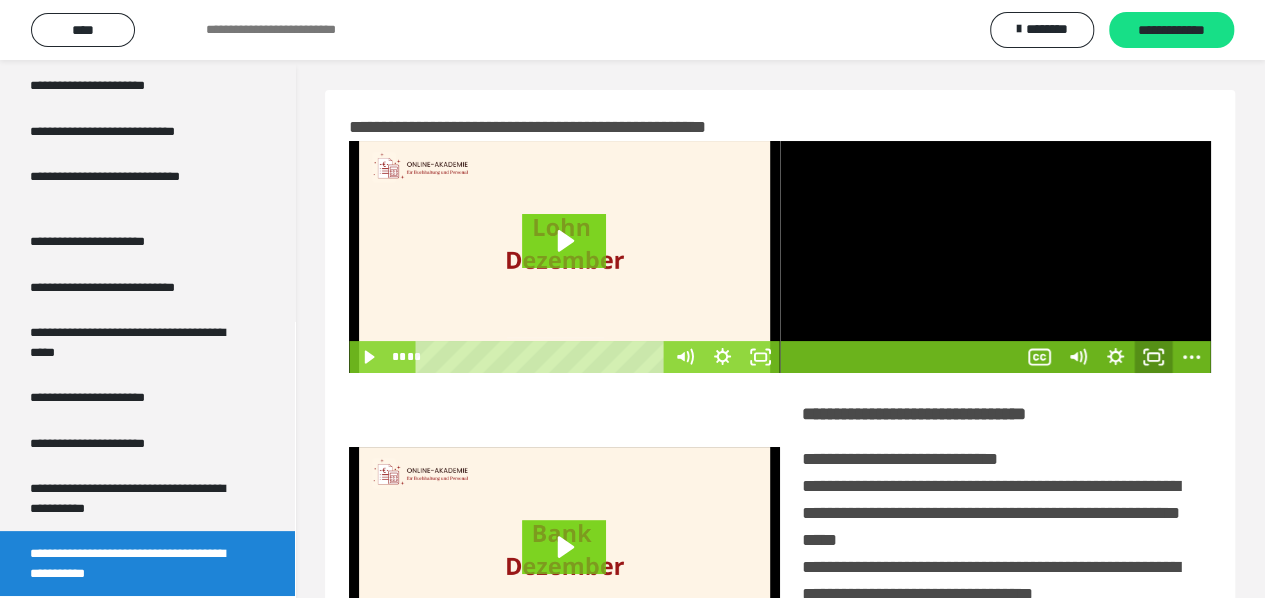 click 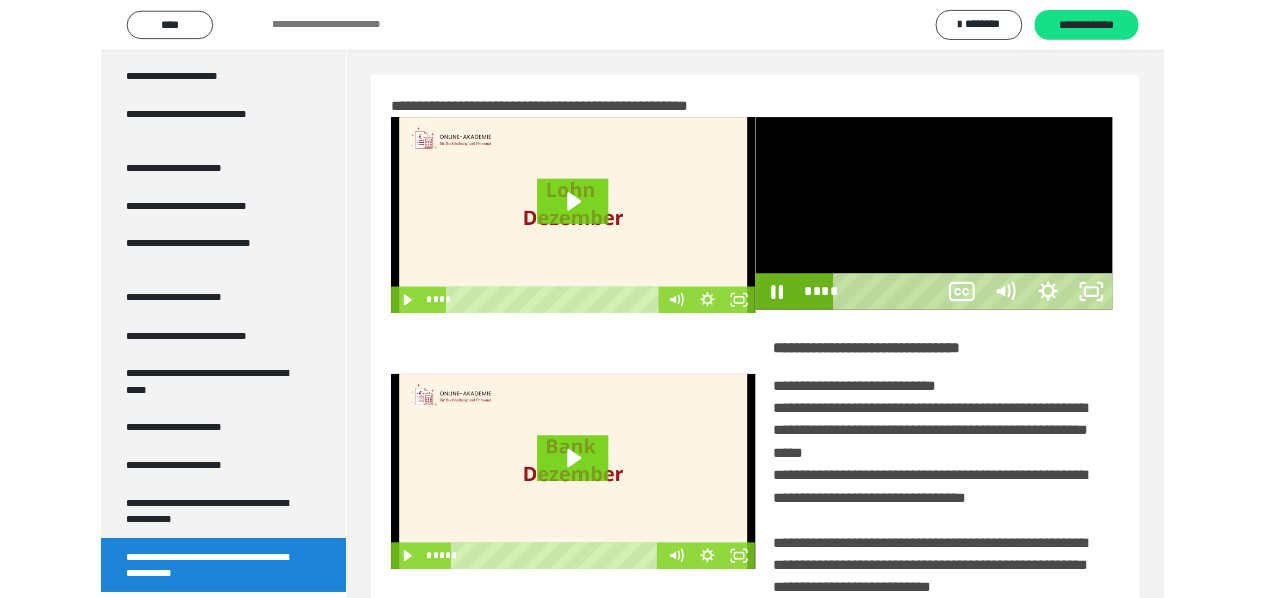scroll, scrollTop: 3680, scrollLeft: 0, axis: vertical 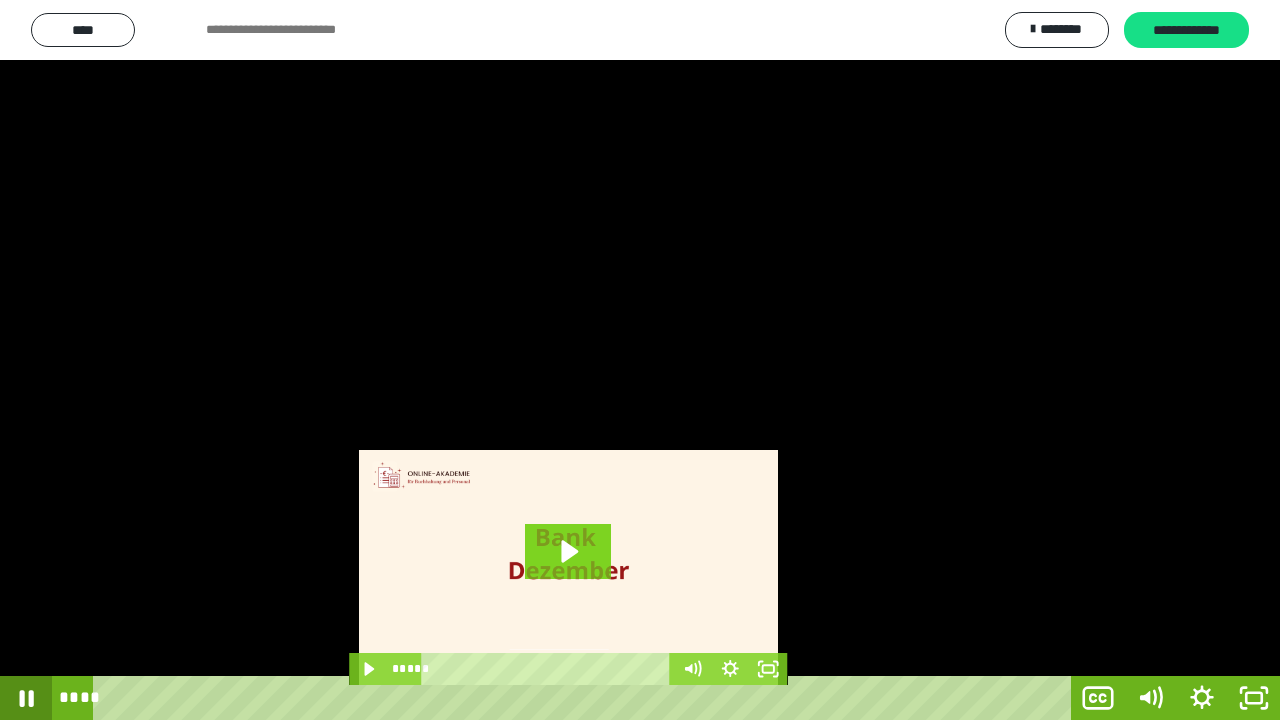 click 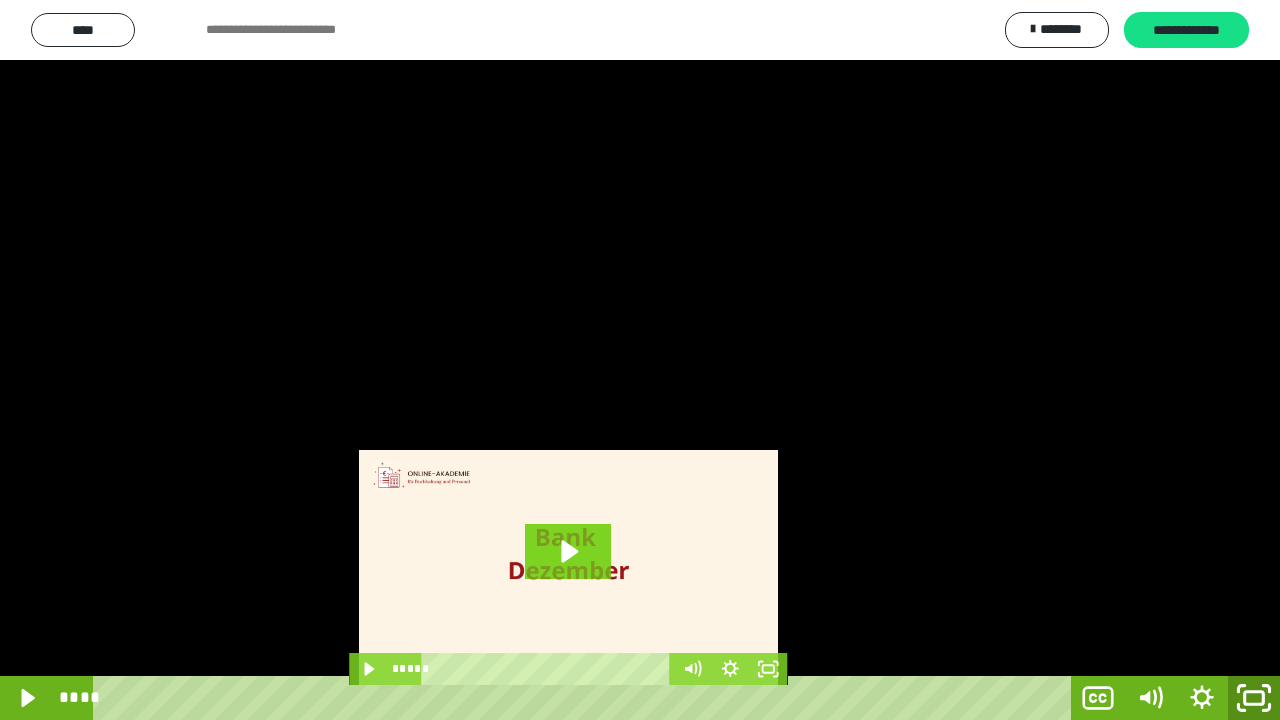 click 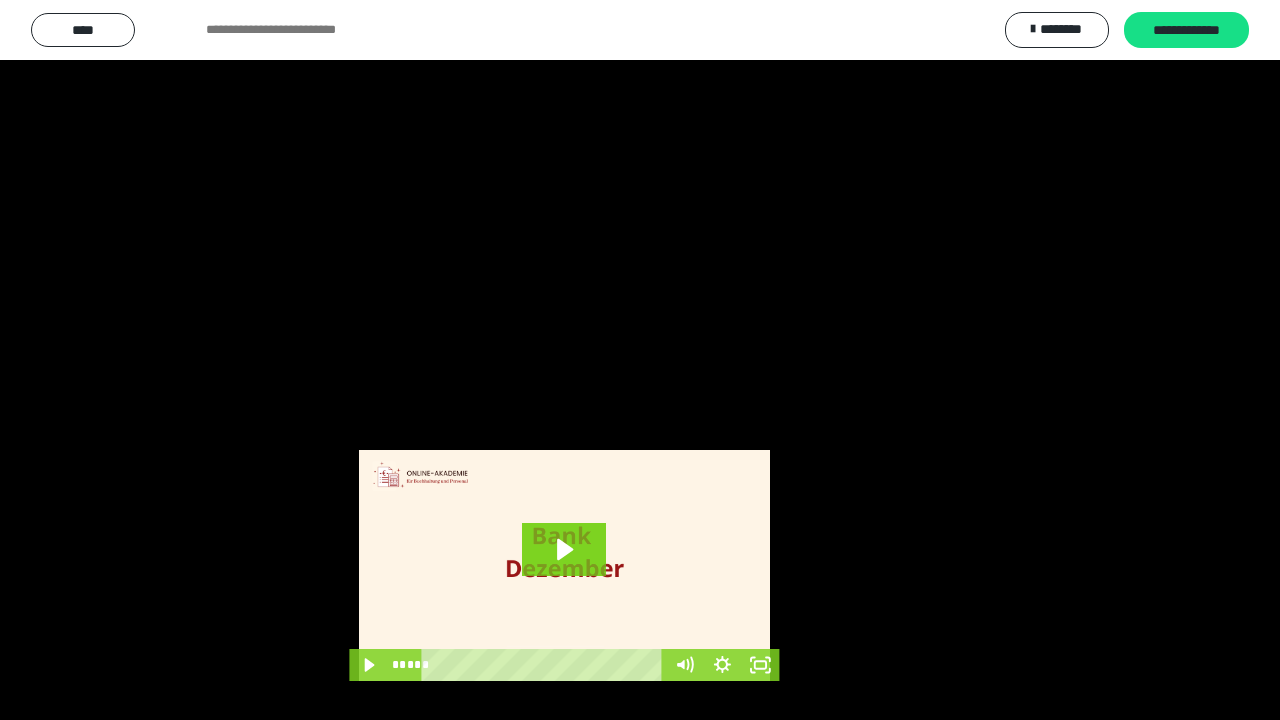 scroll, scrollTop: 3802, scrollLeft: 0, axis: vertical 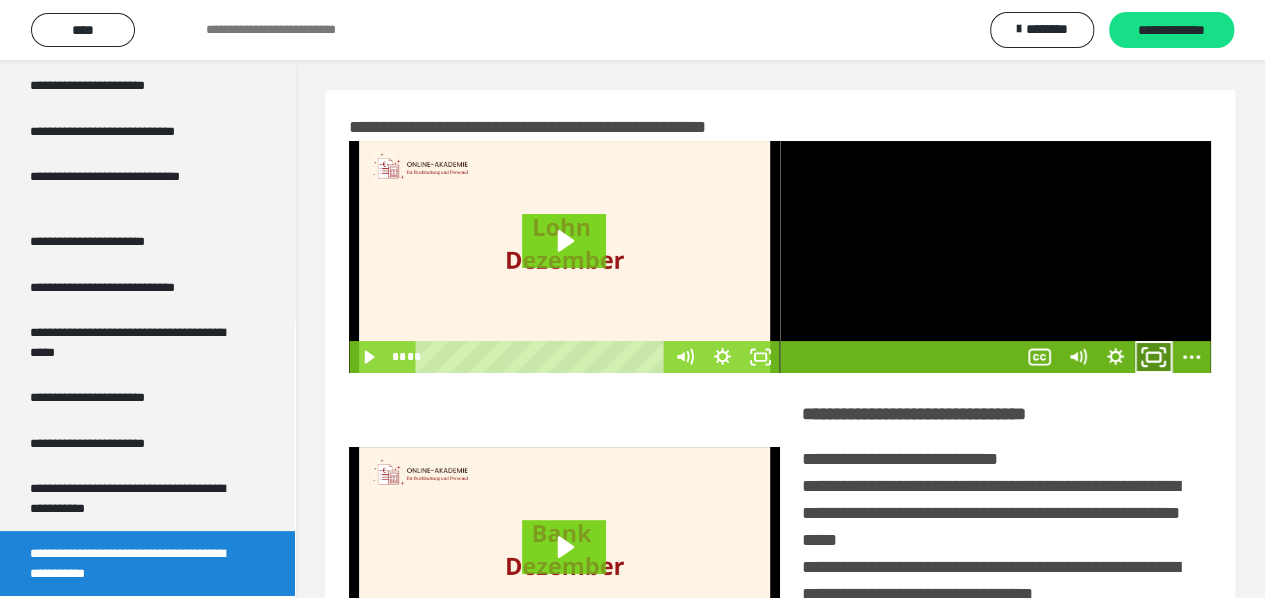 click 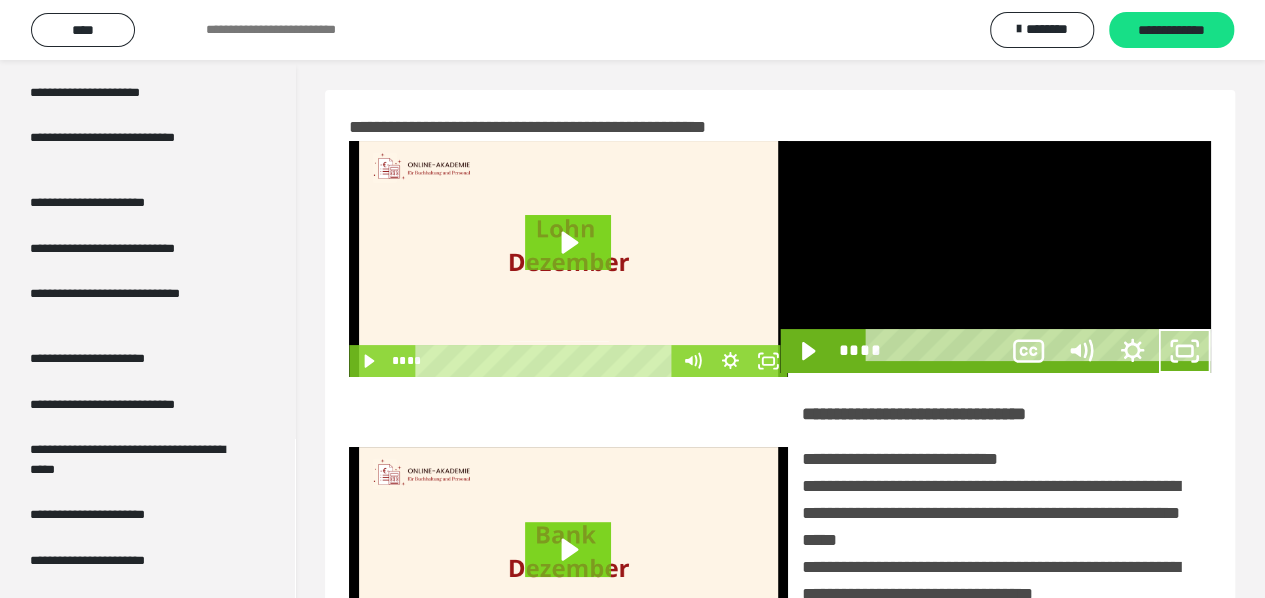 scroll, scrollTop: 3680, scrollLeft: 0, axis: vertical 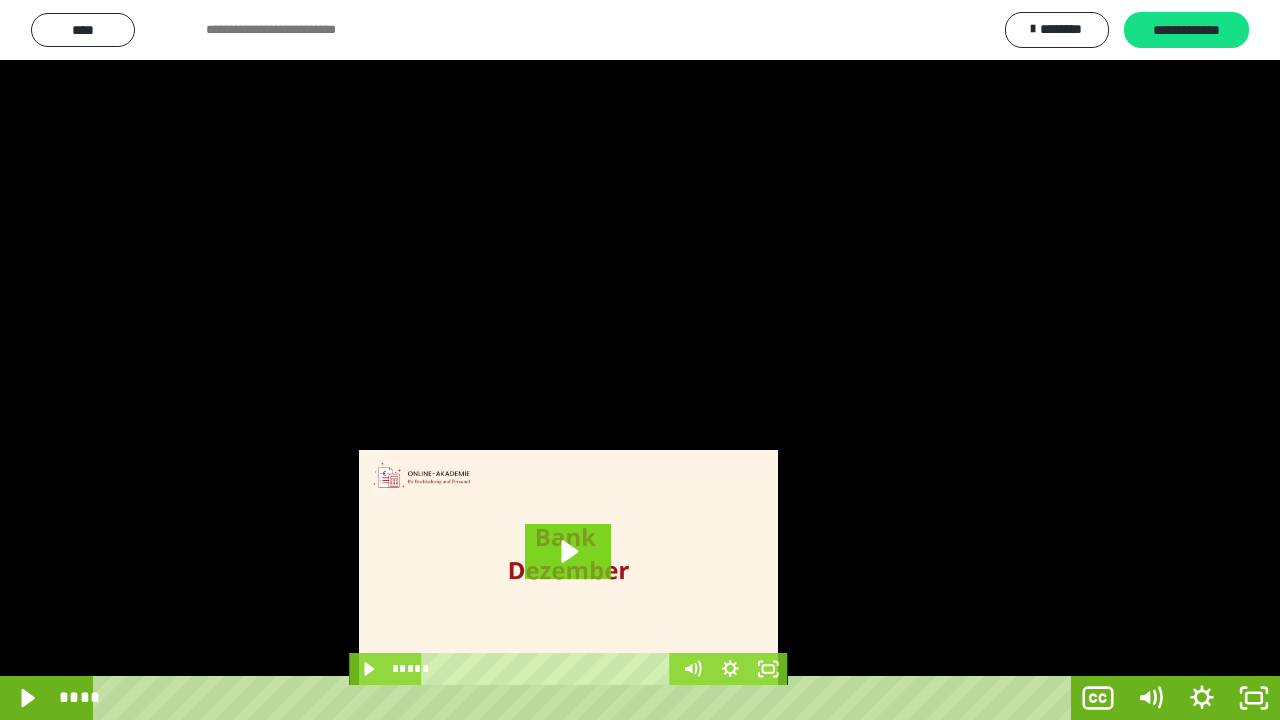 click on "****" at bounding box center (586, 698) 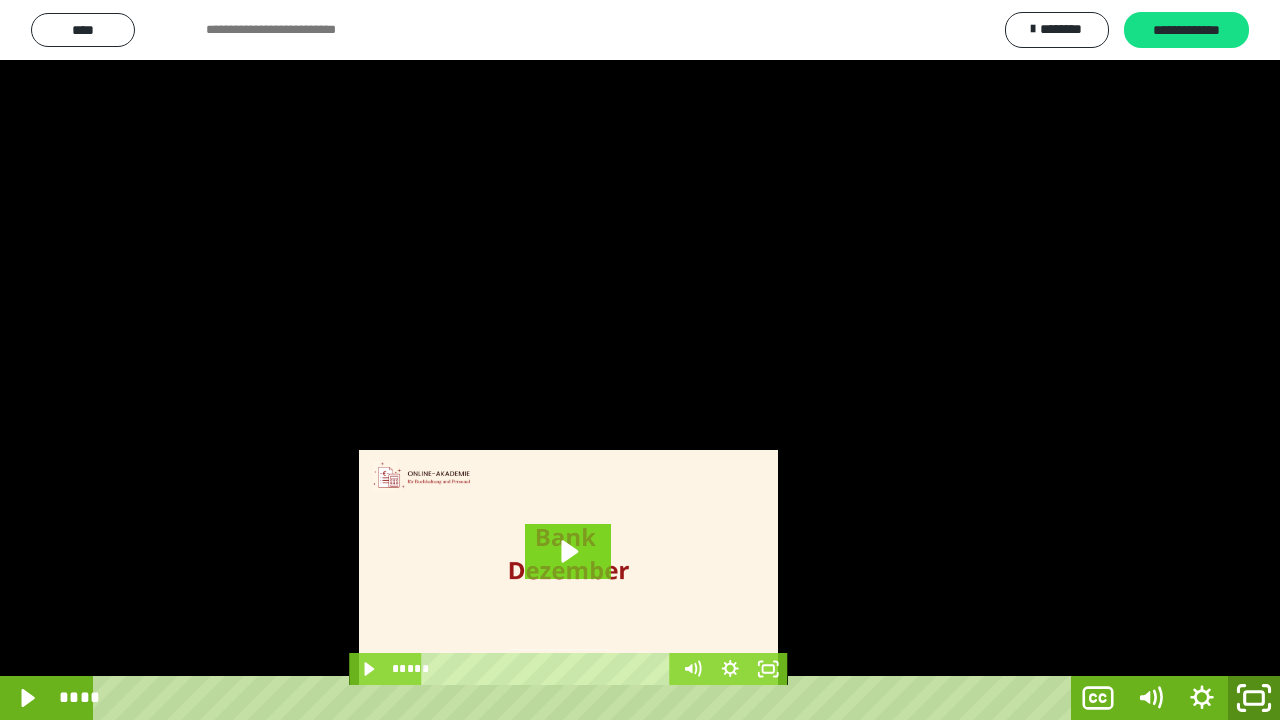 click 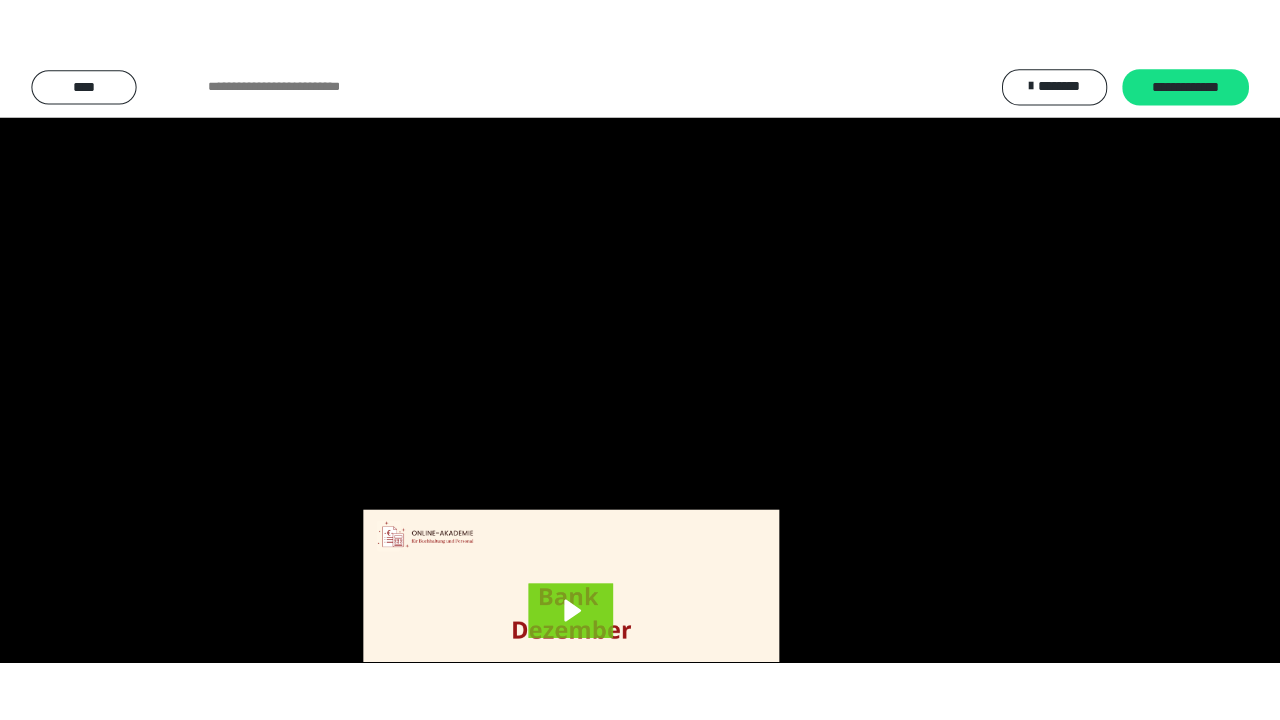 scroll, scrollTop: 3802, scrollLeft: 0, axis: vertical 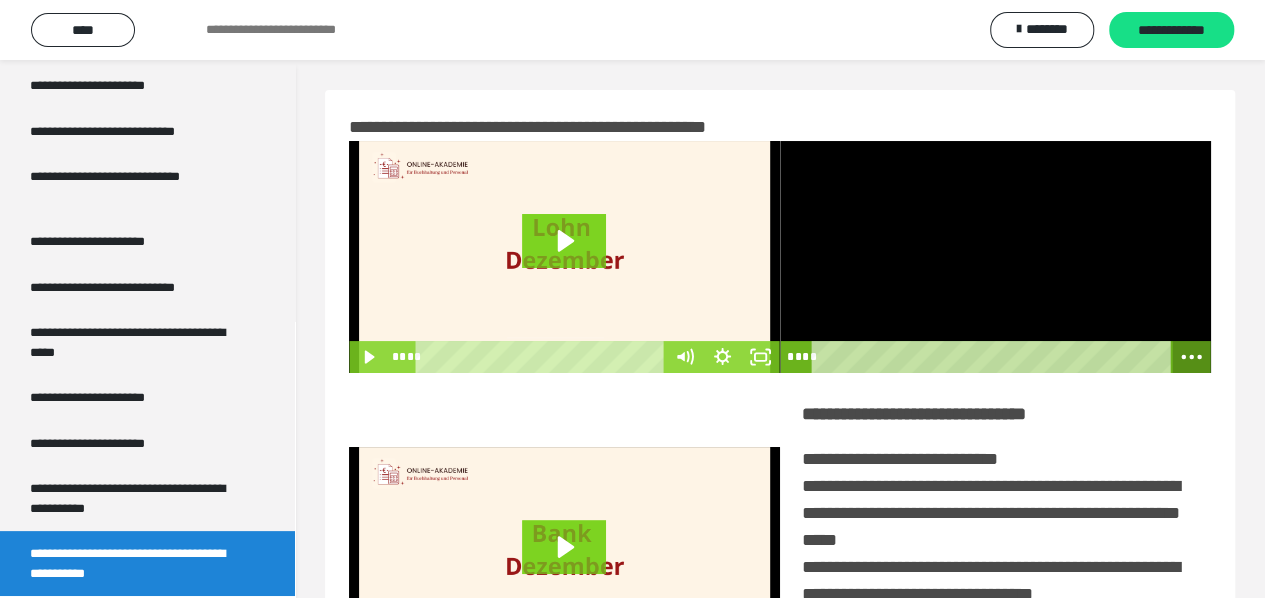 click 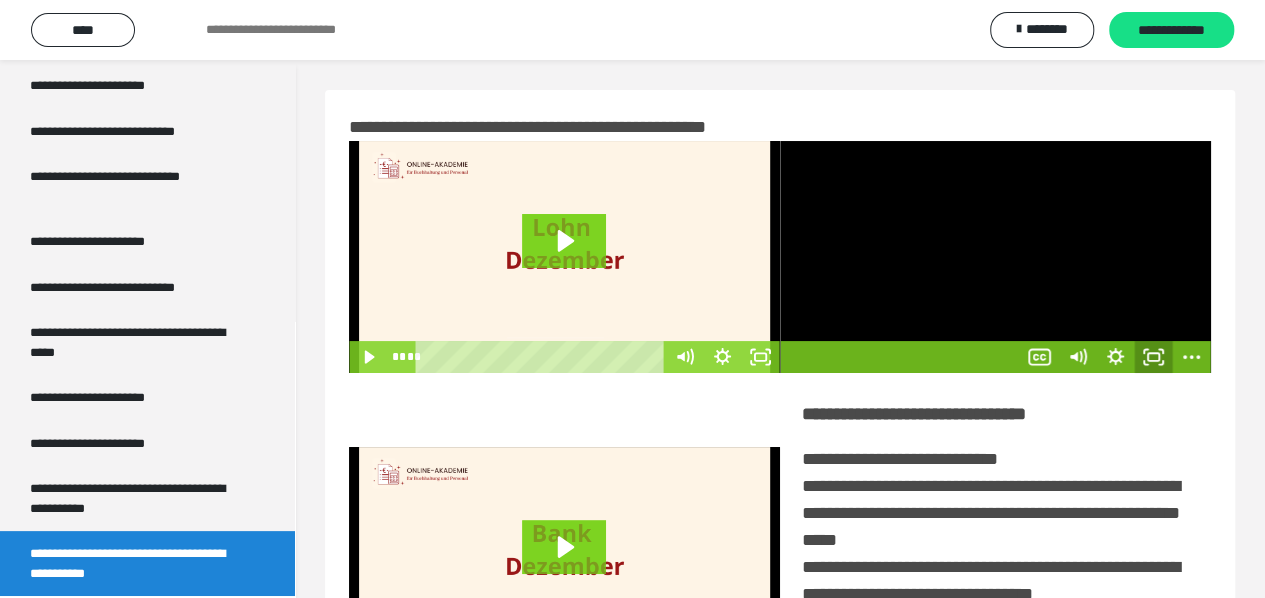 click 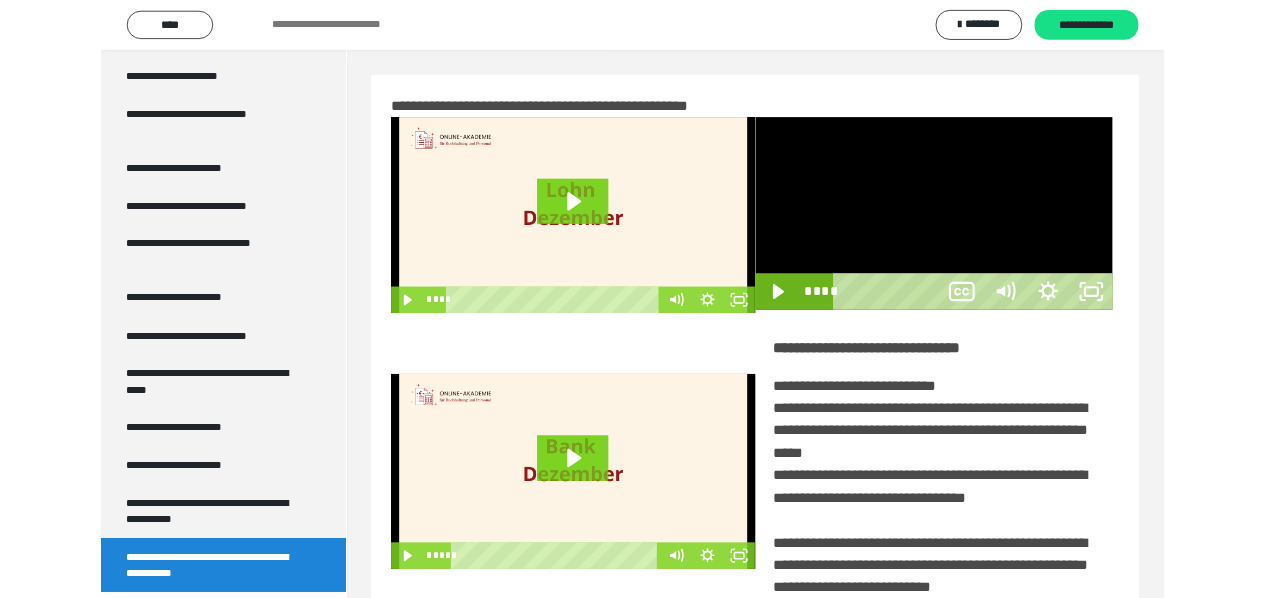scroll, scrollTop: 3680, scrollLeft: 0, axis: vertical 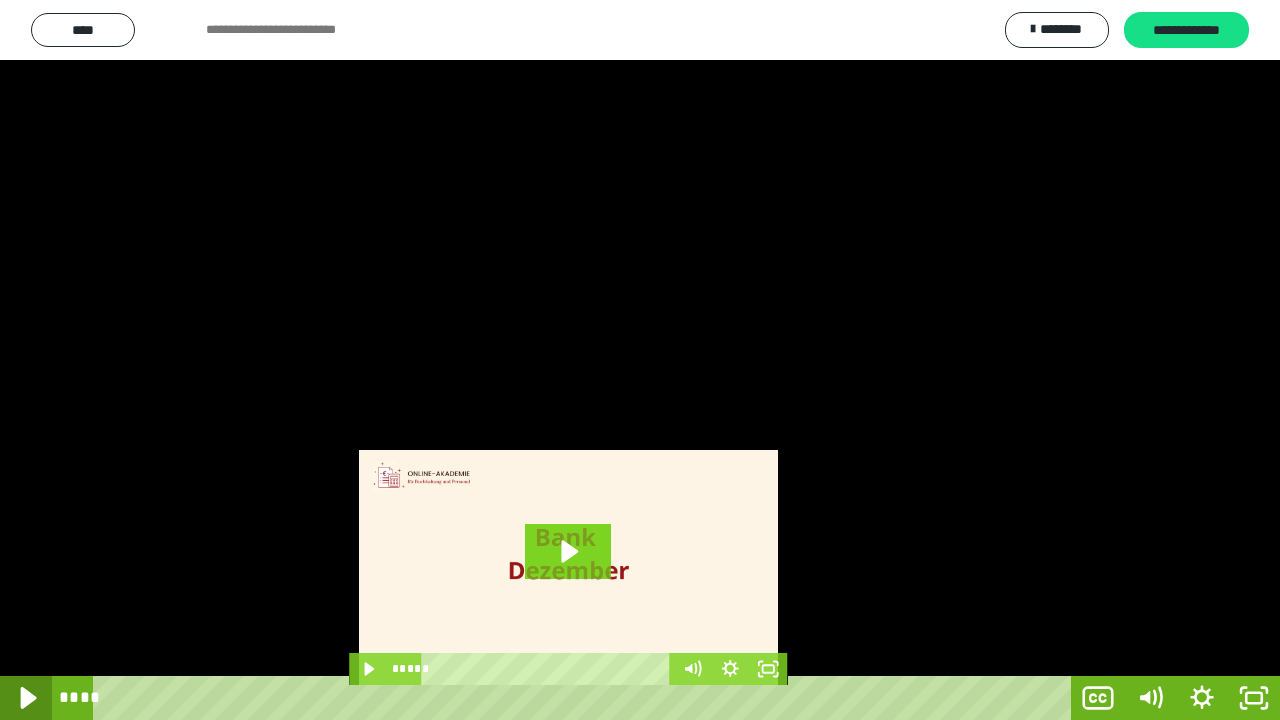 click 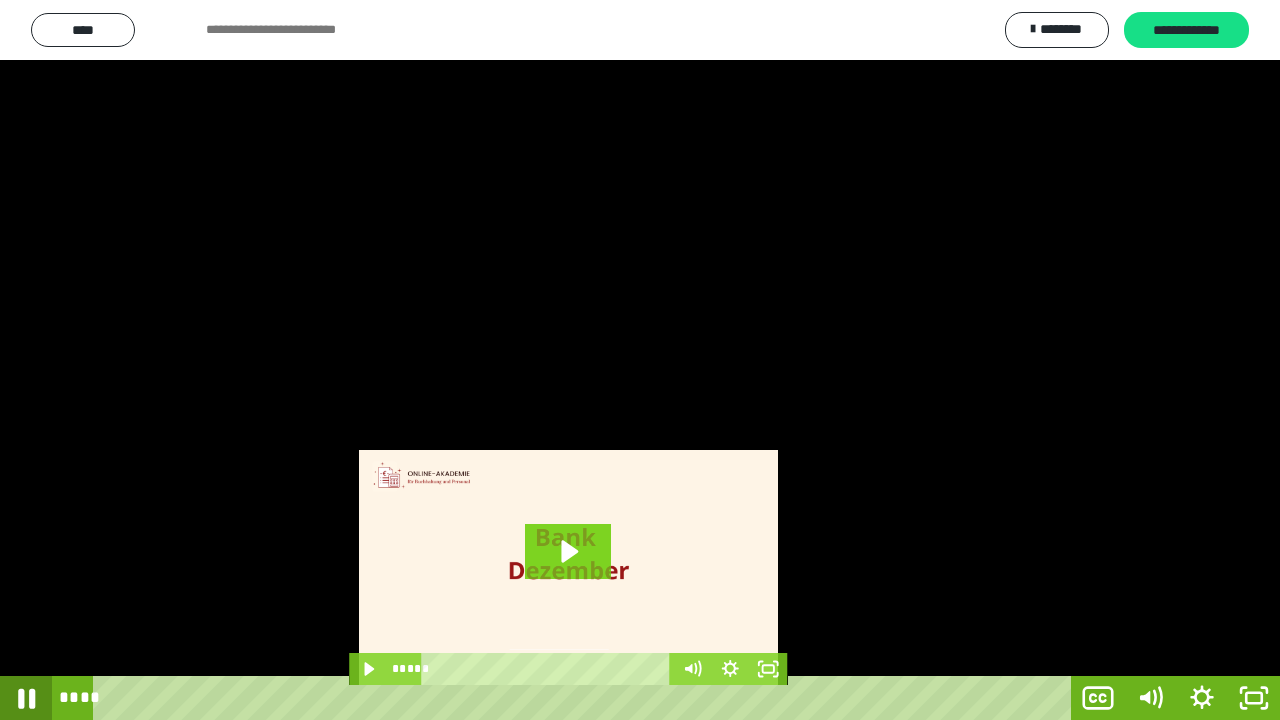 click 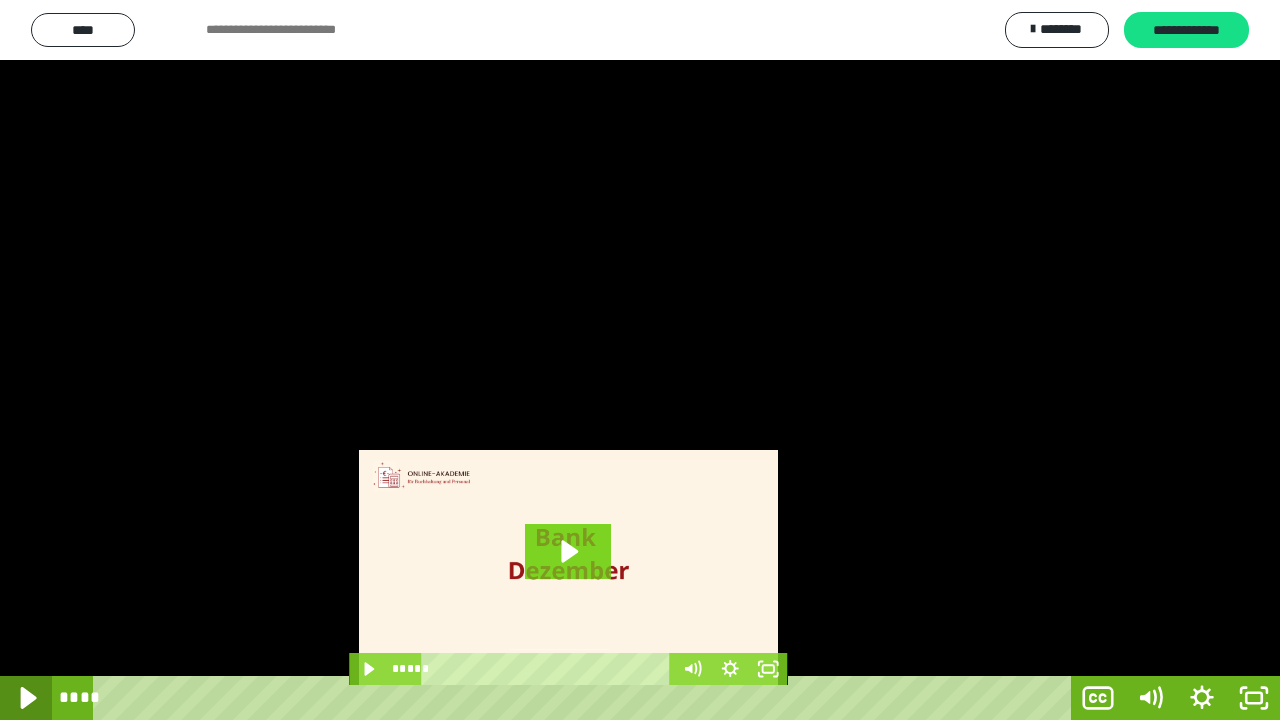 click 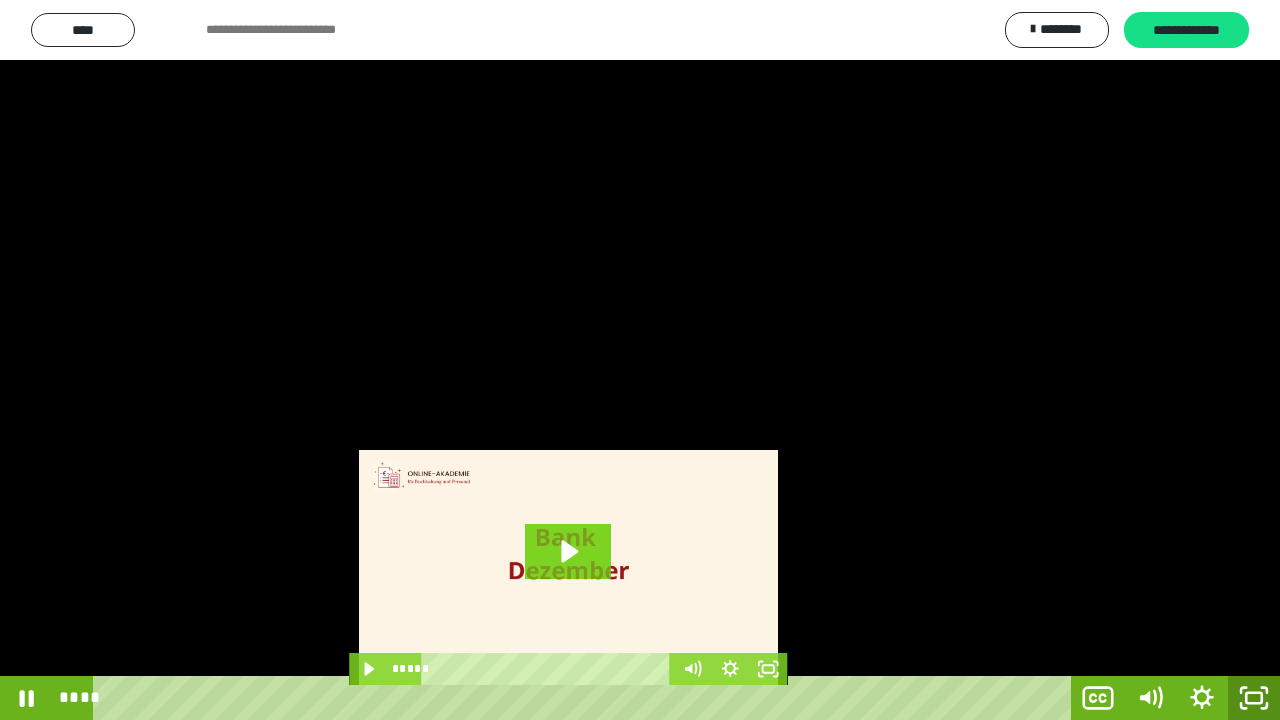 click 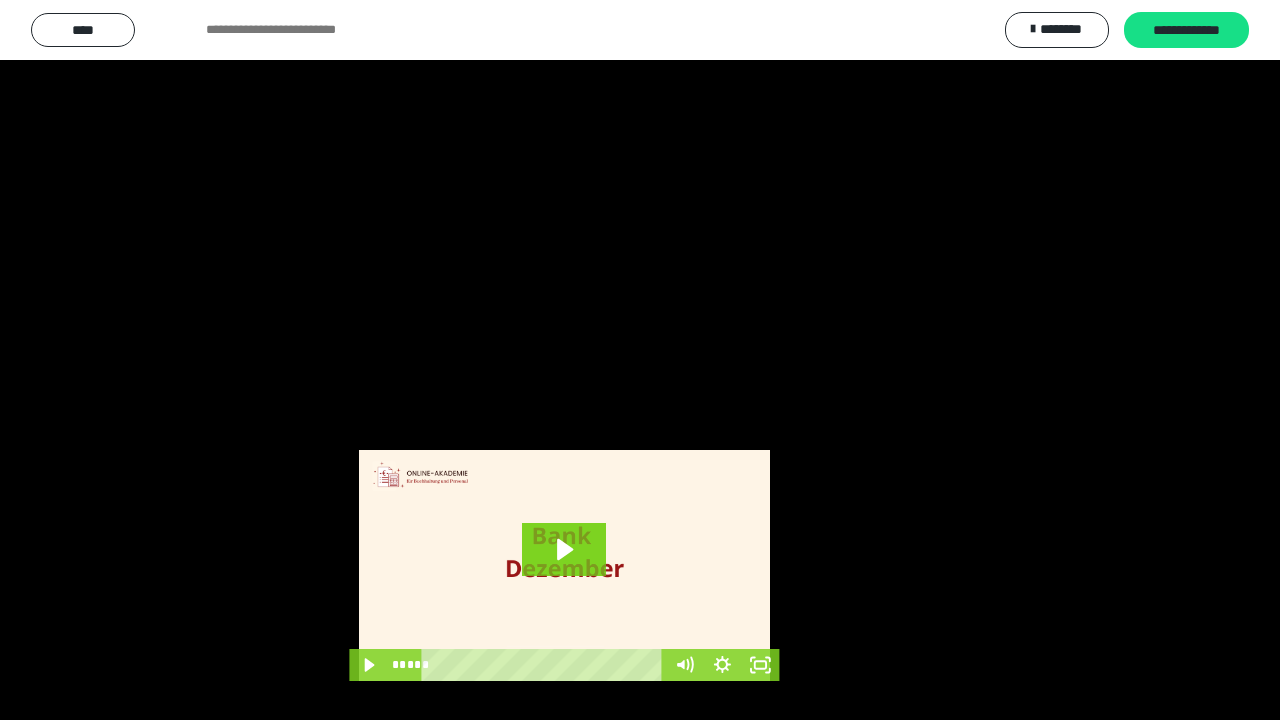 scroll, scrollTop: 3802, scrollLeft: 0, axis: vertical 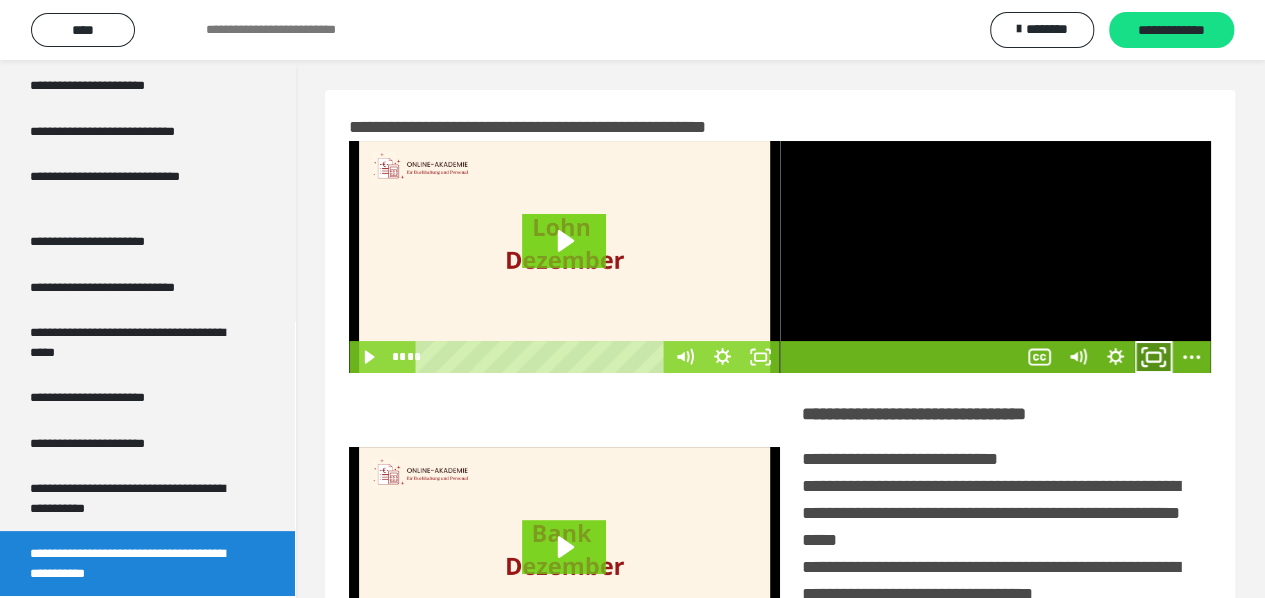 click 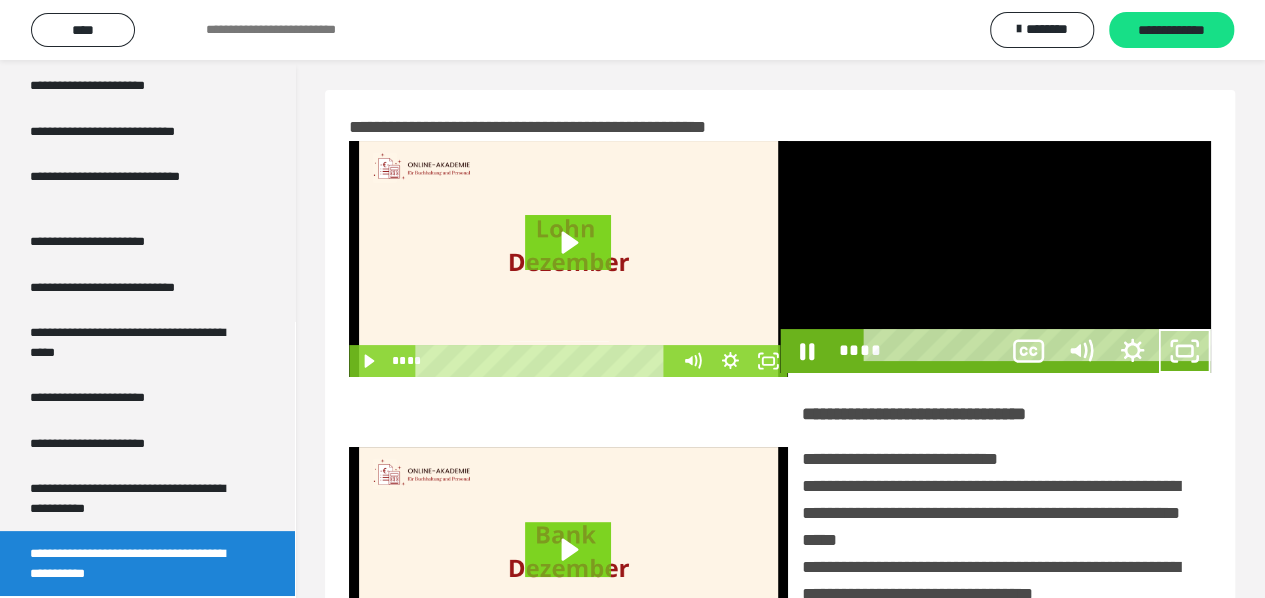 scroll, scrollTop: 3680, scrollLeft: 0, axis: vertical 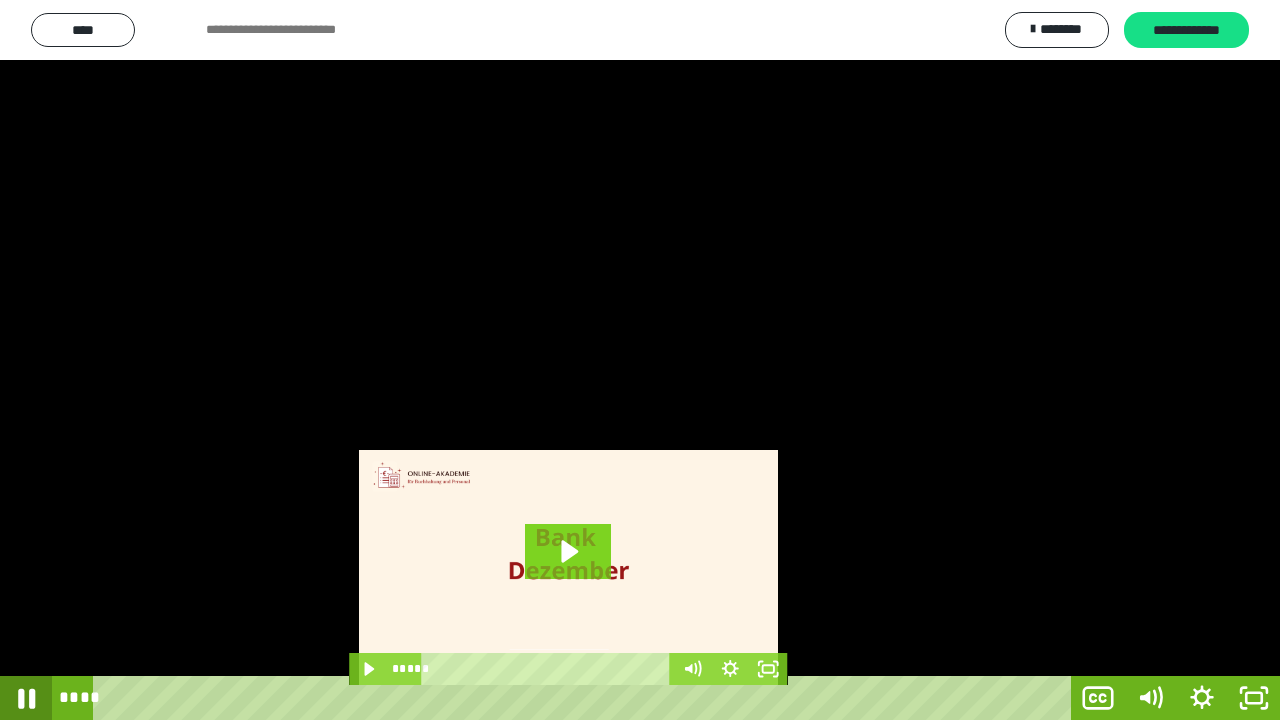 click 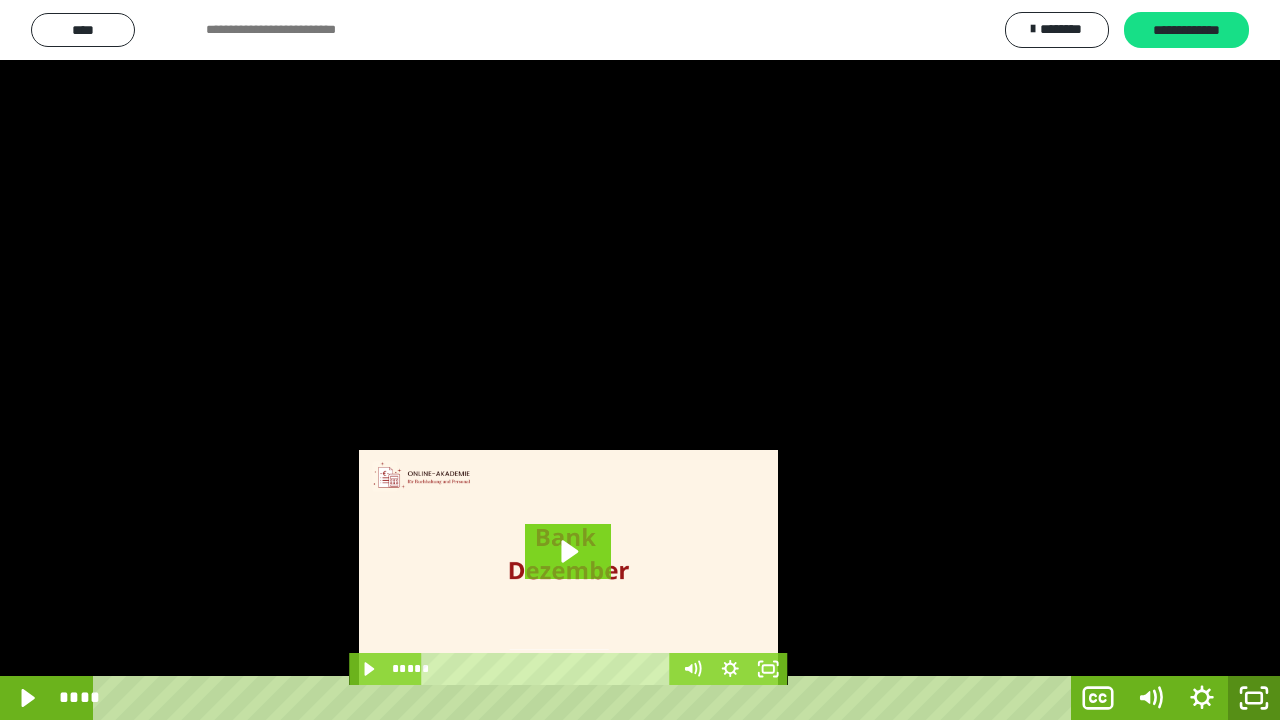 drag, startPoint x: 1266, startPoint y: 704, endPoint x: 1263, endPoint y: 549, distance: 155.02902 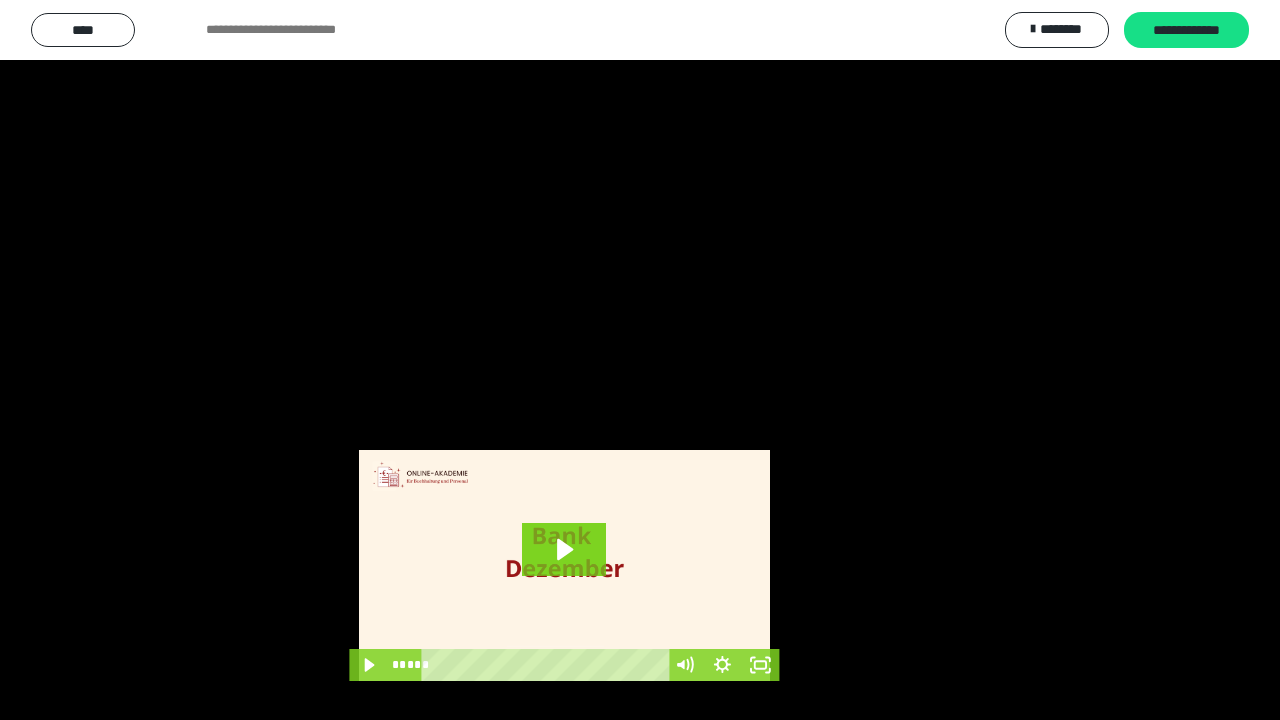 scroll, scrollTop: 3802, scrollLeft: 0, axis: vertical 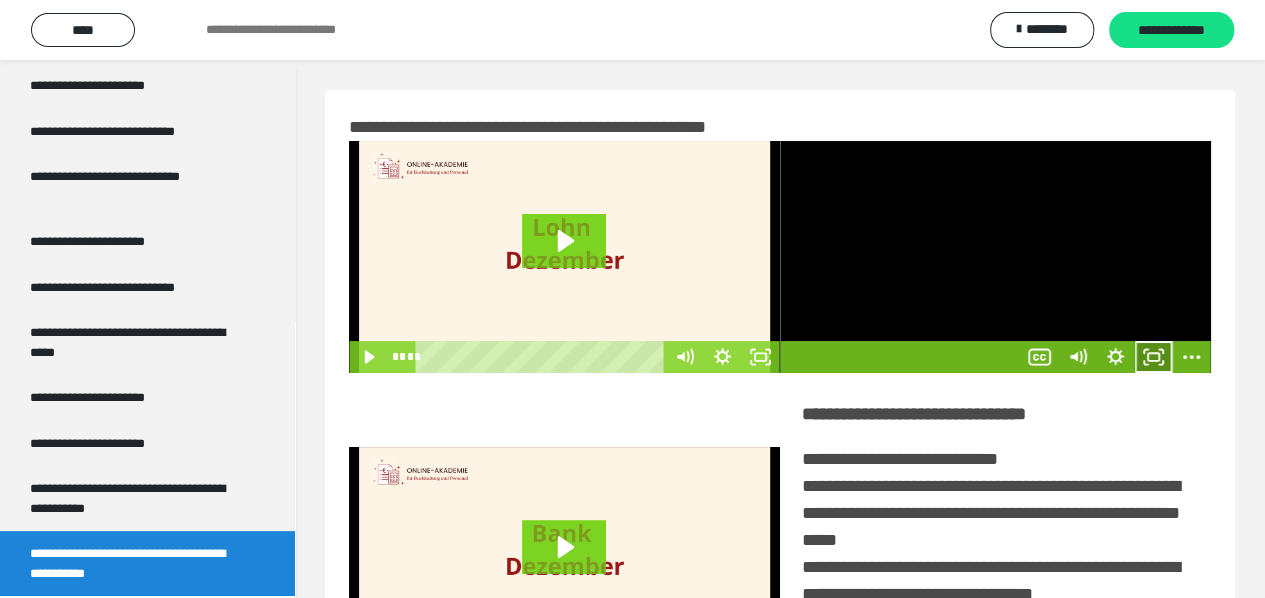 click 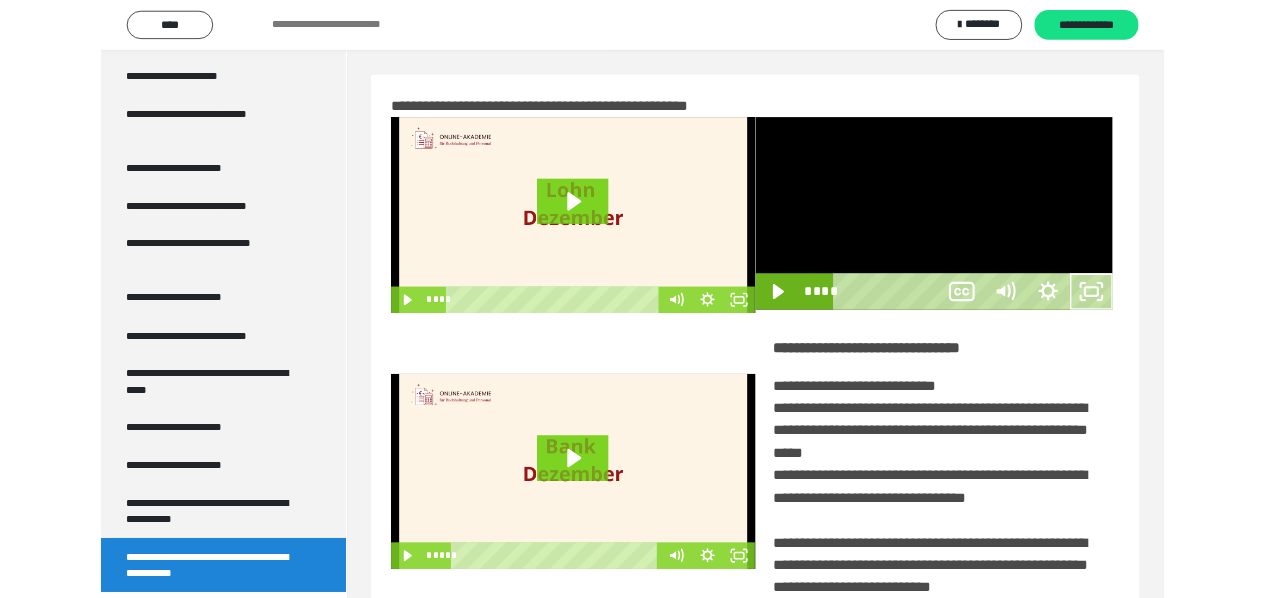 scroll, scrollTop: 3680, scrollLeft: 0, axis: vertical 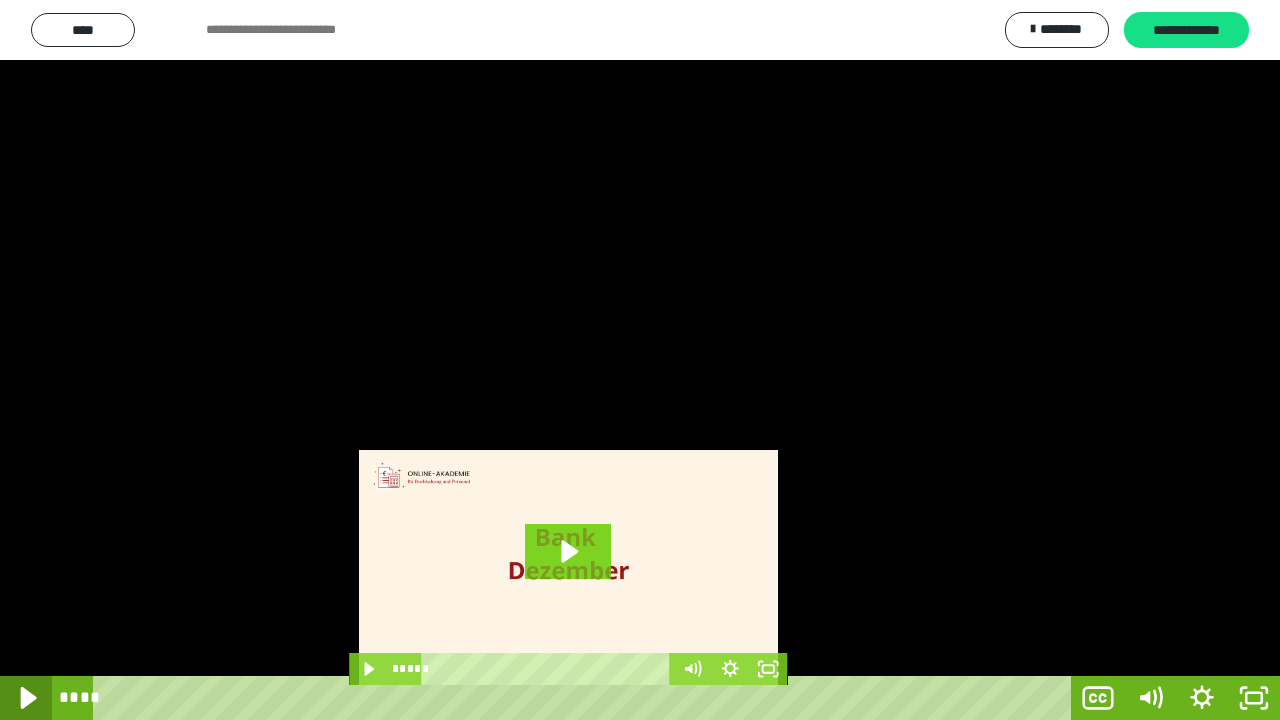 click 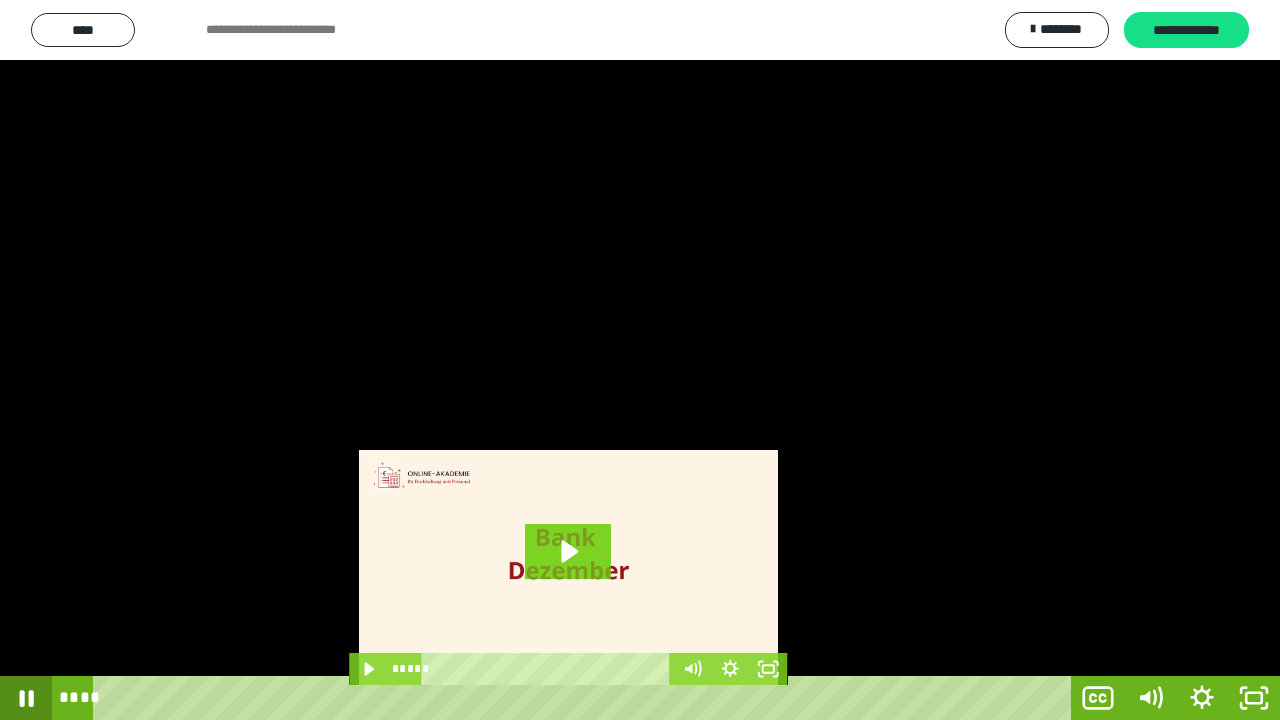 click 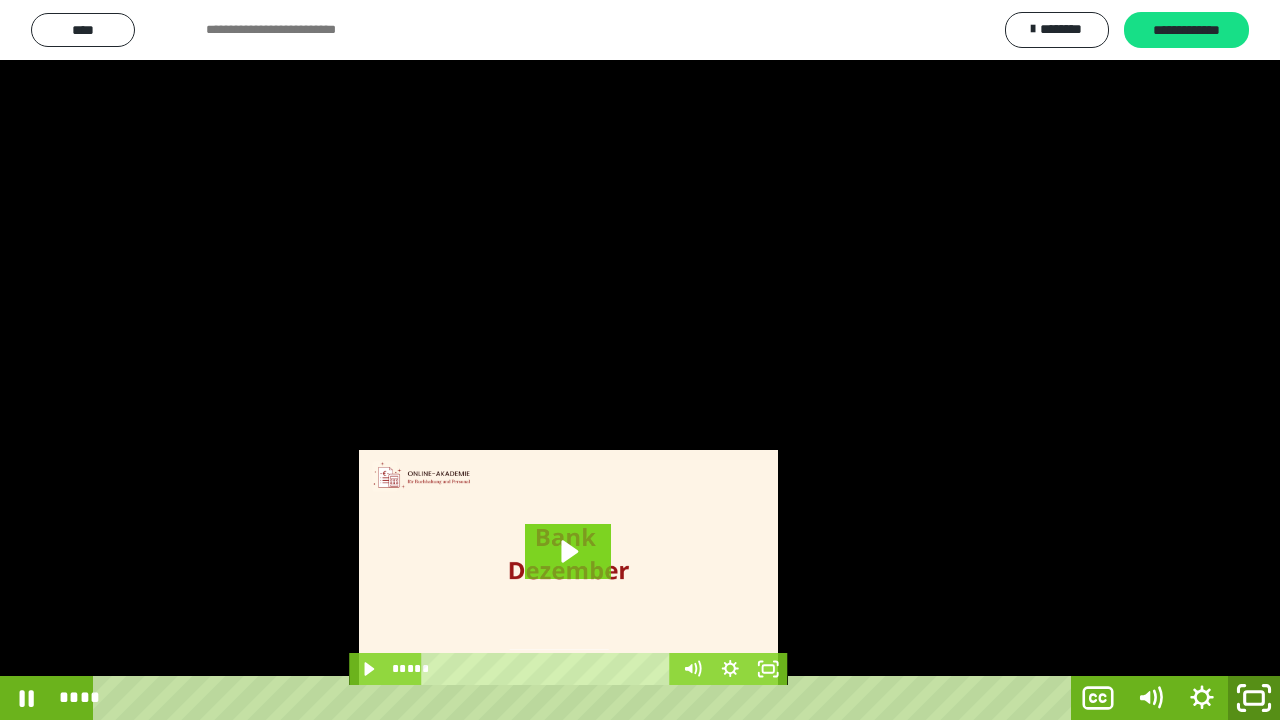 click 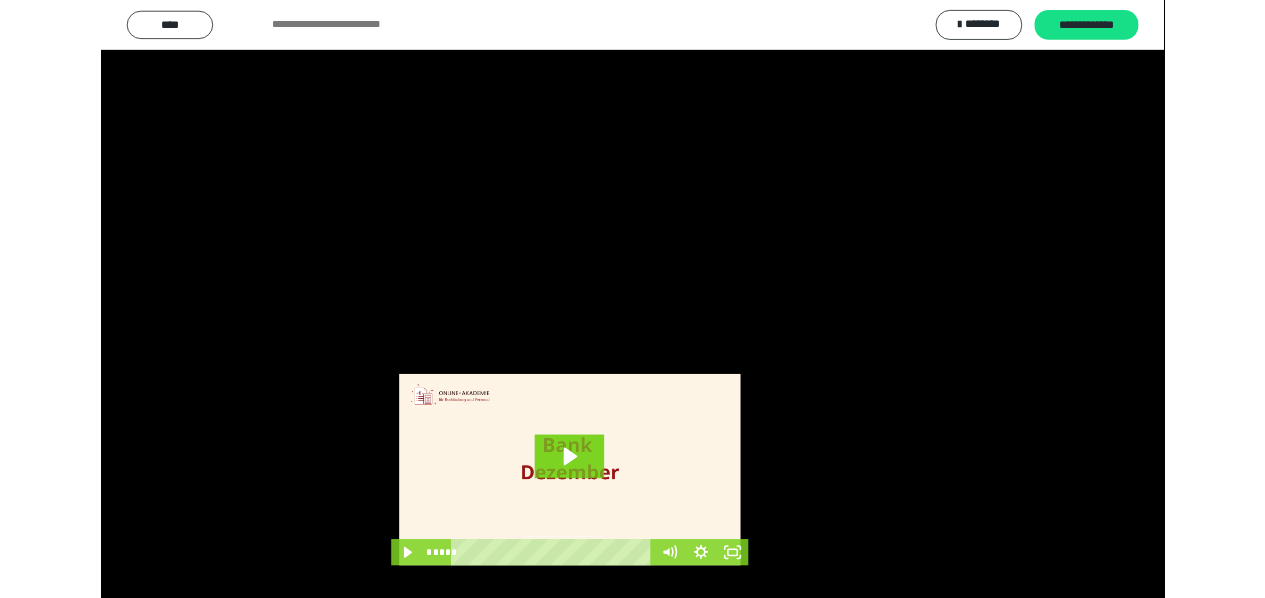 scroll, scrollTop: 3802, scrollLeft: 0, axis: vertical 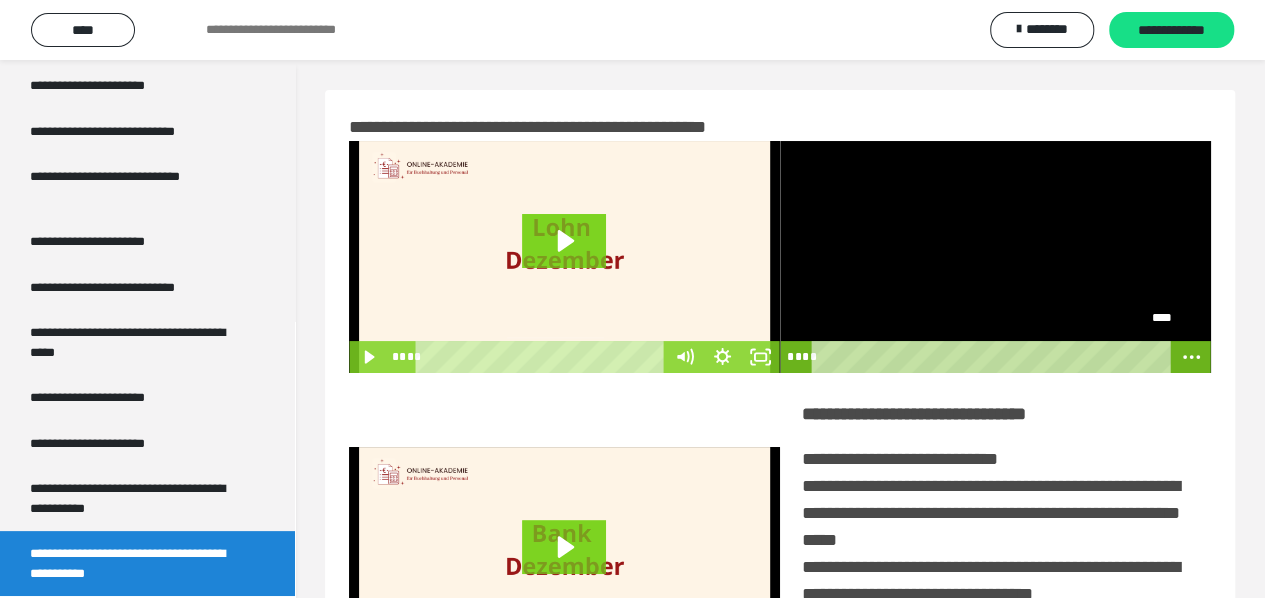 click on "**********" at bounding box center [995, 257] 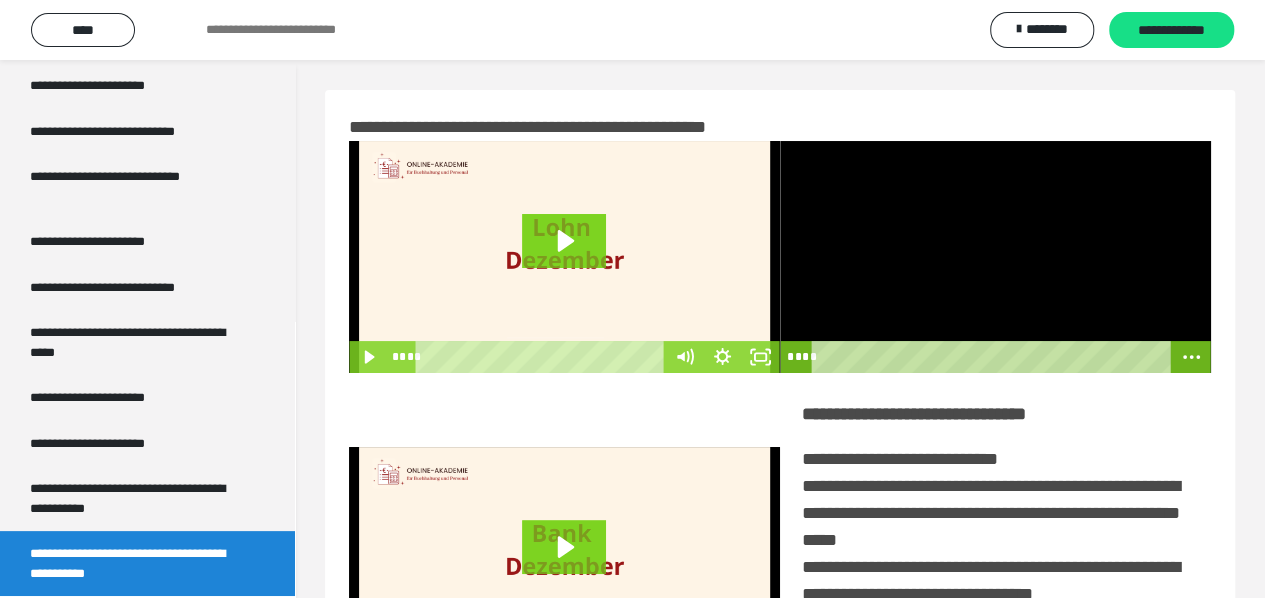 click on "**** ****" at bounding box center [976, 357] 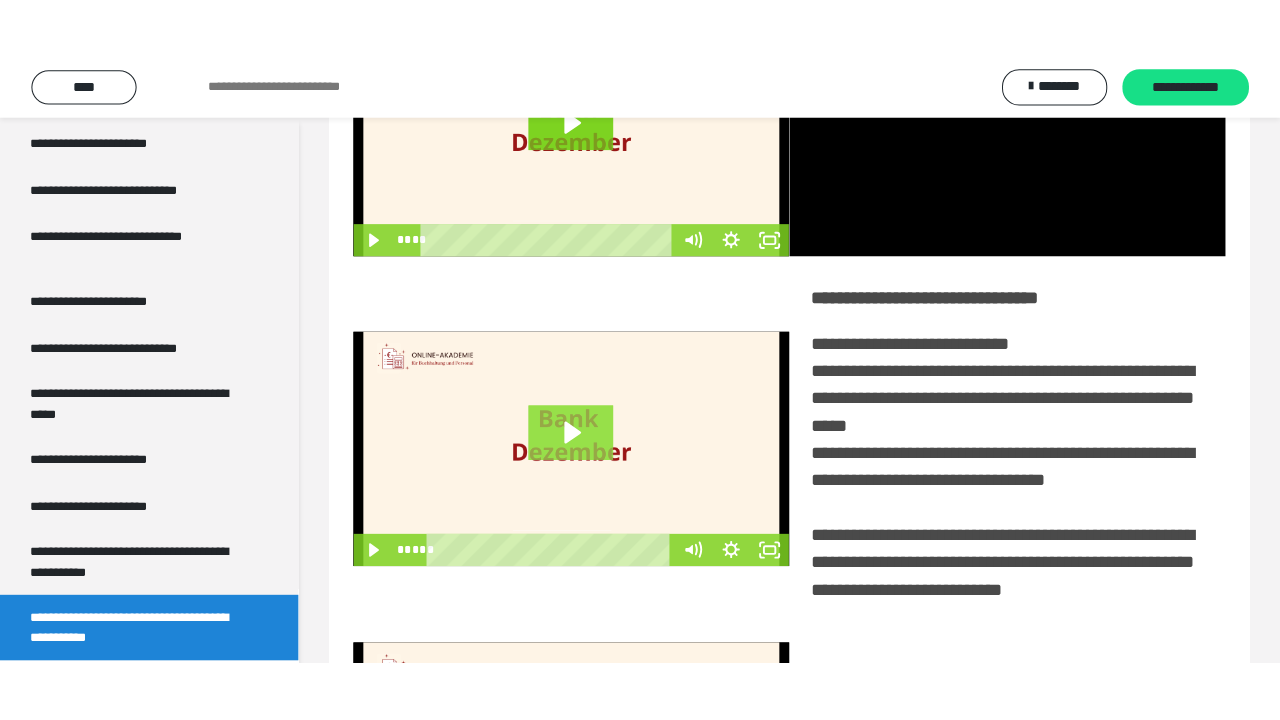 scroll, scrollTop: 200, scrollLeft: 0, axis: vertical 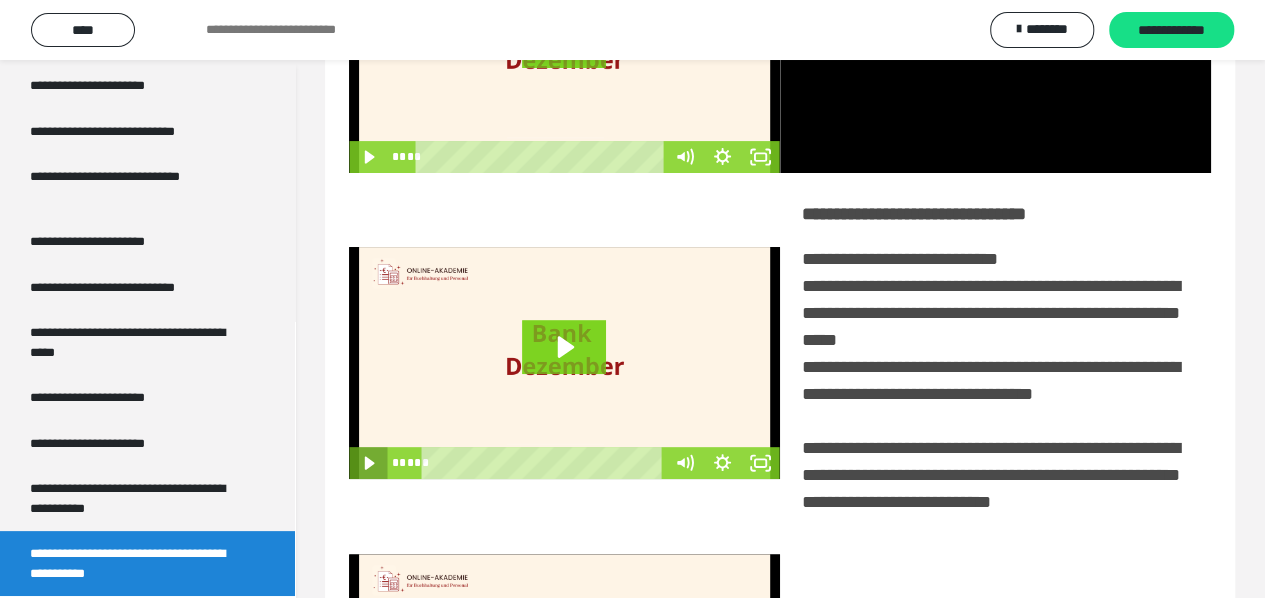 click 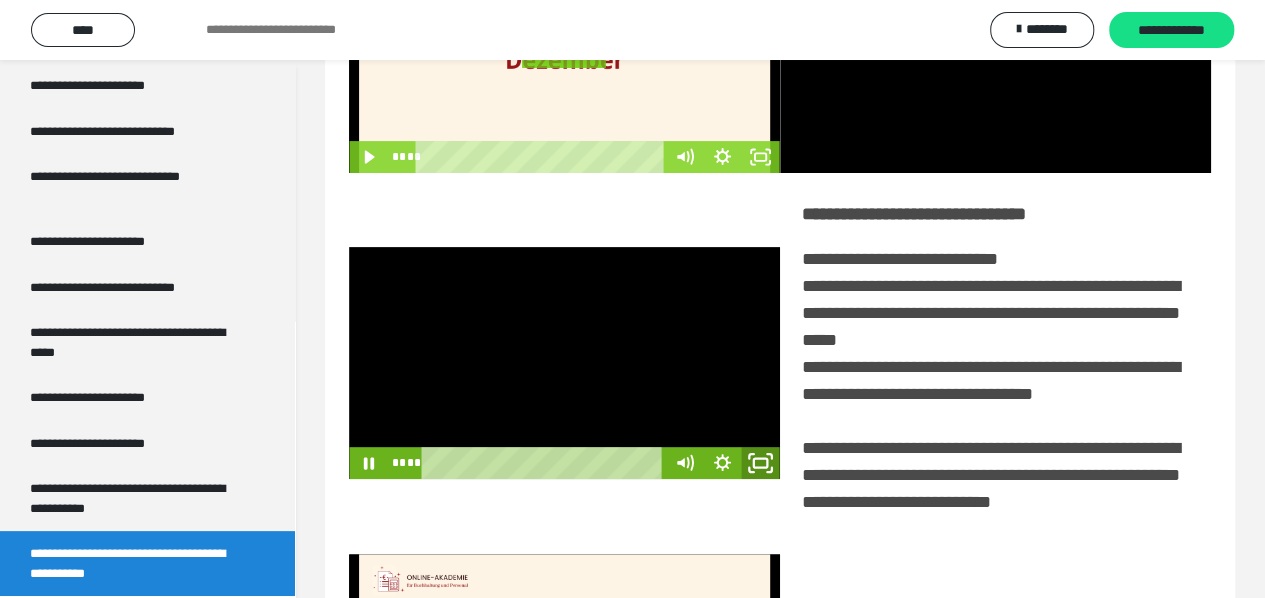 click 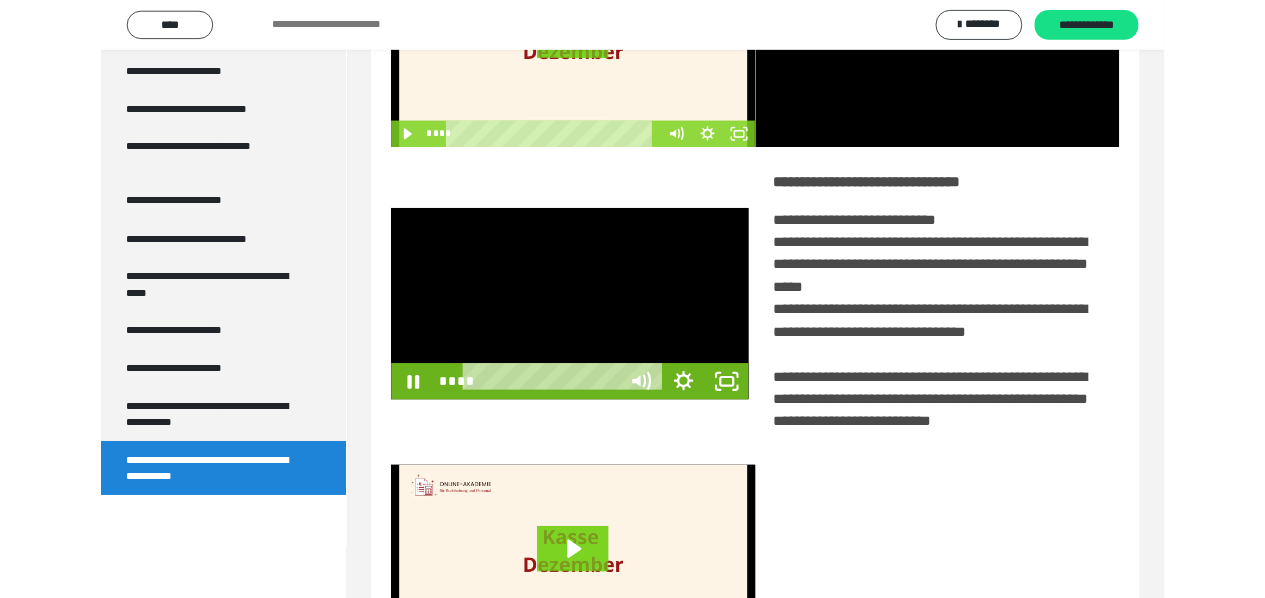 scroll, scrollTop: 3680, scrollLeft: 0, axis: vertical 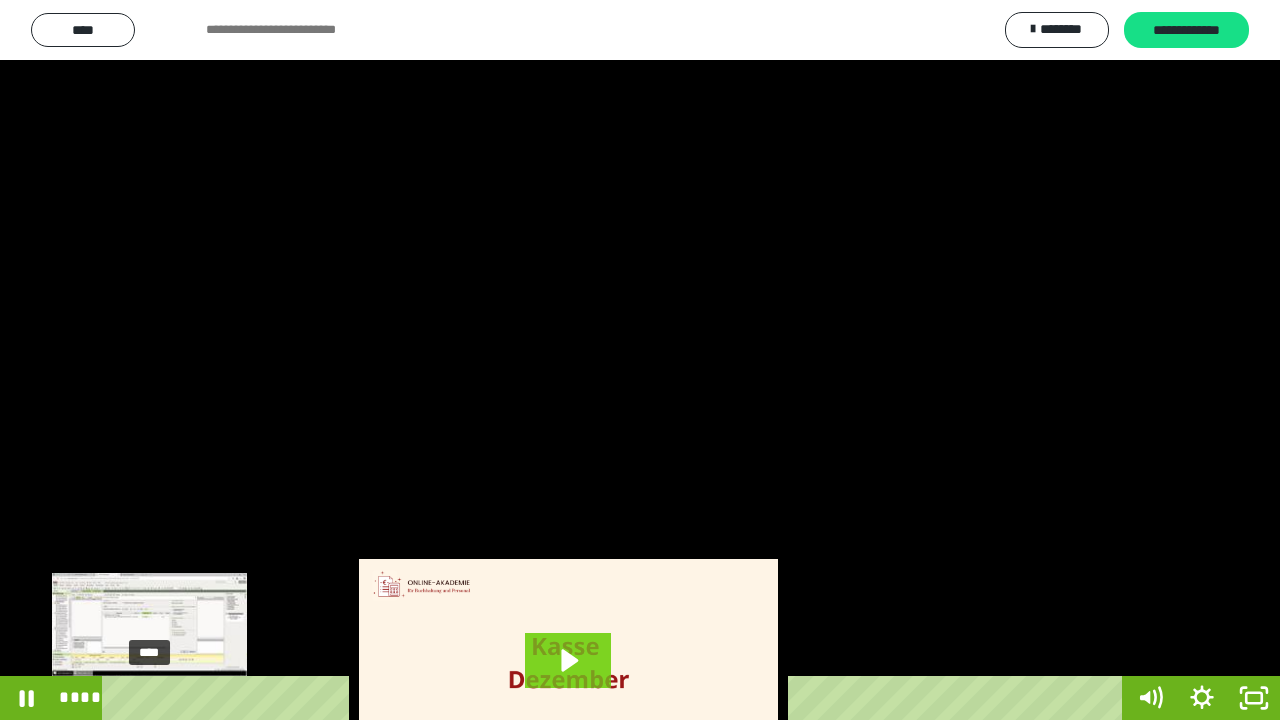click on "****" at bounding box center (616, 698) 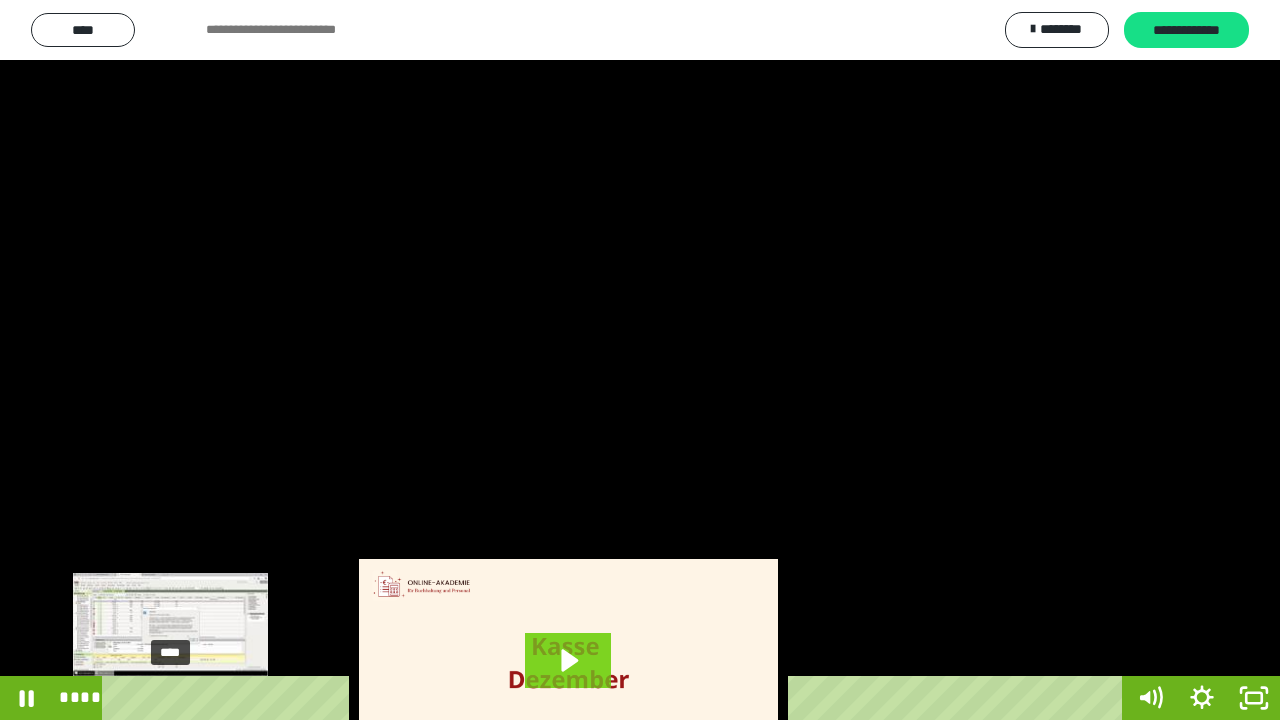 click on "****" at bounding box center (616, 698) 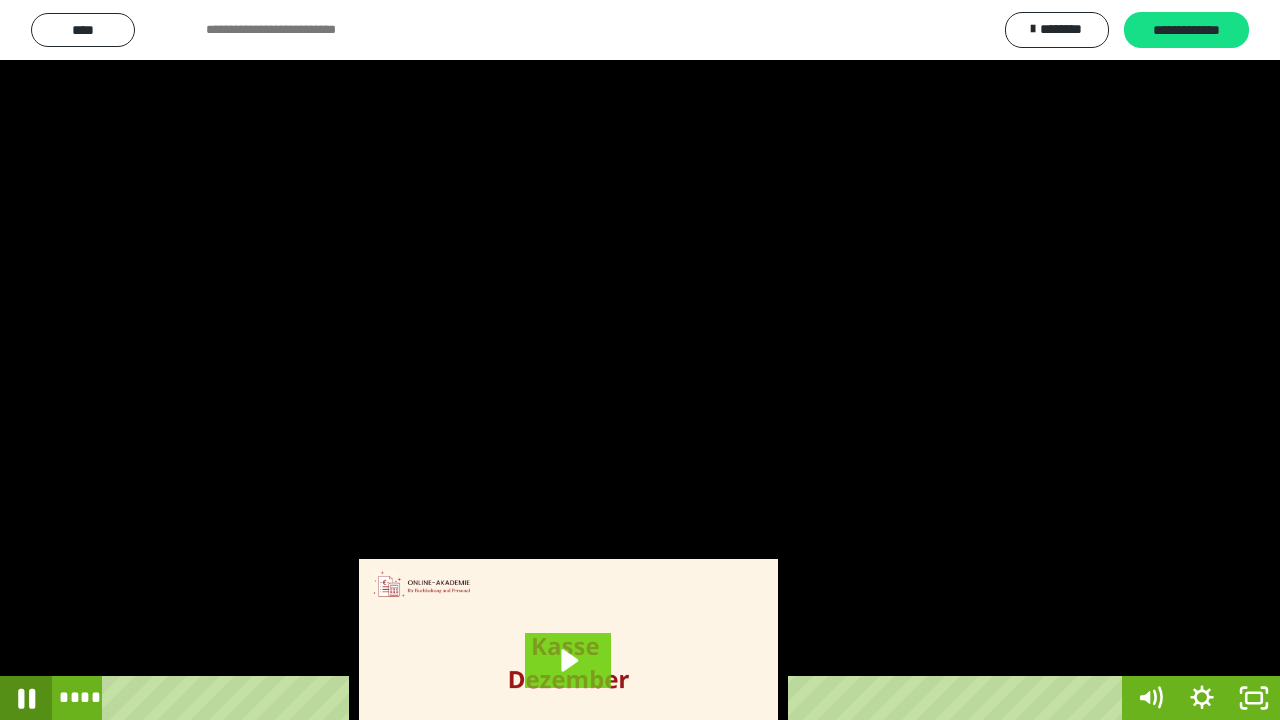 click 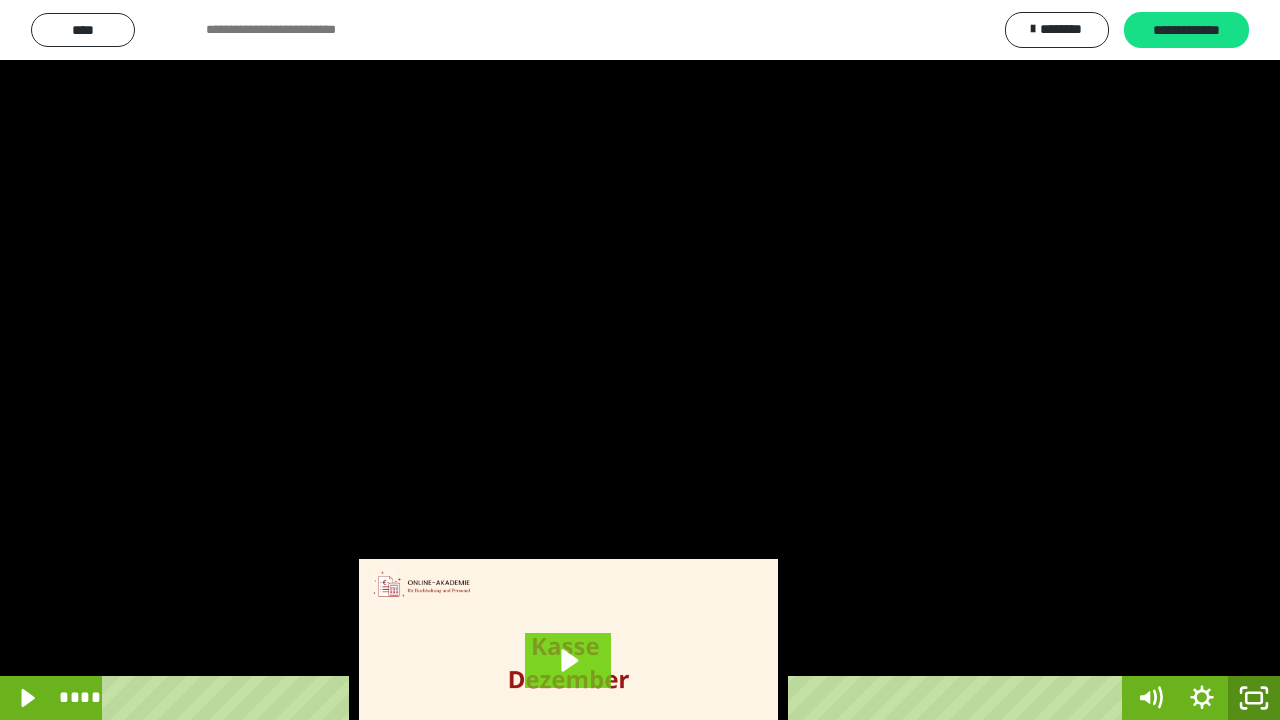 click 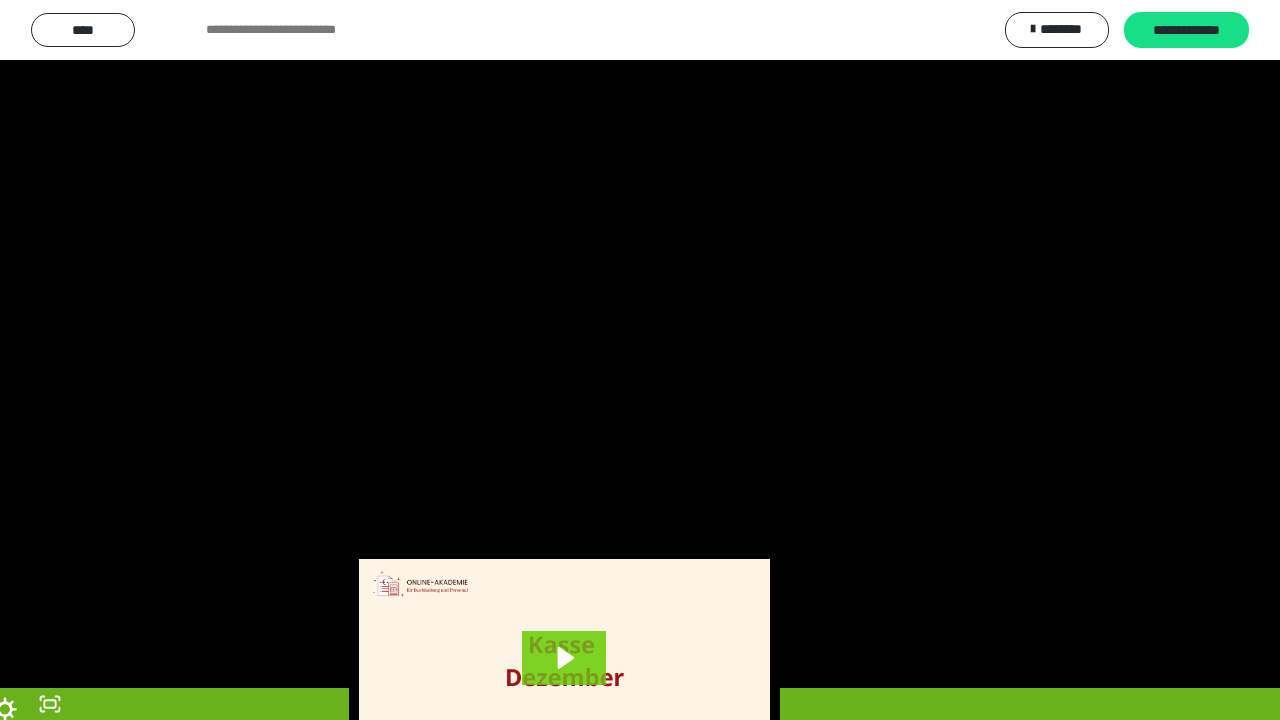 scroll, scrollTop: 3802, scrollLeft: 0, axis: vertical 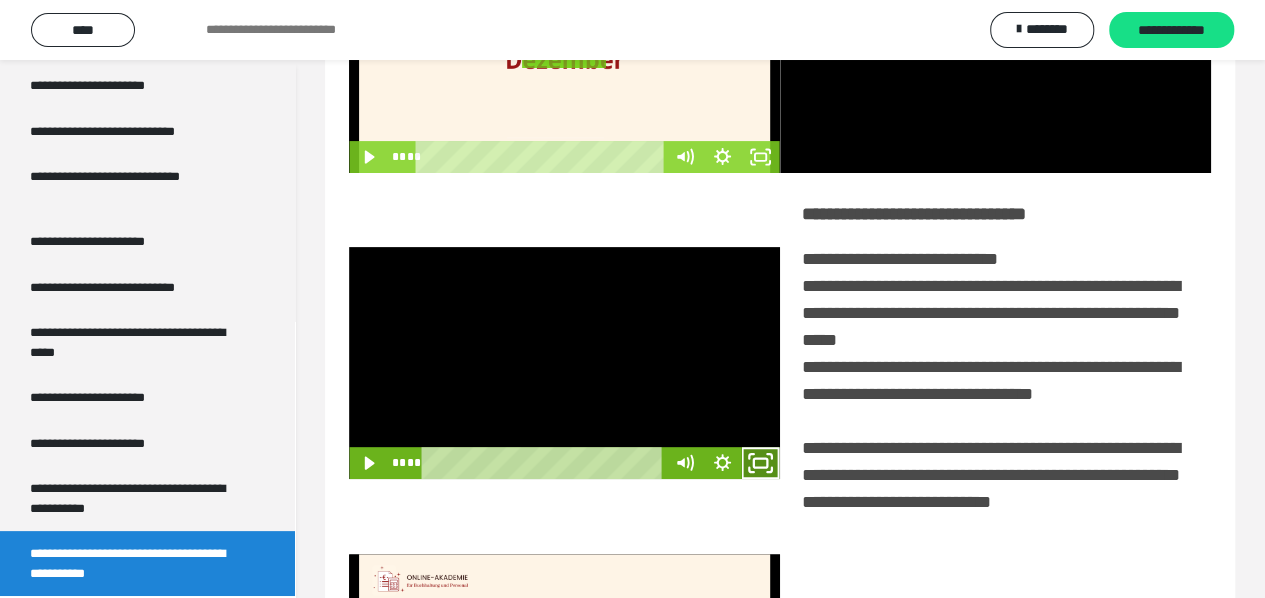 drag, startPoint x: 762, startPoint y: 491, endPoint x: 617, endPoint y: 644, distance: 210.79373 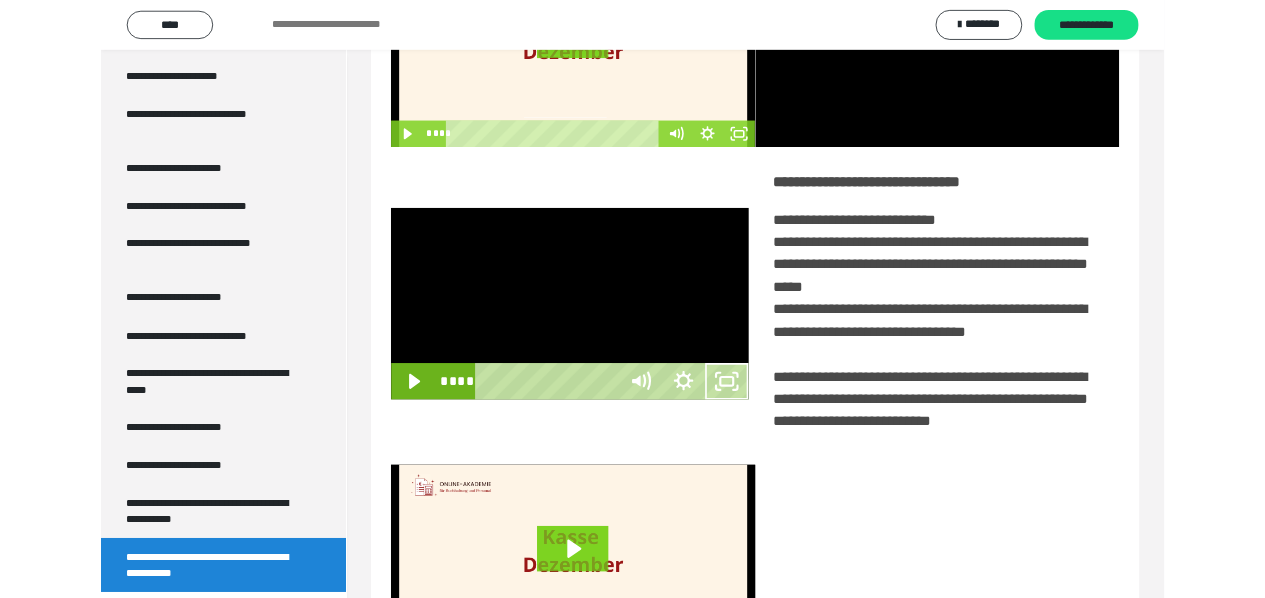 scroll, scrollTop: 3680, scrollLeft: 0, axis: vertical 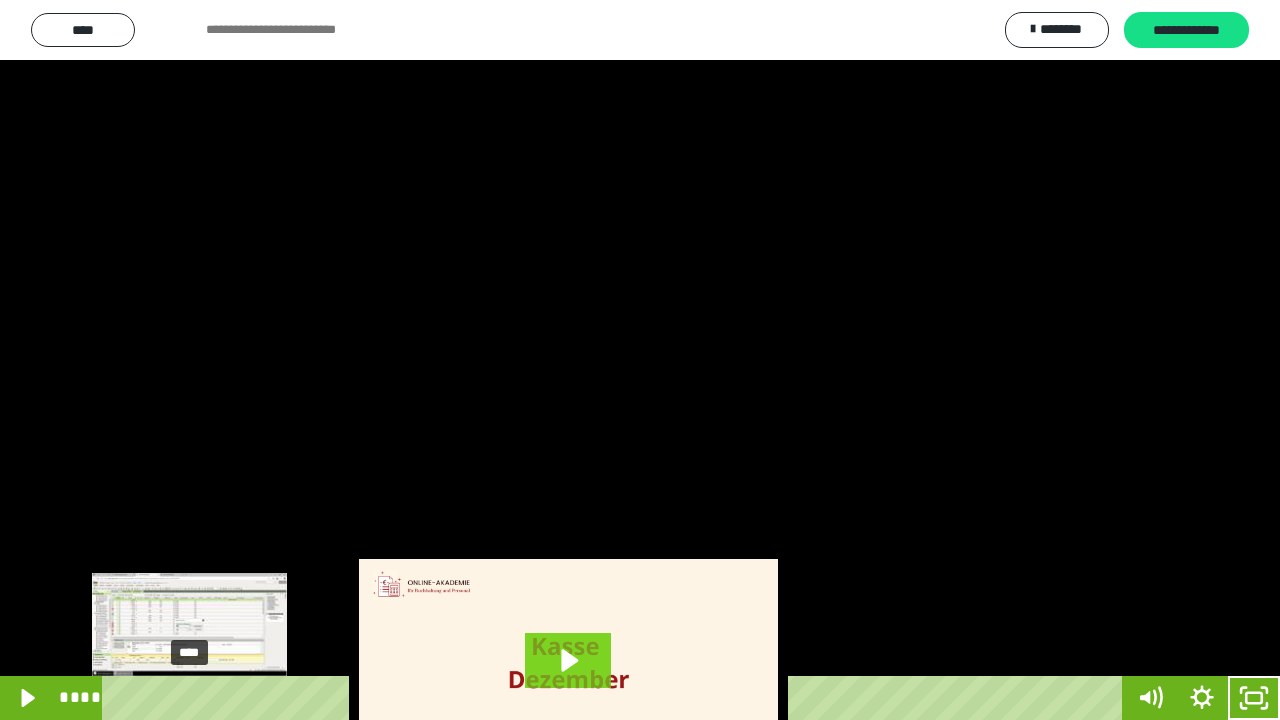 click on "****" at bounding box center (616, 698) 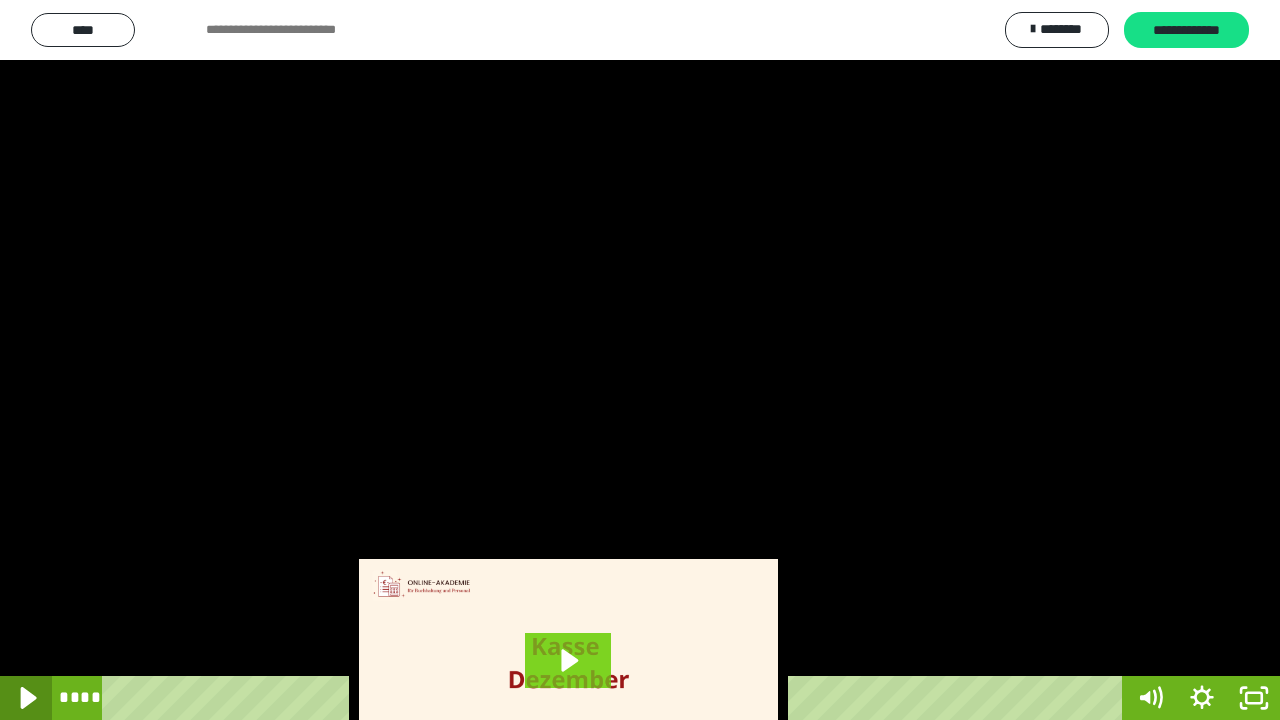 click 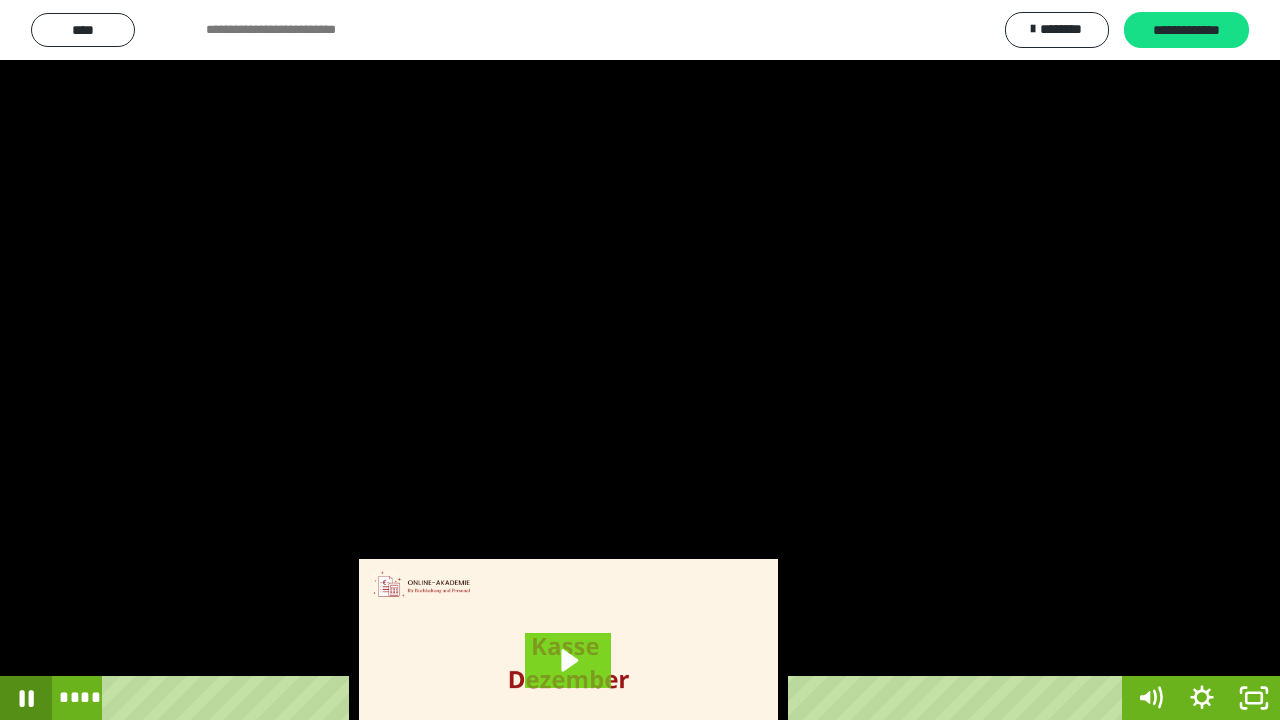 click 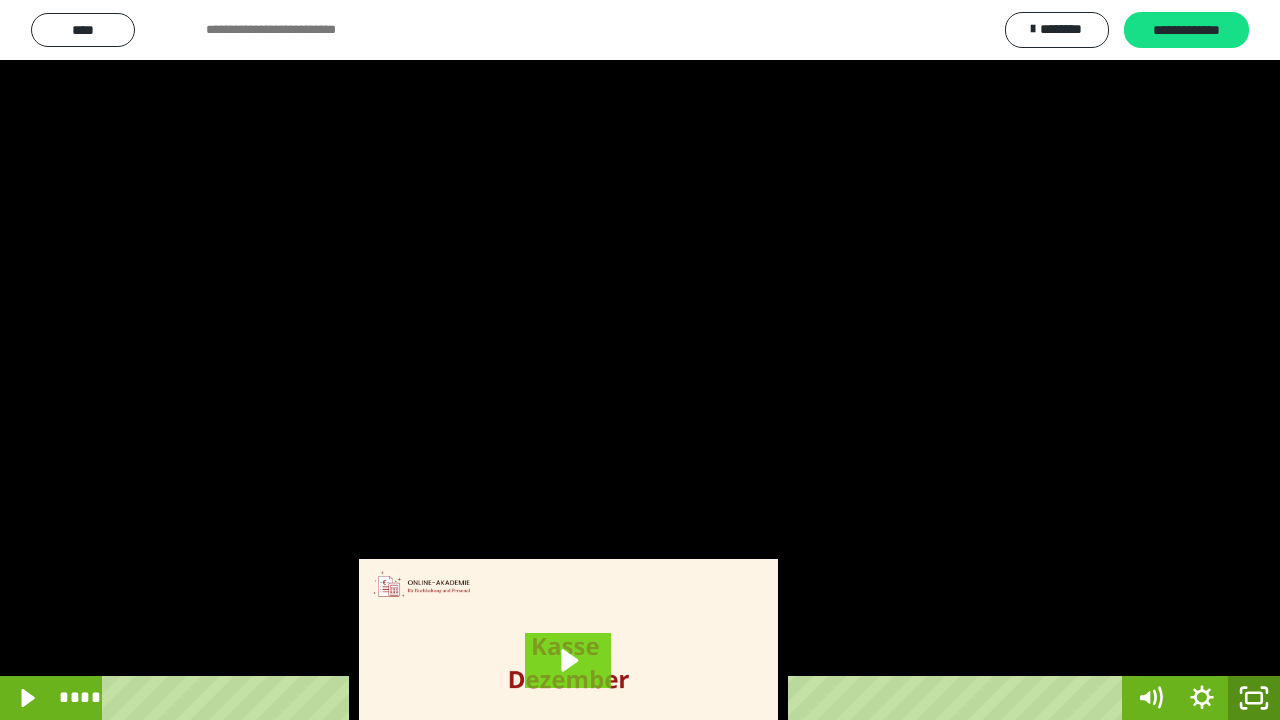 click 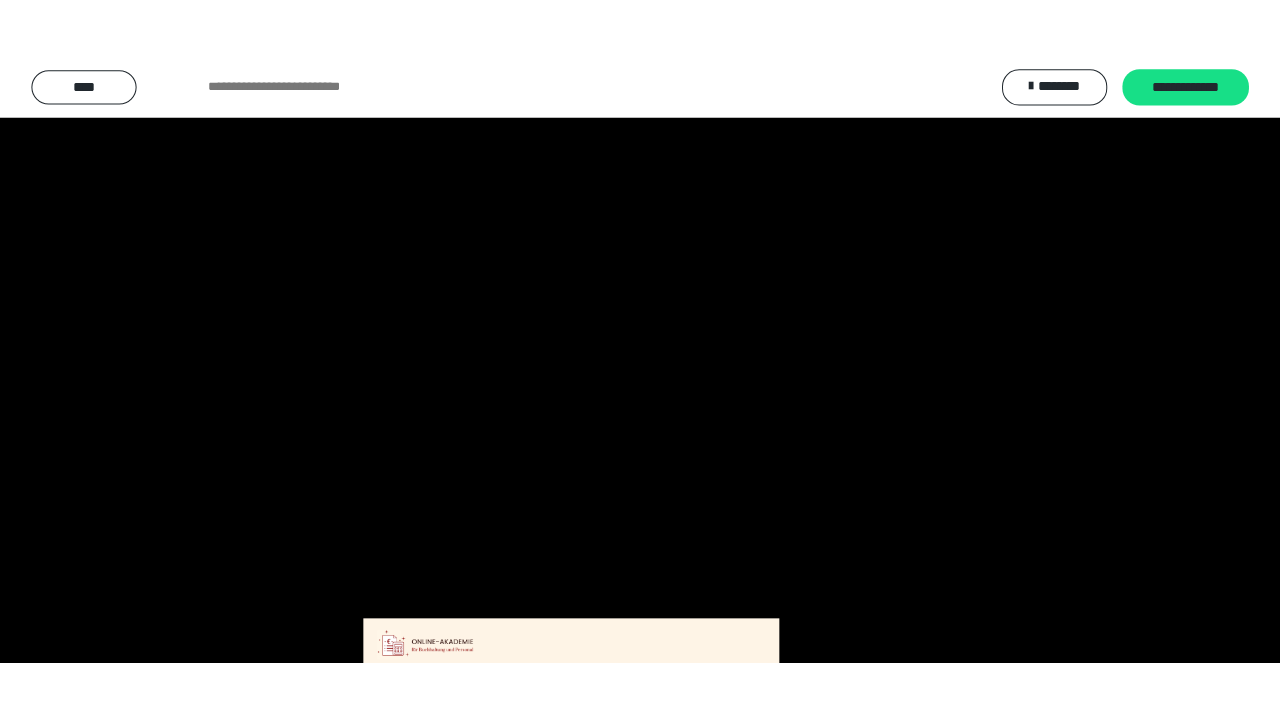 scroll, scrollTop: 3802, scrollLeft: 0, axis: vertical 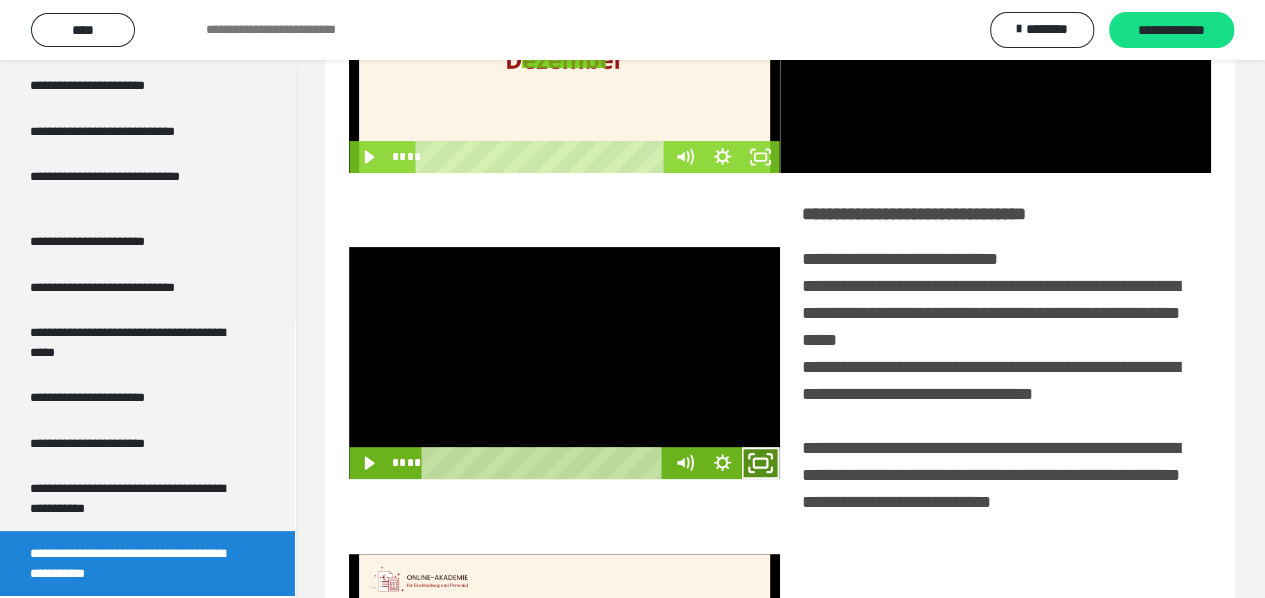 click 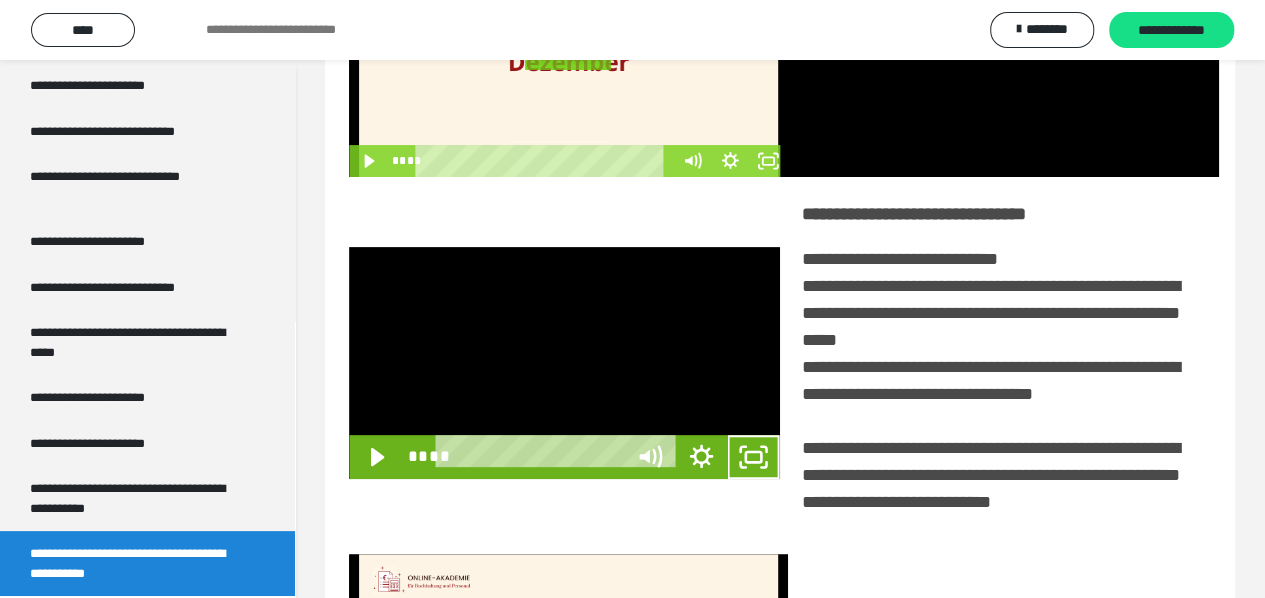 scroll, scrollTop: 3680, scrollLeft: 0, axis: vertical 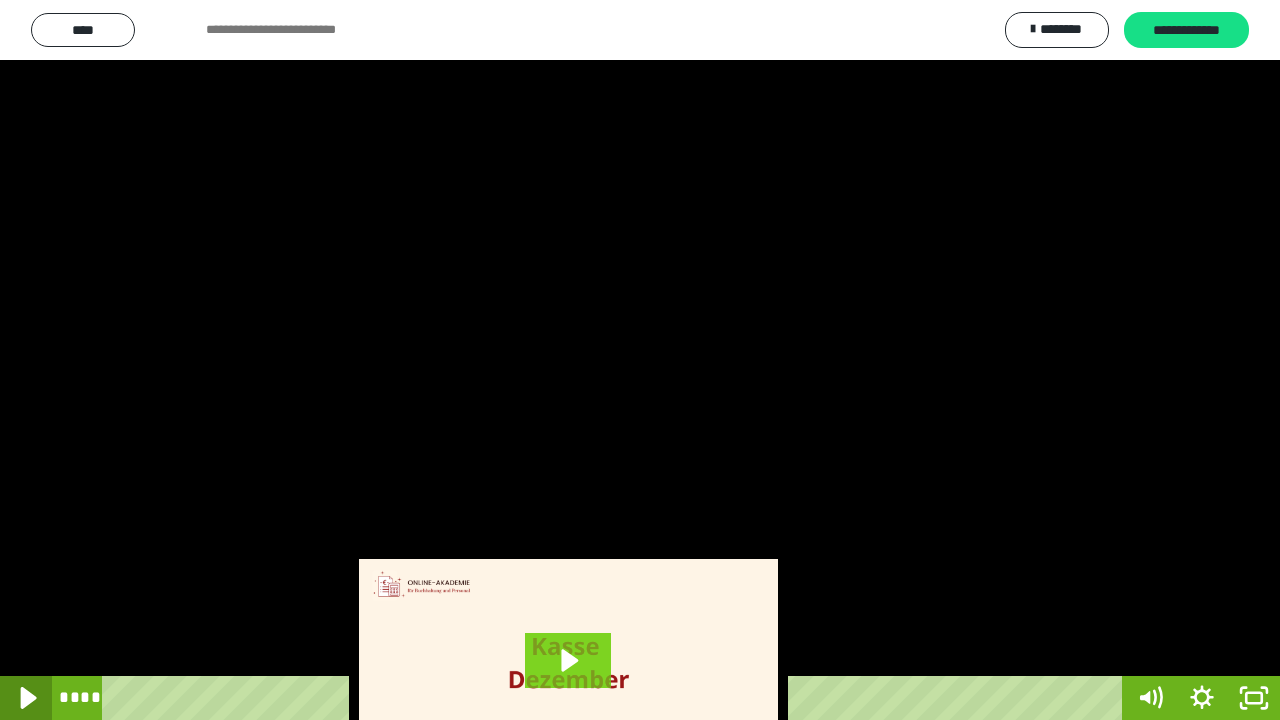 click 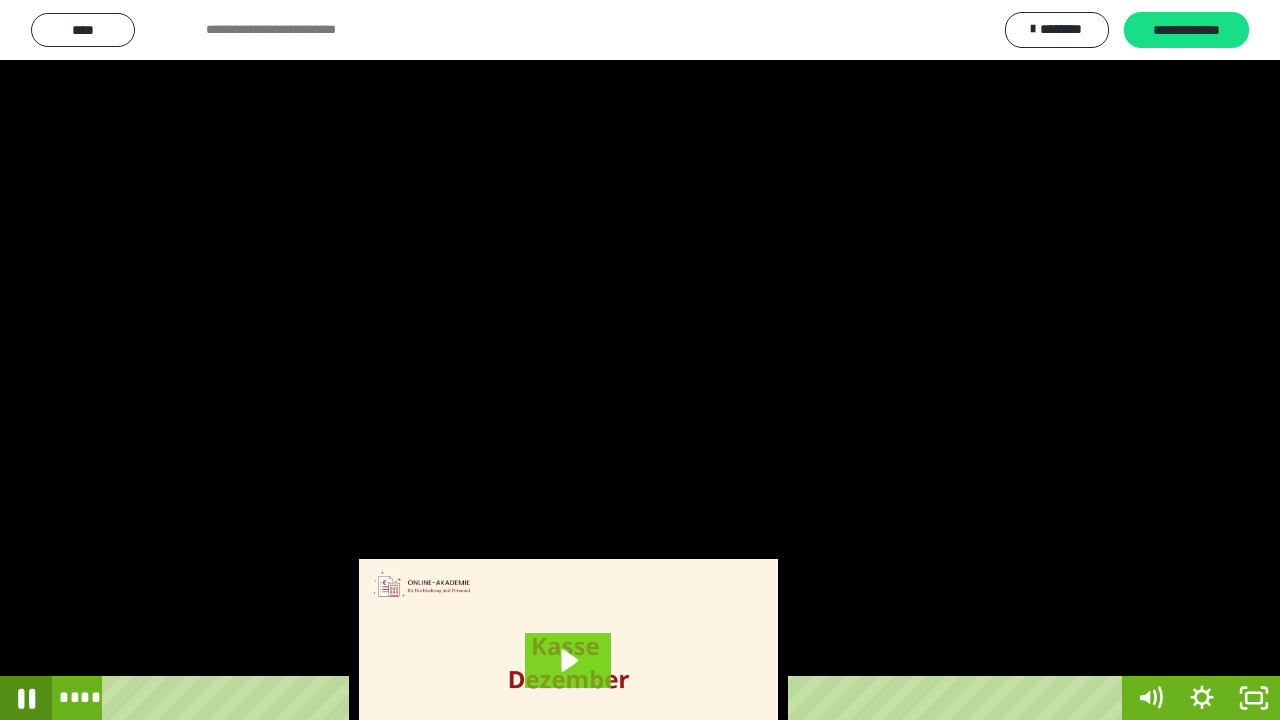 click 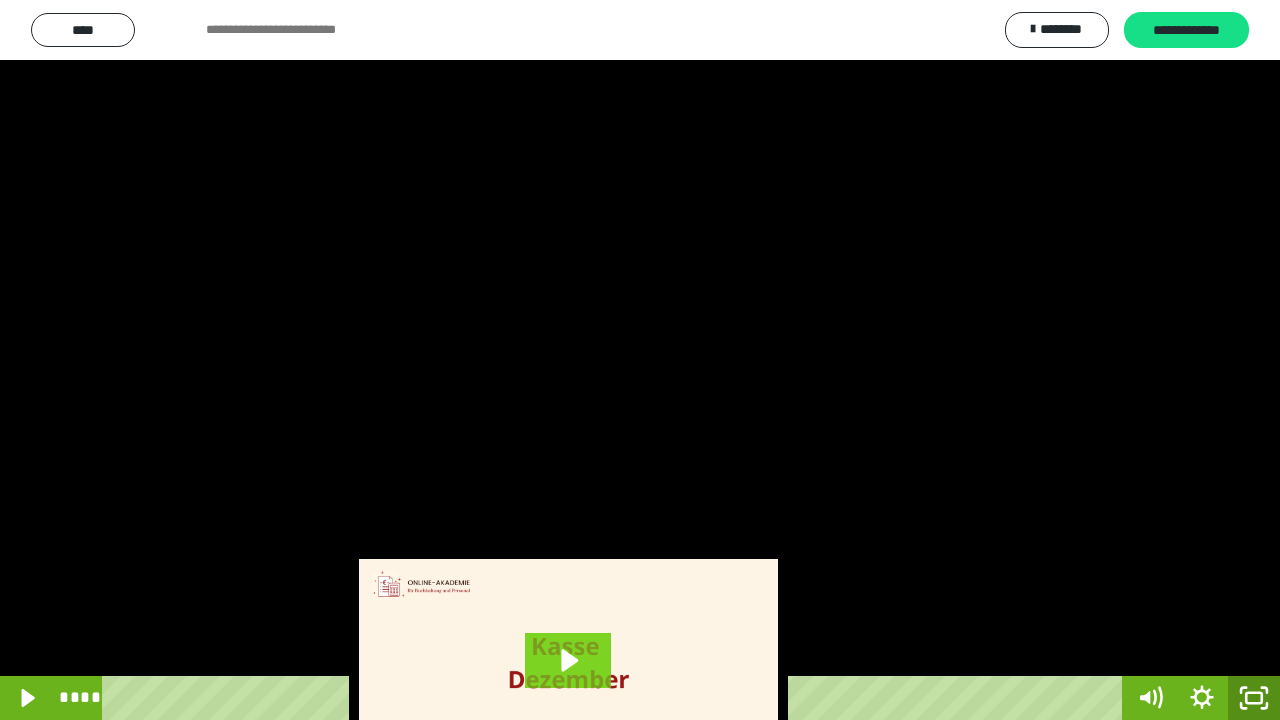 click 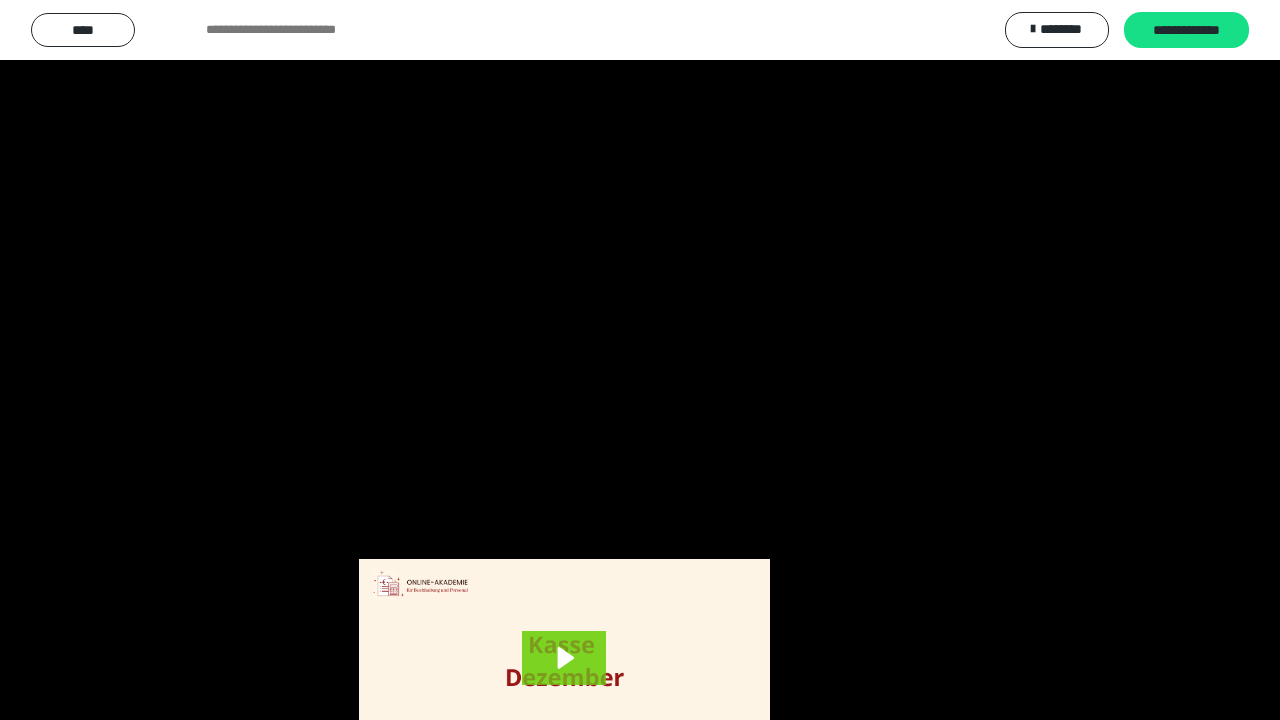 scroll, scrollTop: 3802, scrollLeft: 0, axis: vertical 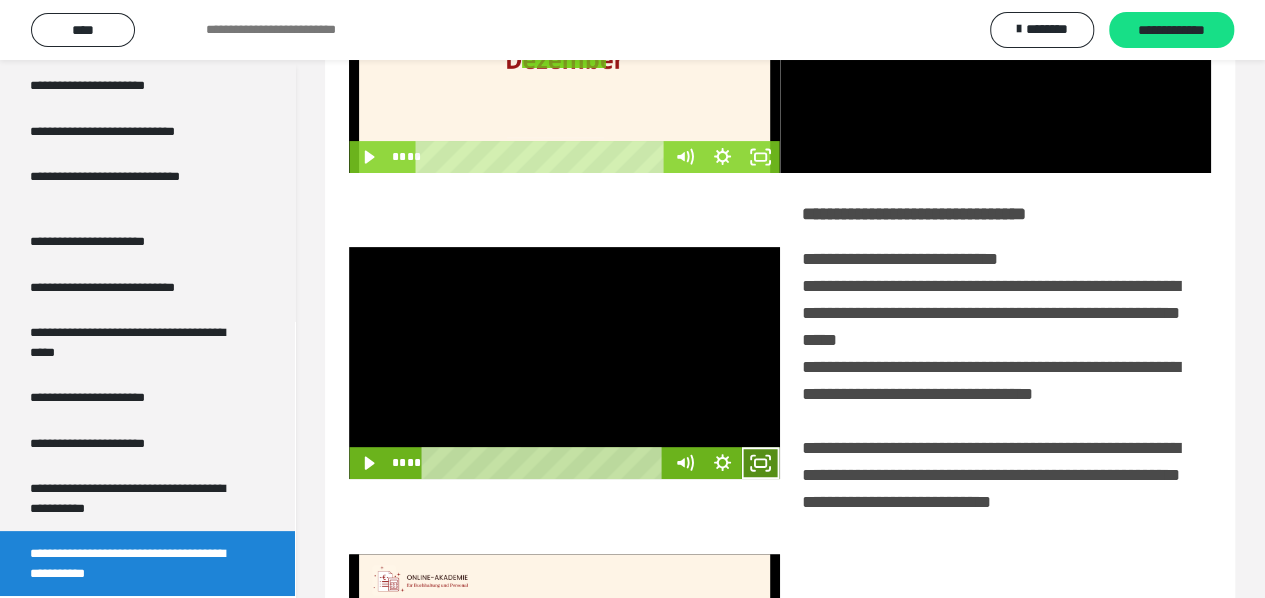 click 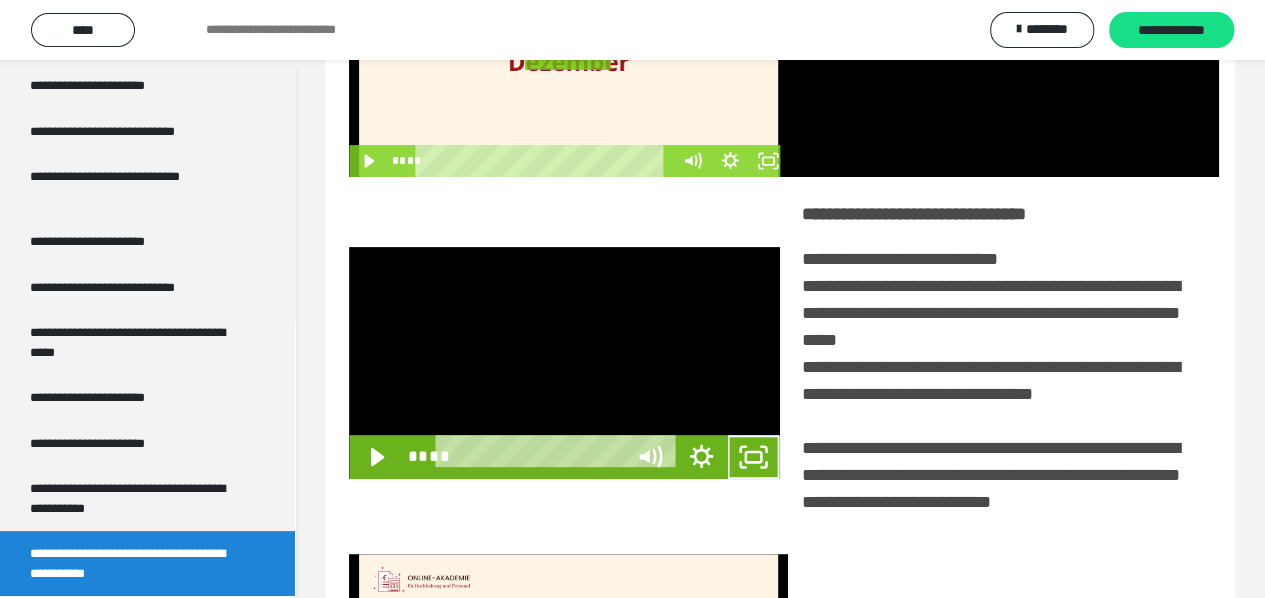 scroll, scrollTop: 3680, scrollLeft: 0, axis: vertical 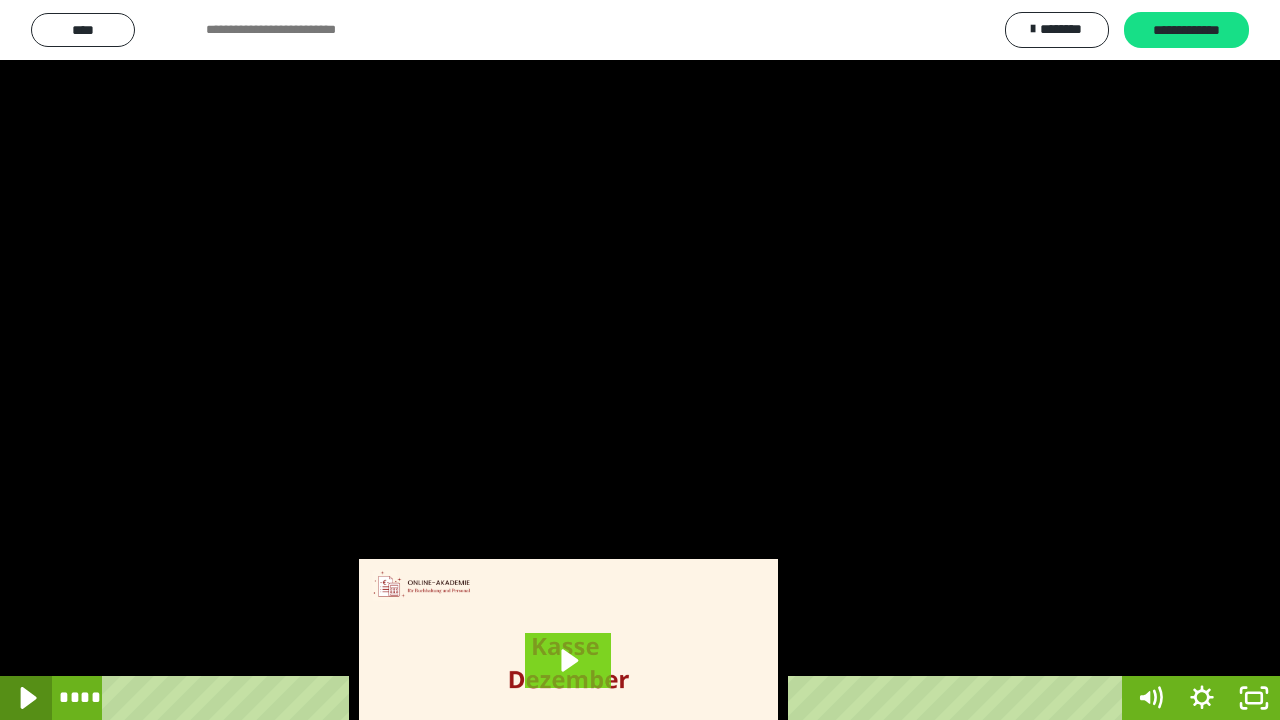 click 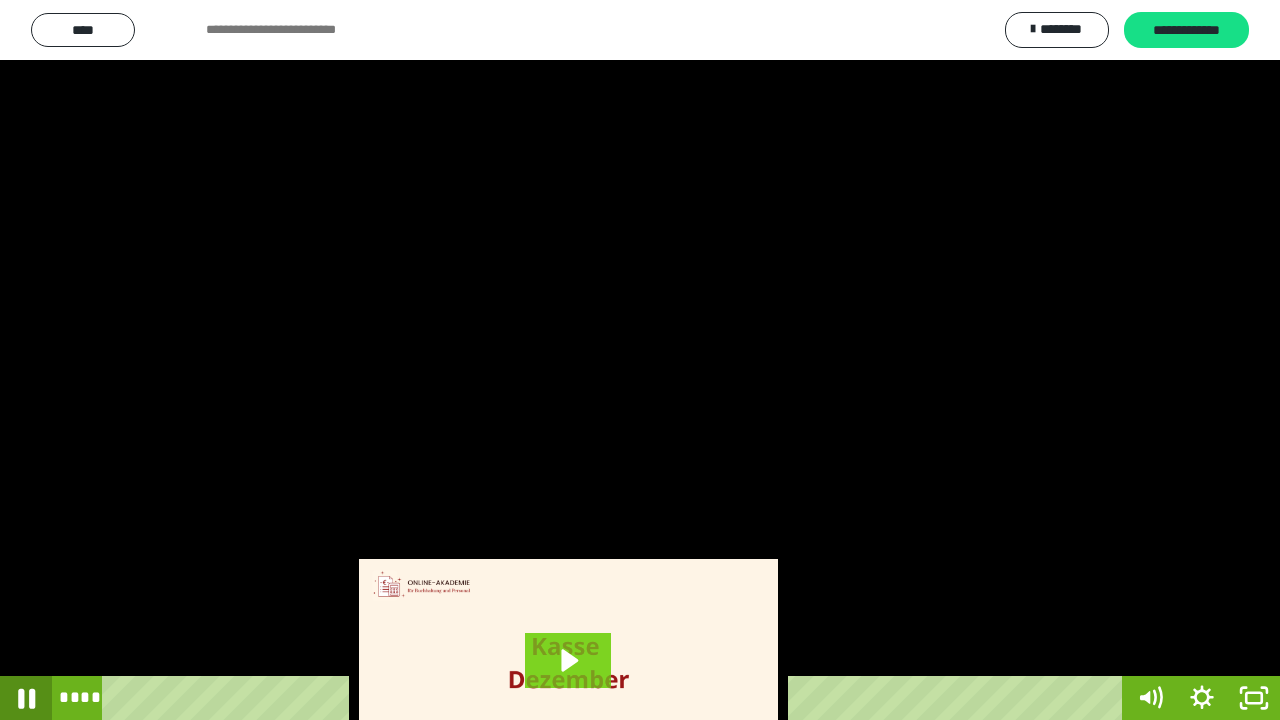 click 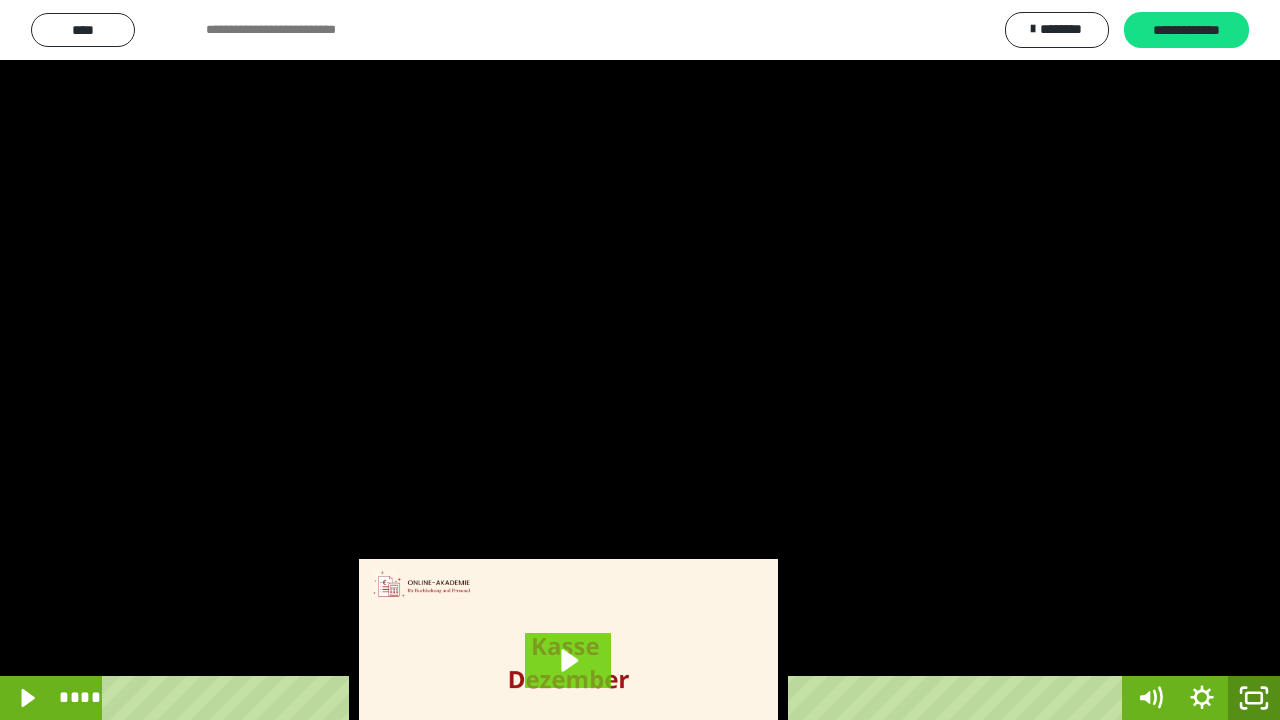drag, startPoint x: 1252, startPoint y: 694, endPoint x: 1252, endPoint y: 572, distance: 122 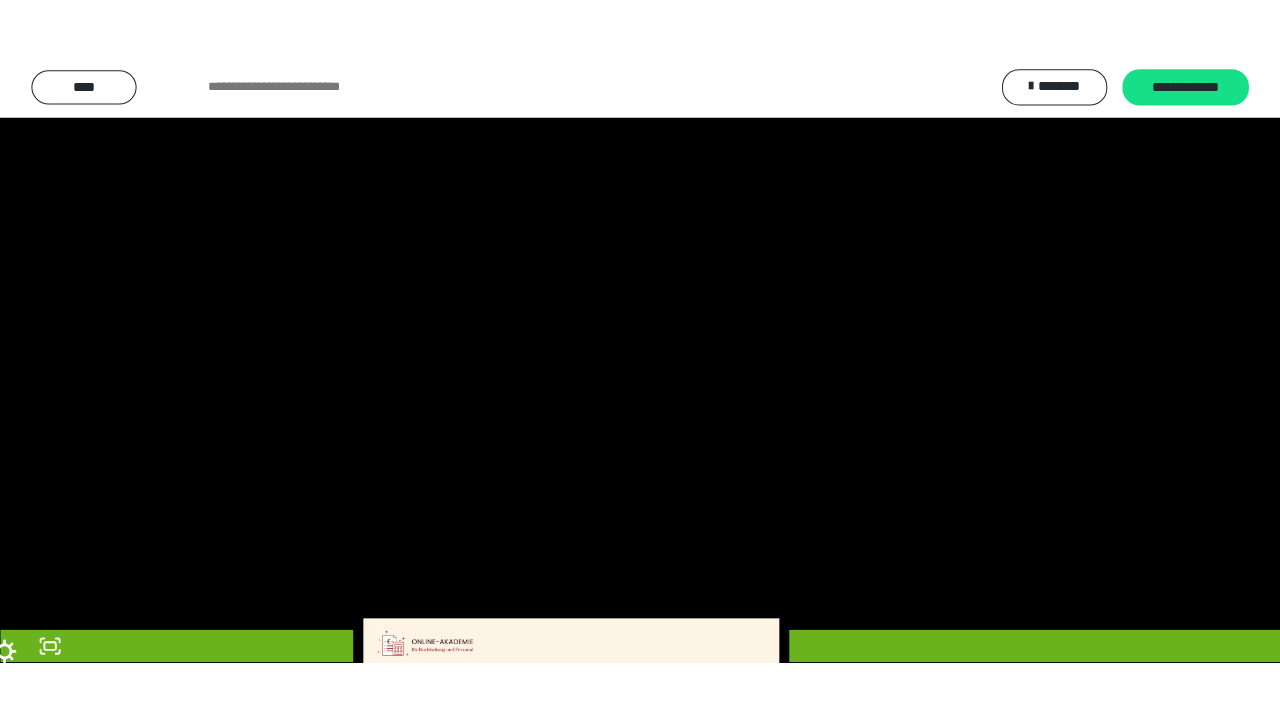 scroll, scrollTop: 3802, scrollLeft: 0, axis: vertical 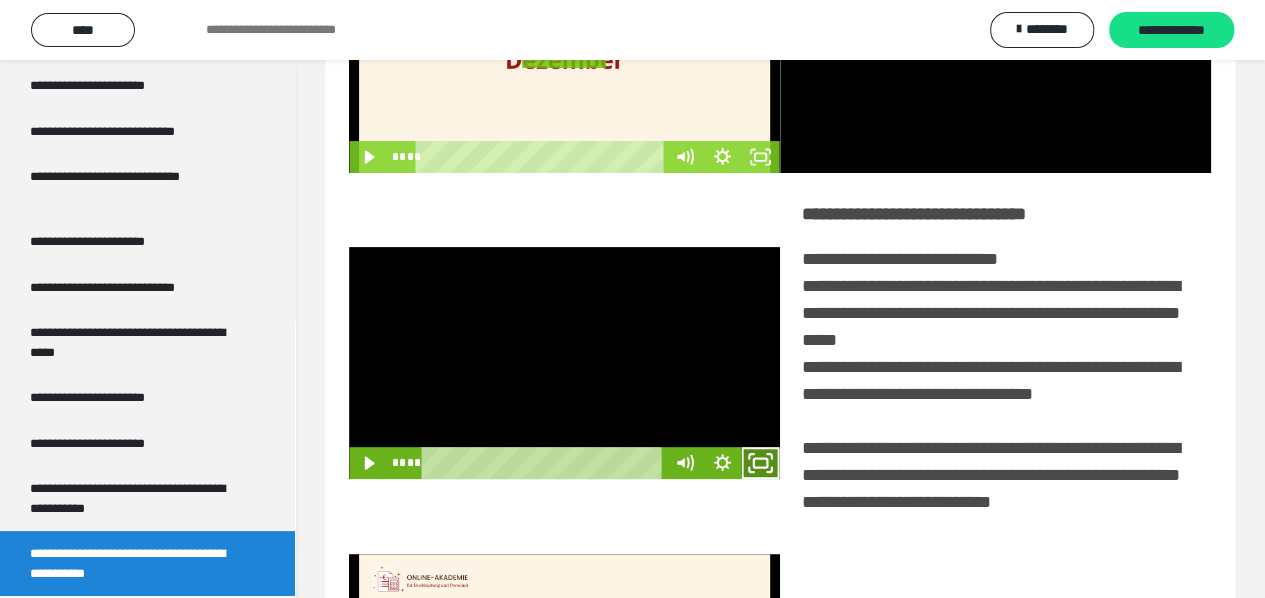 click 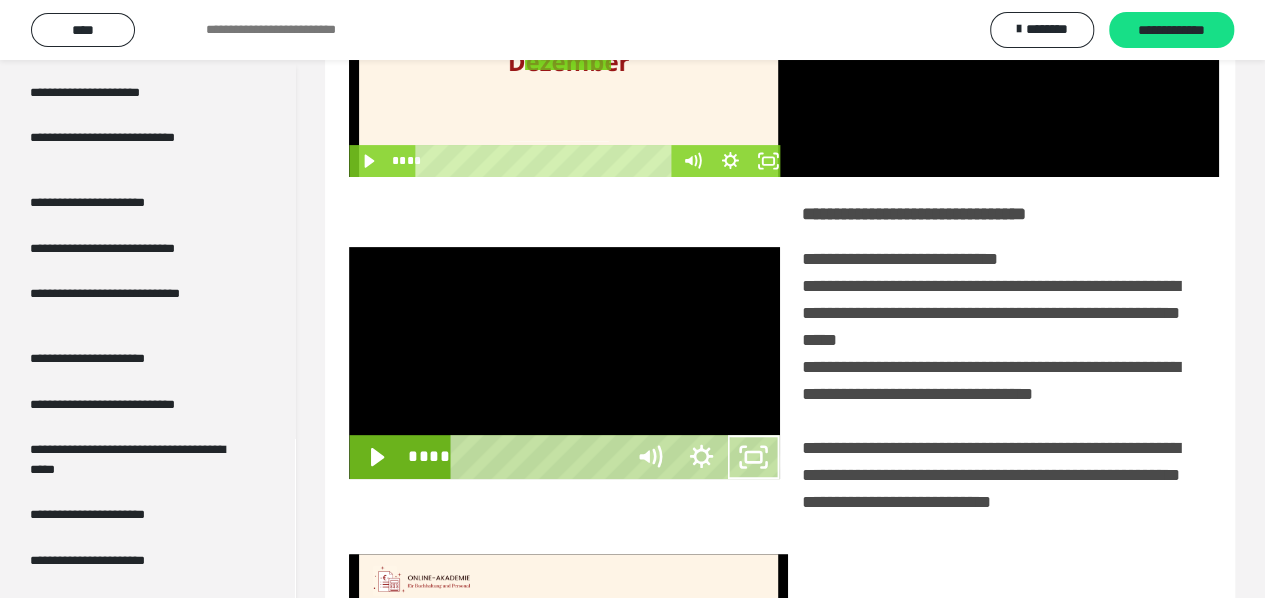 scroll, scrollTop: 3680, scrollLeft: 0, axis: vertical 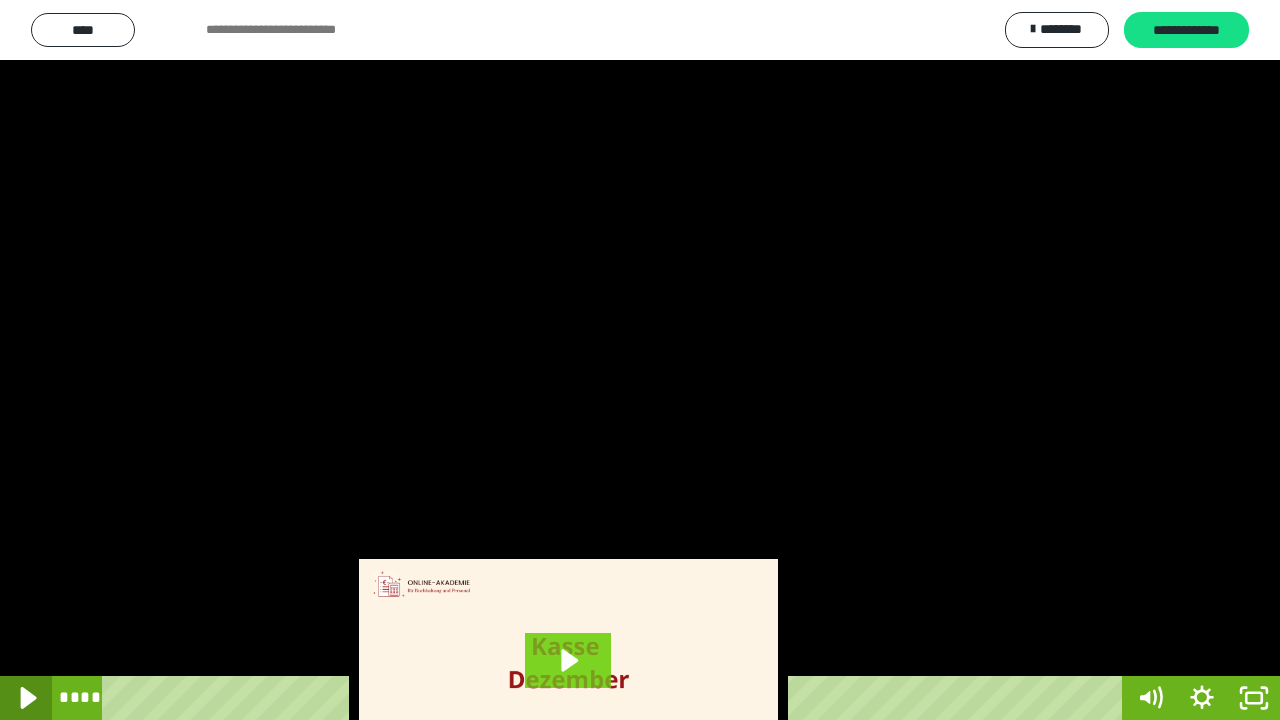 click 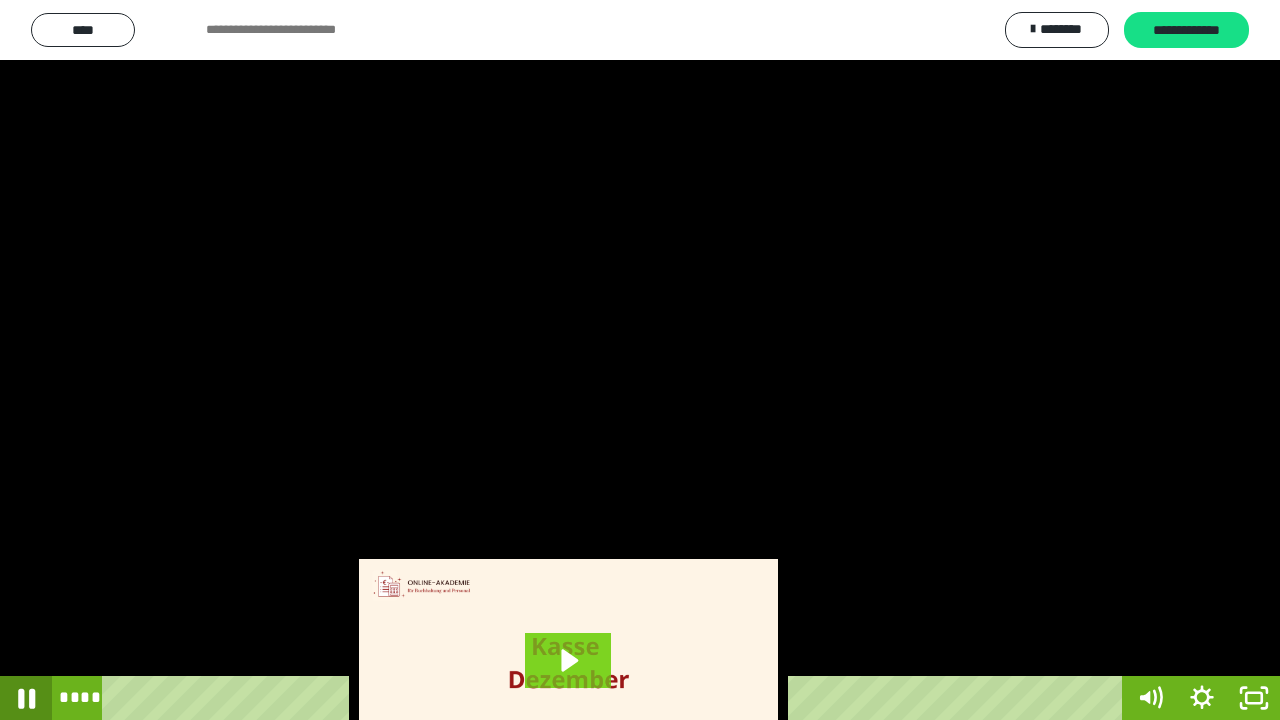 click 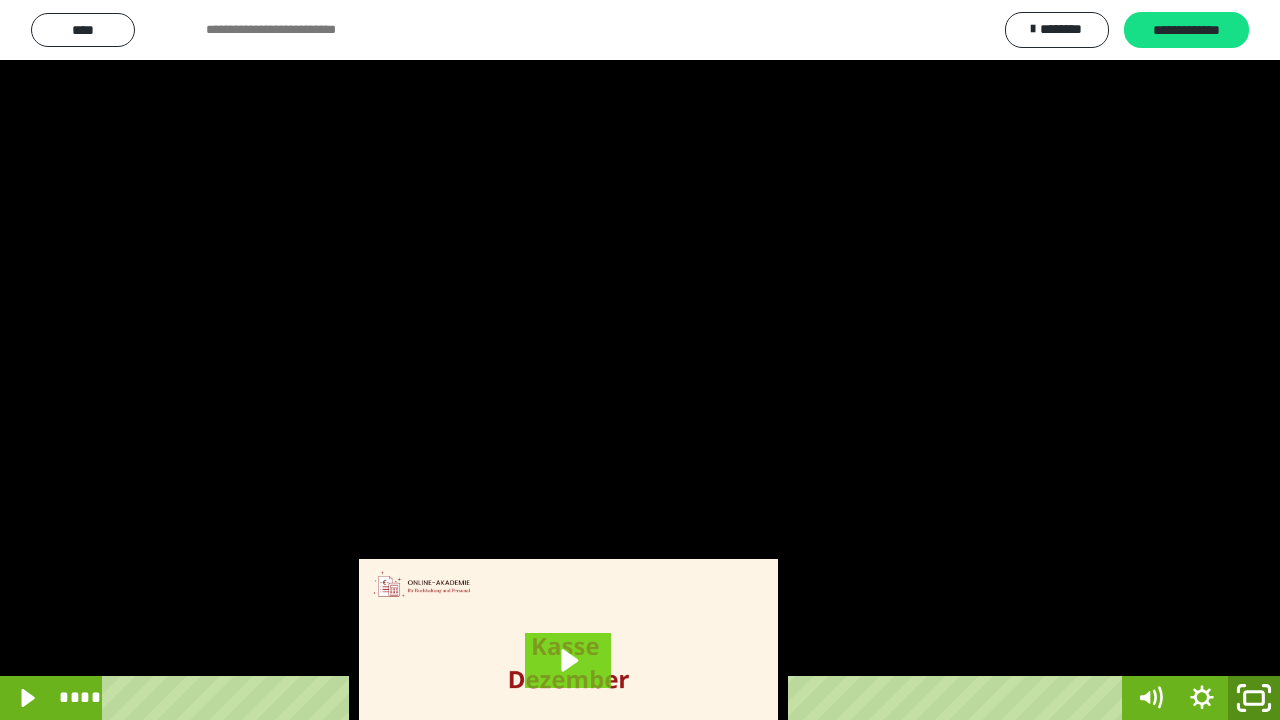 click 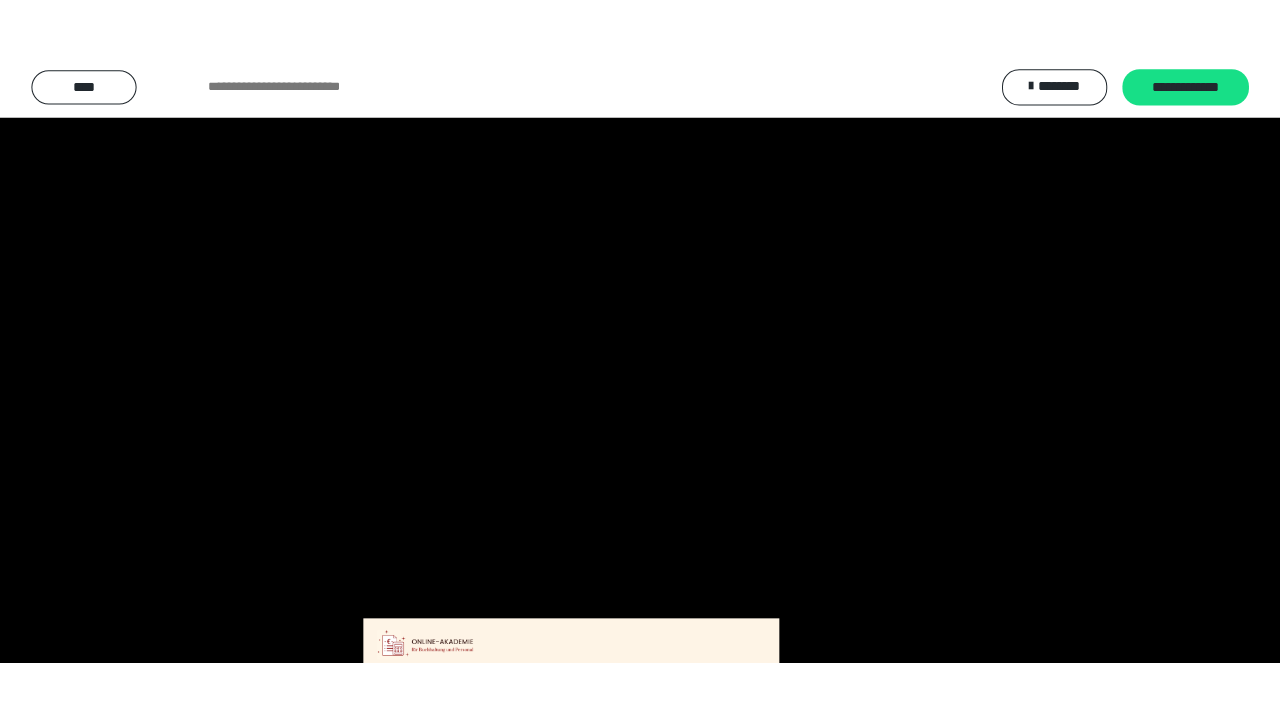 scroll, scrollTop: 3802, scrollLeft: 0, axis: vertical 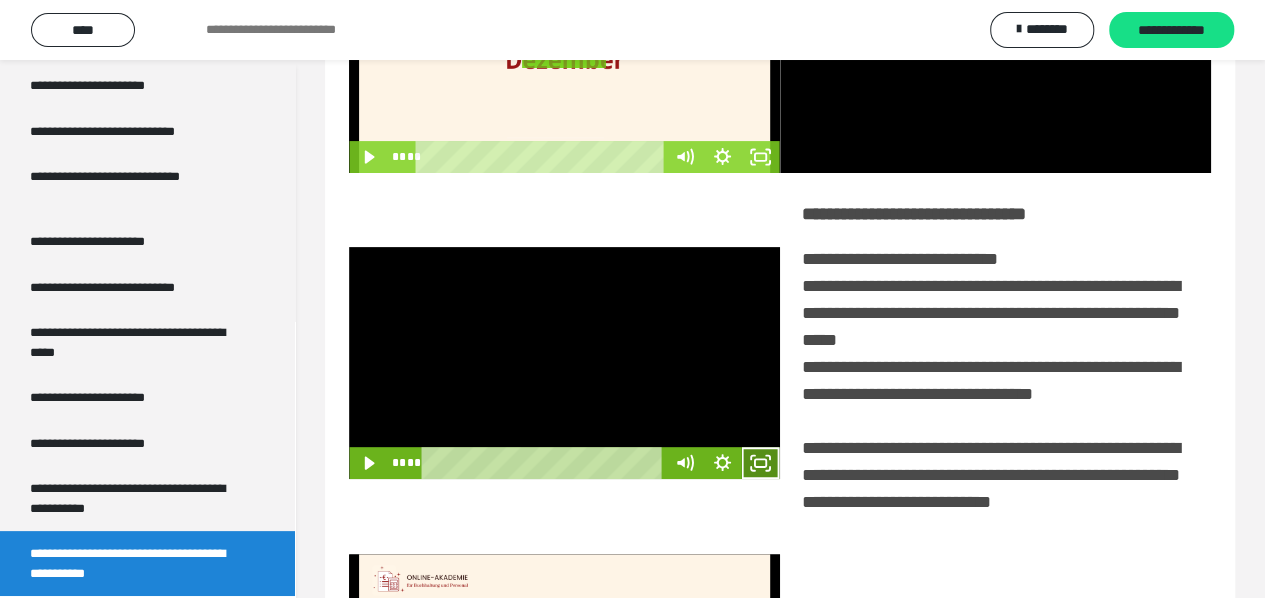 click 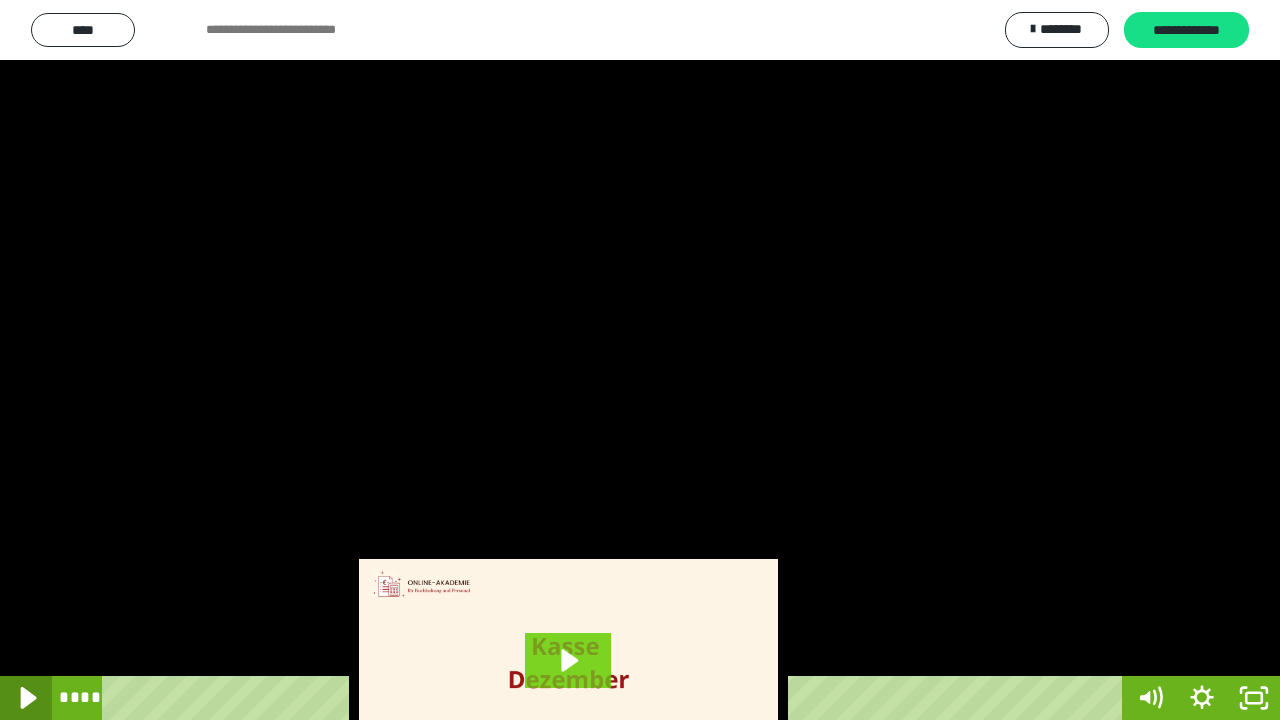 click 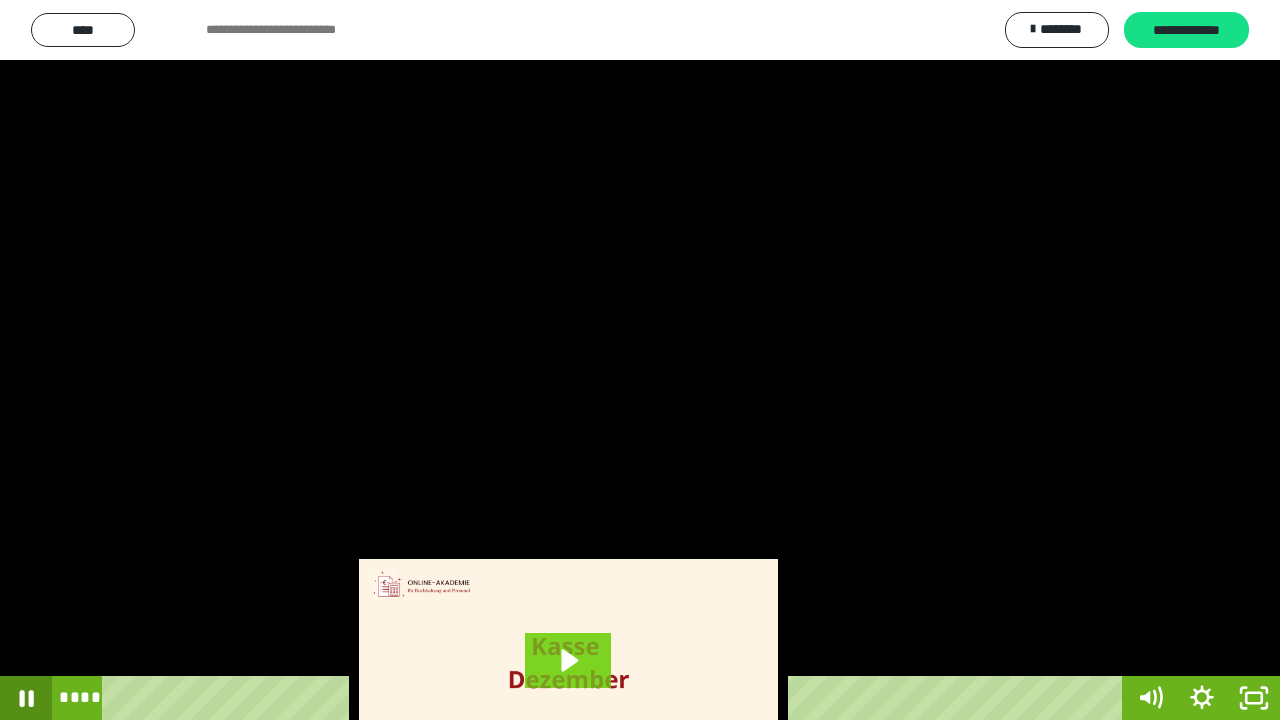 click 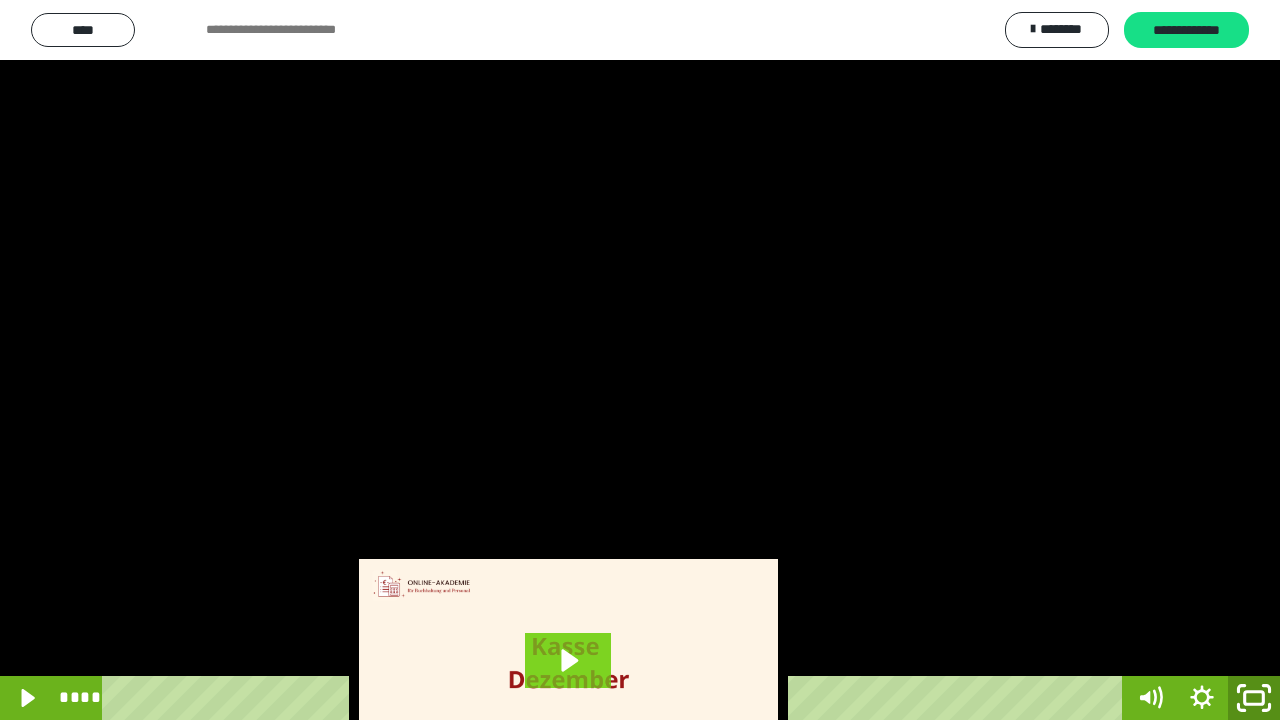 click 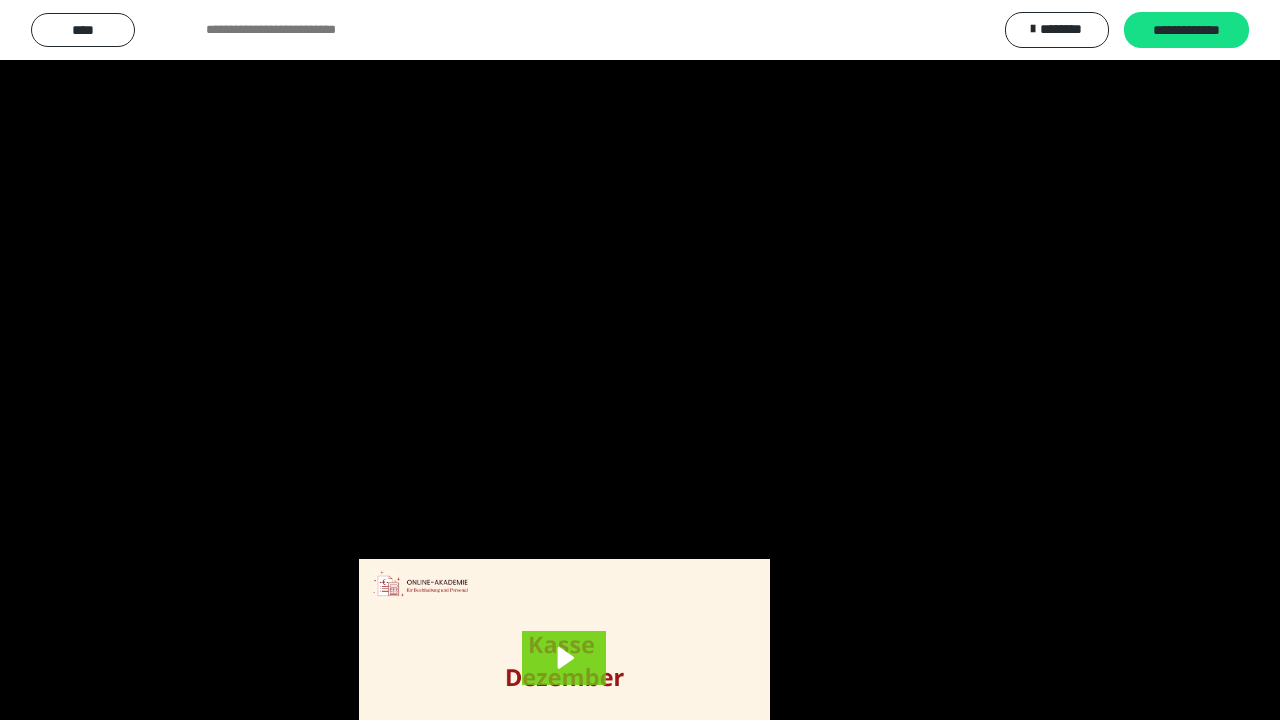 scroll, scrollTop: 3802, scrollLeft: 0, axis: vertical 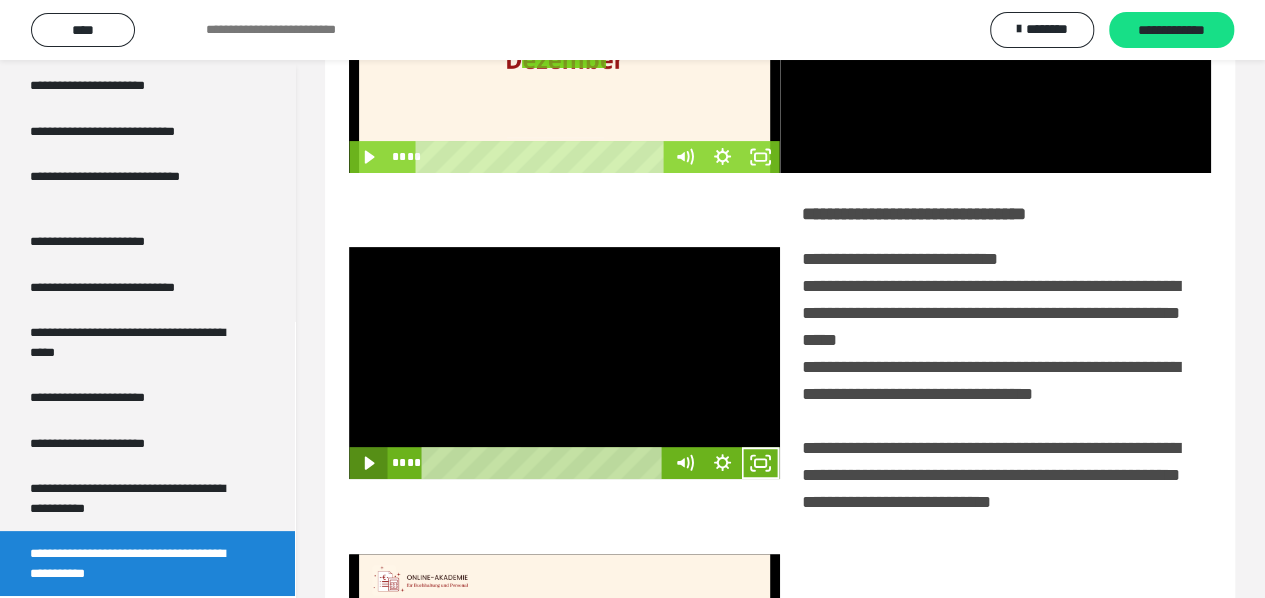 click 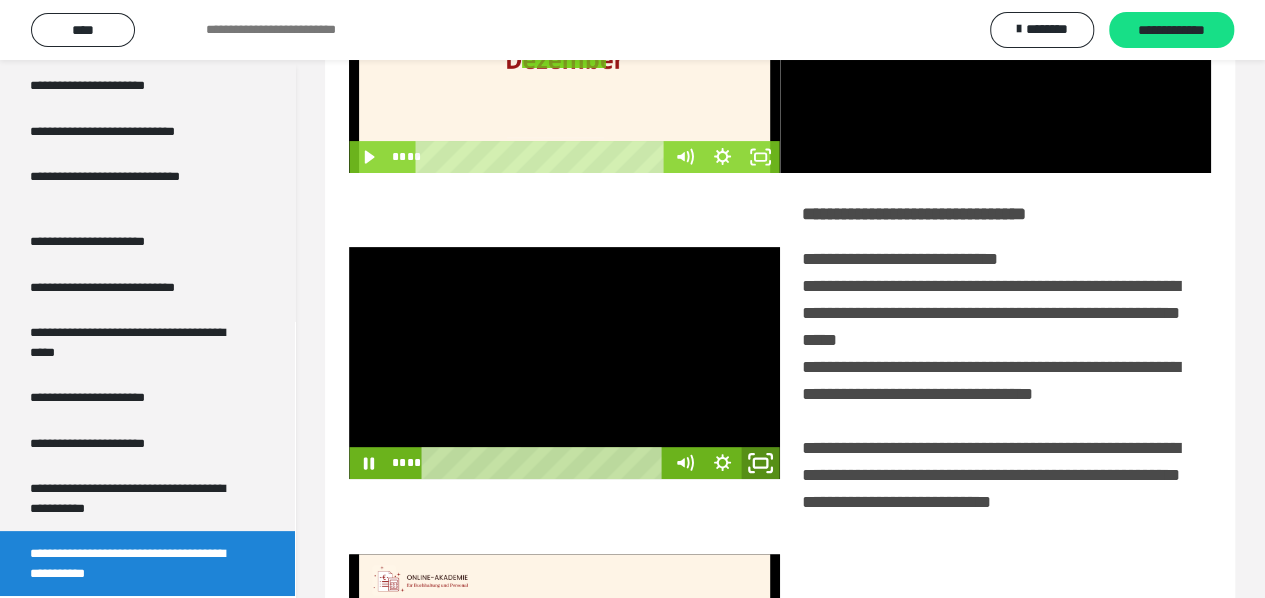 click 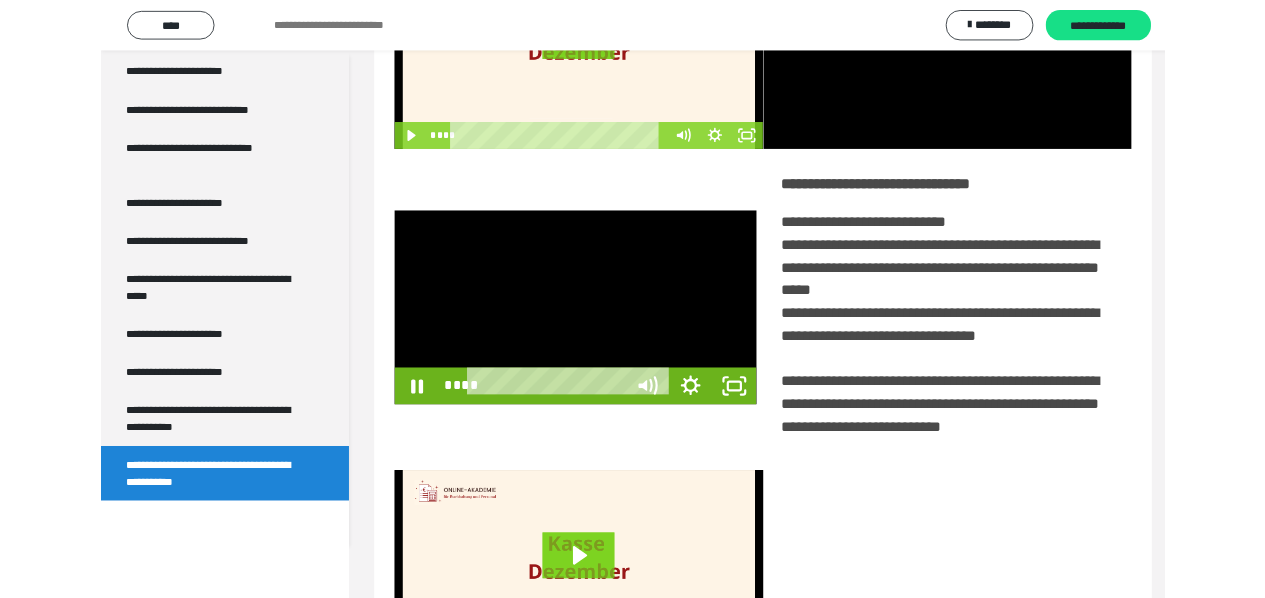 scroll, scrollTop: 3680, scrollLeft: 0, axis: vertical 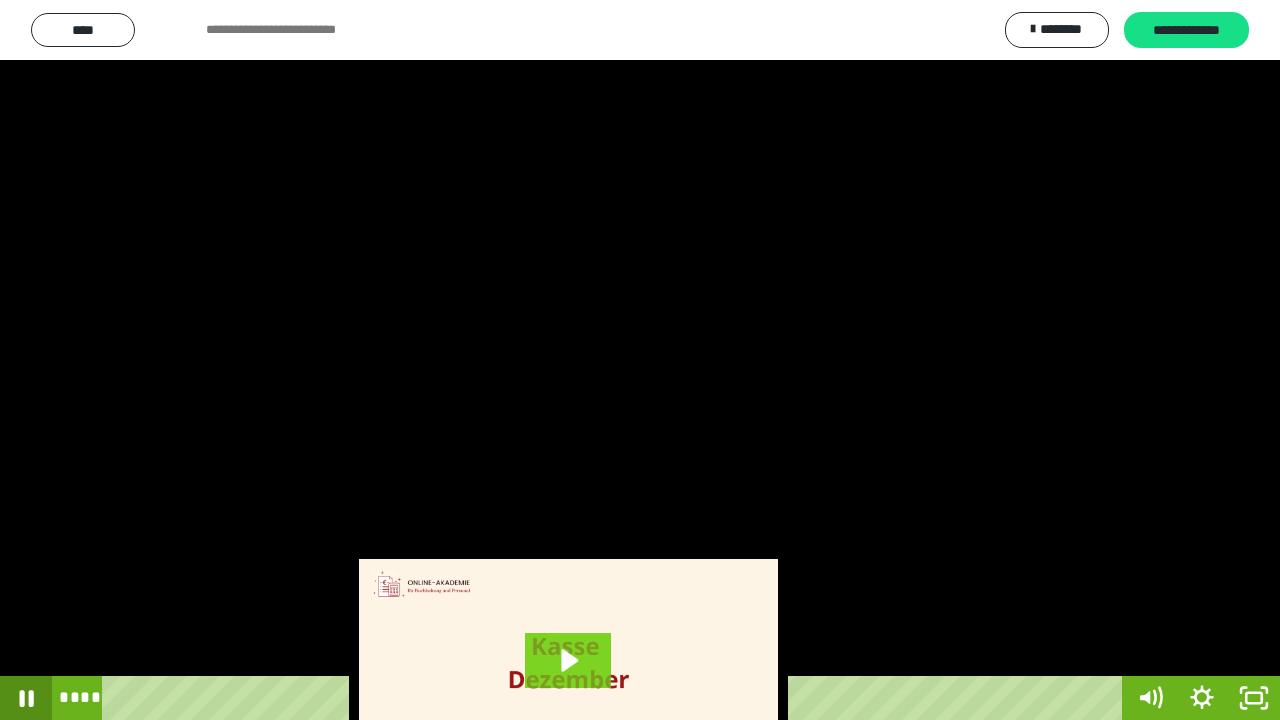 click 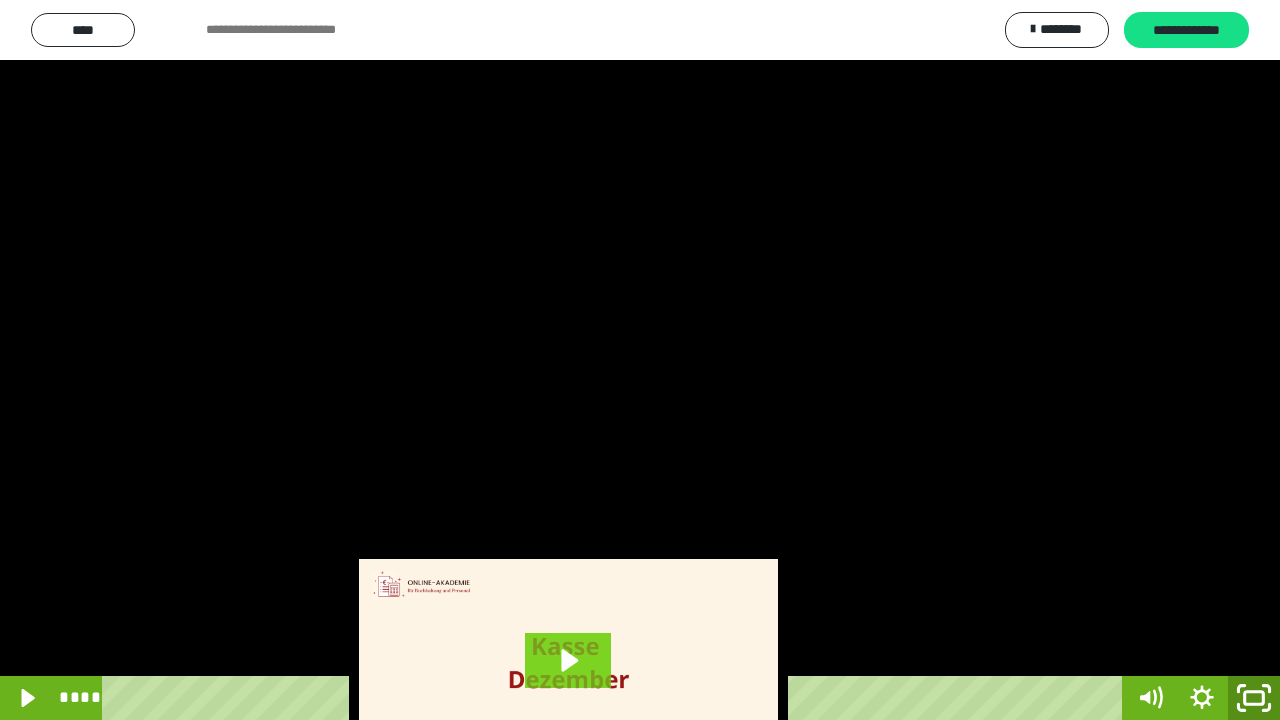 click 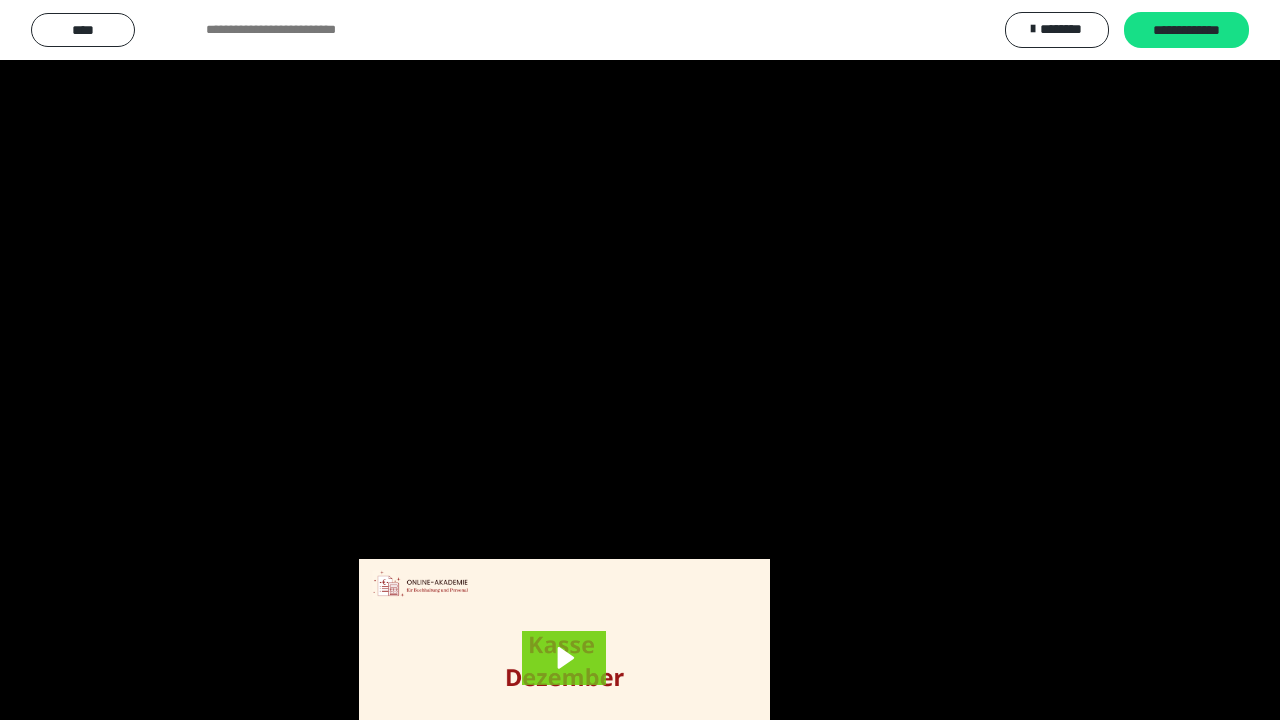 scroll, scrollTop: 3802, scrollLeft: 0, axis: vertical 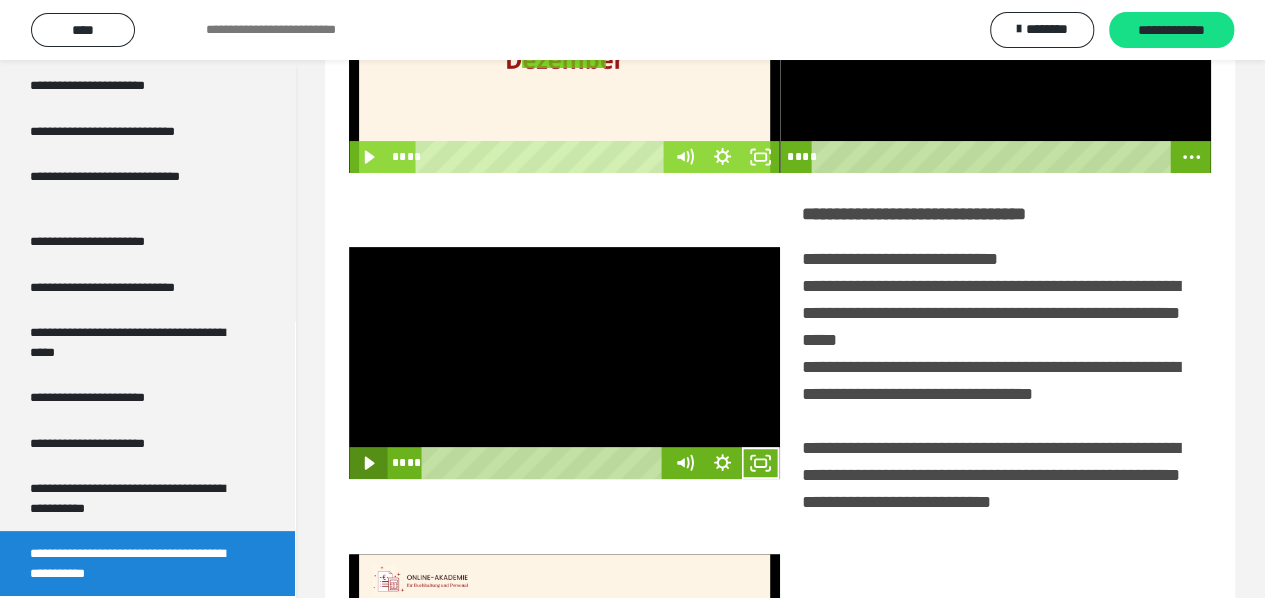 click 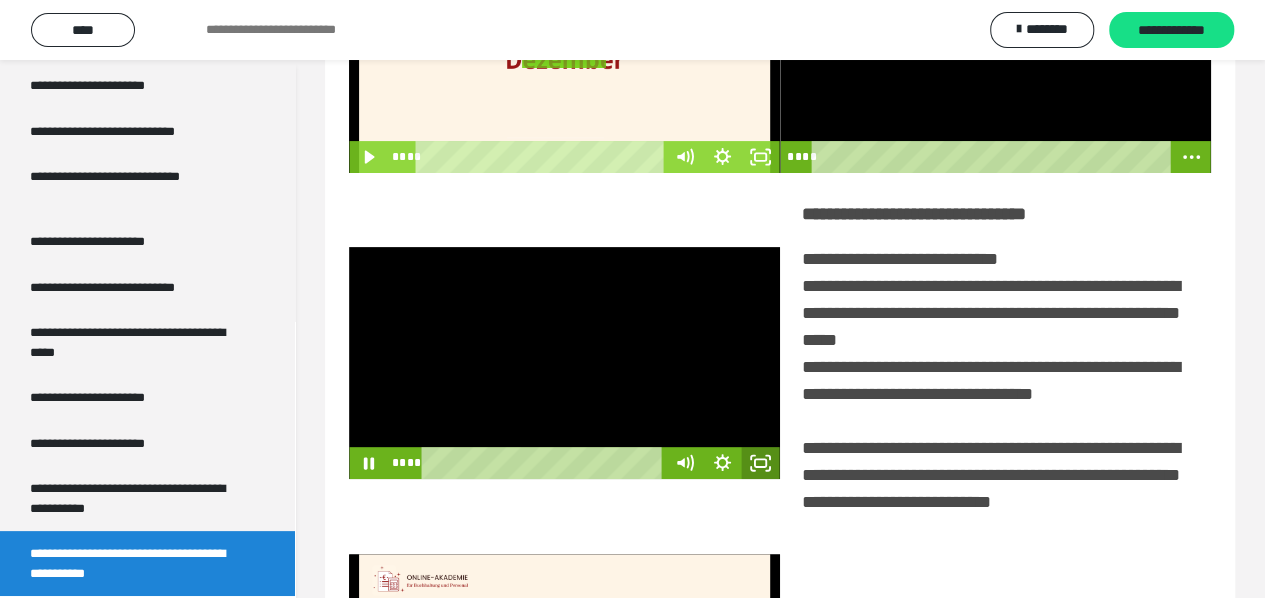 click 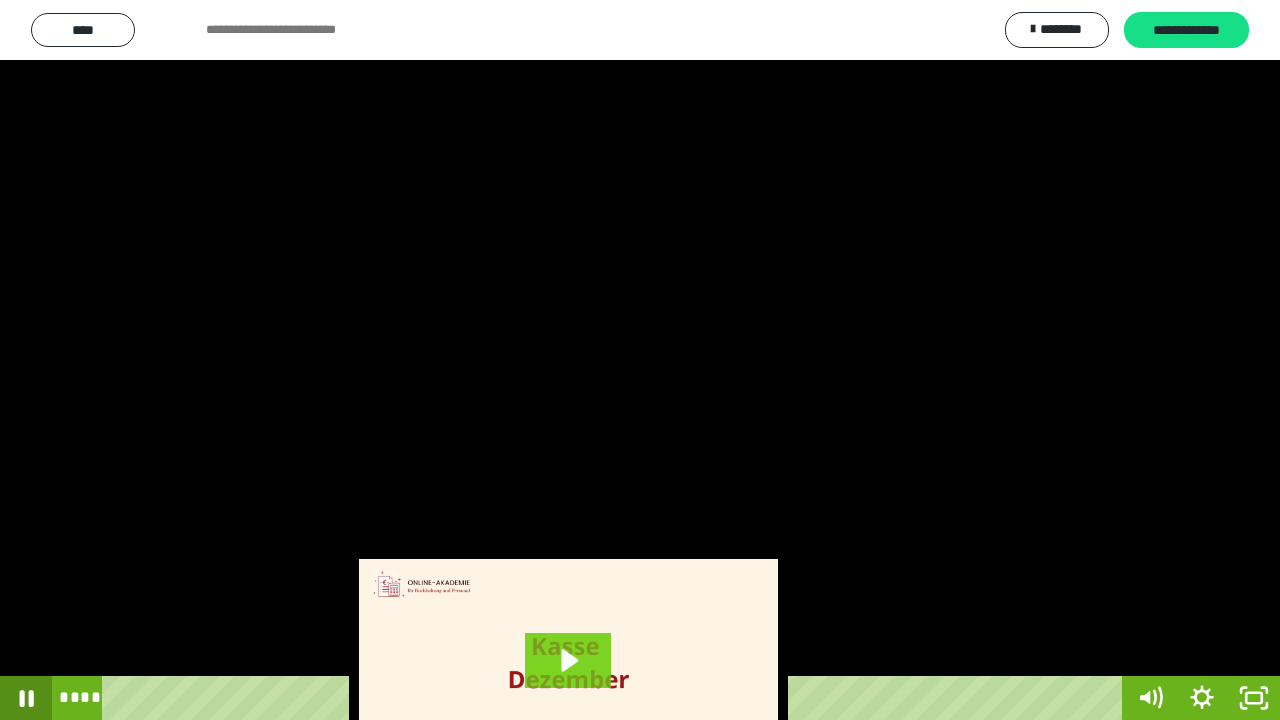 click 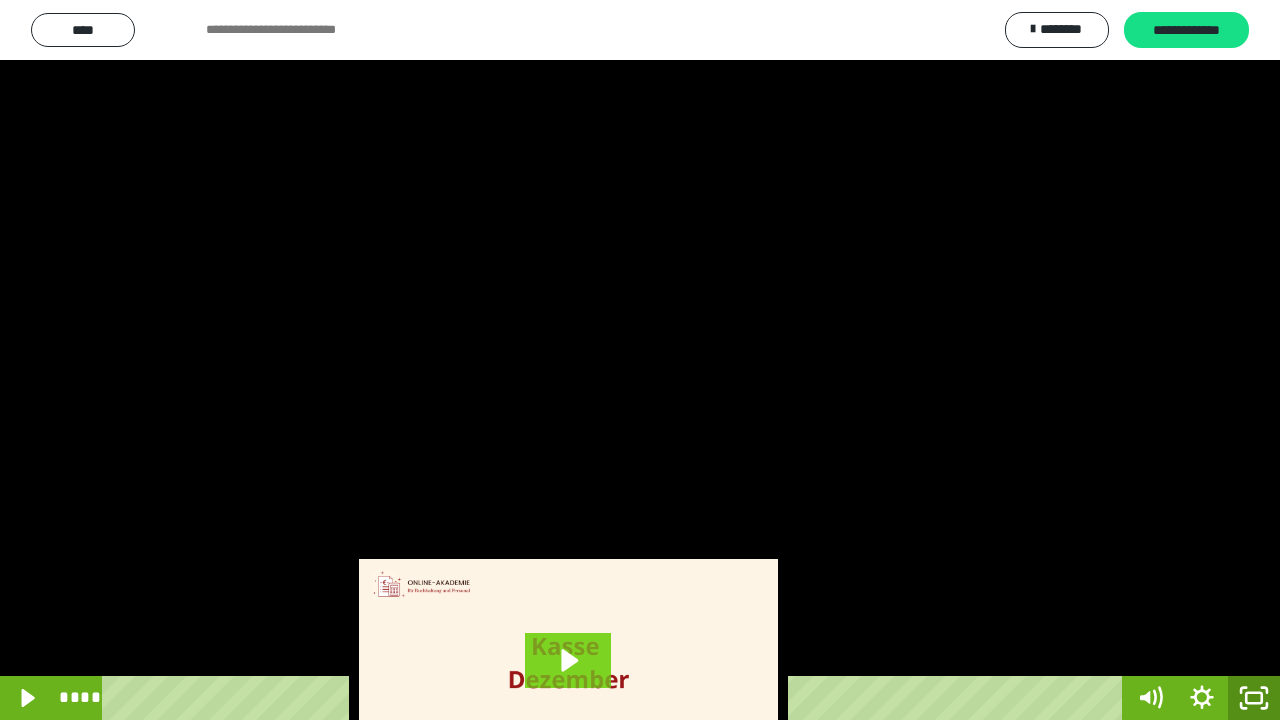 click 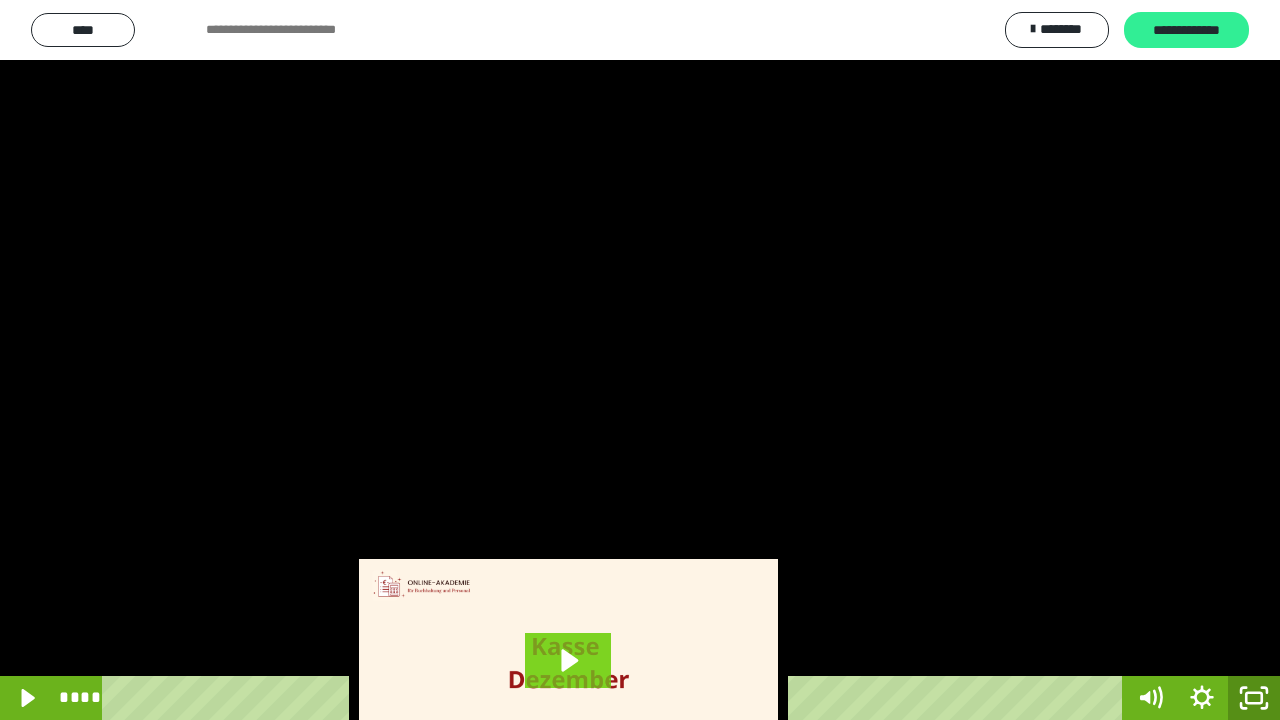 scroll, scrollTop: 3802, scrollLeft: 0, axis: vertical 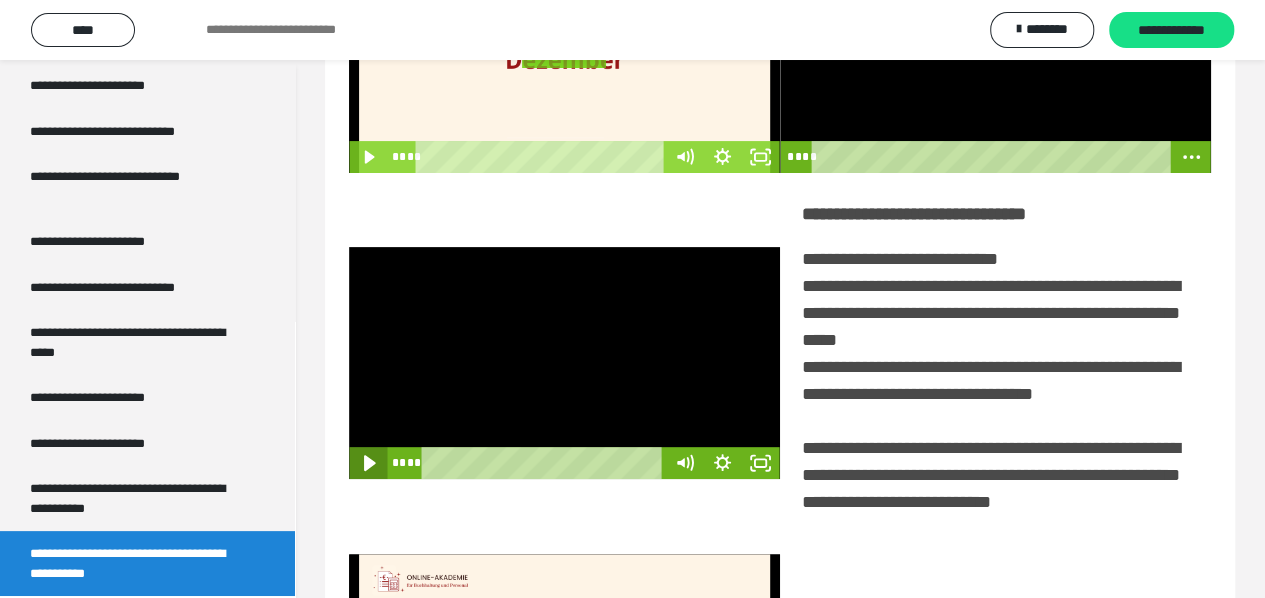 click 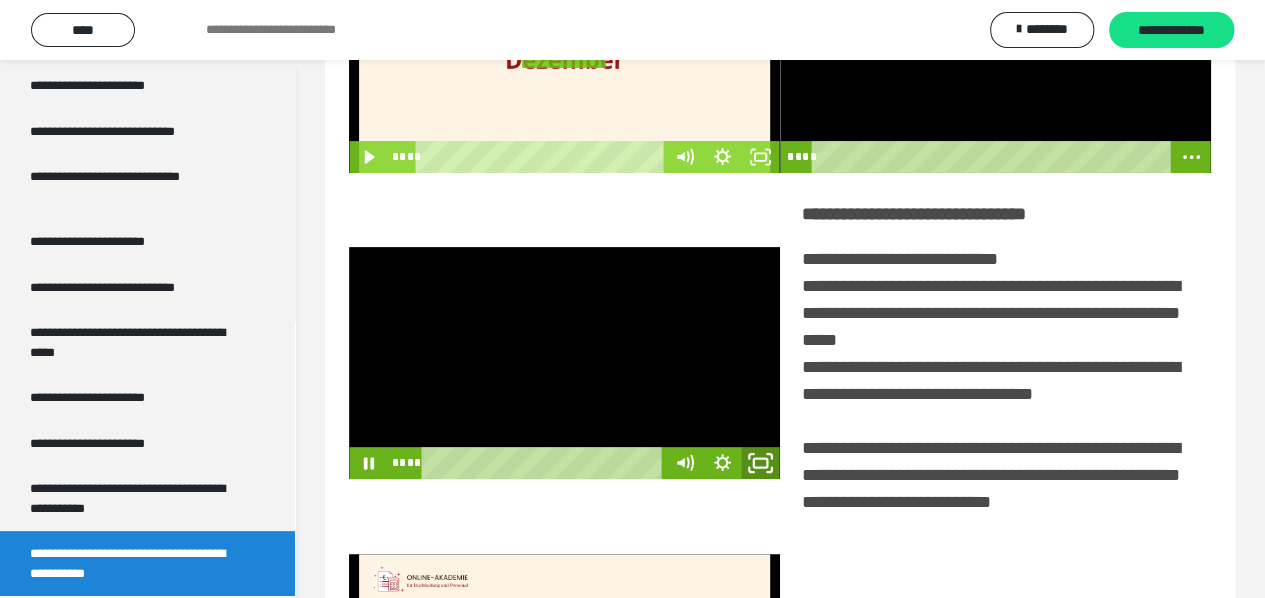 click 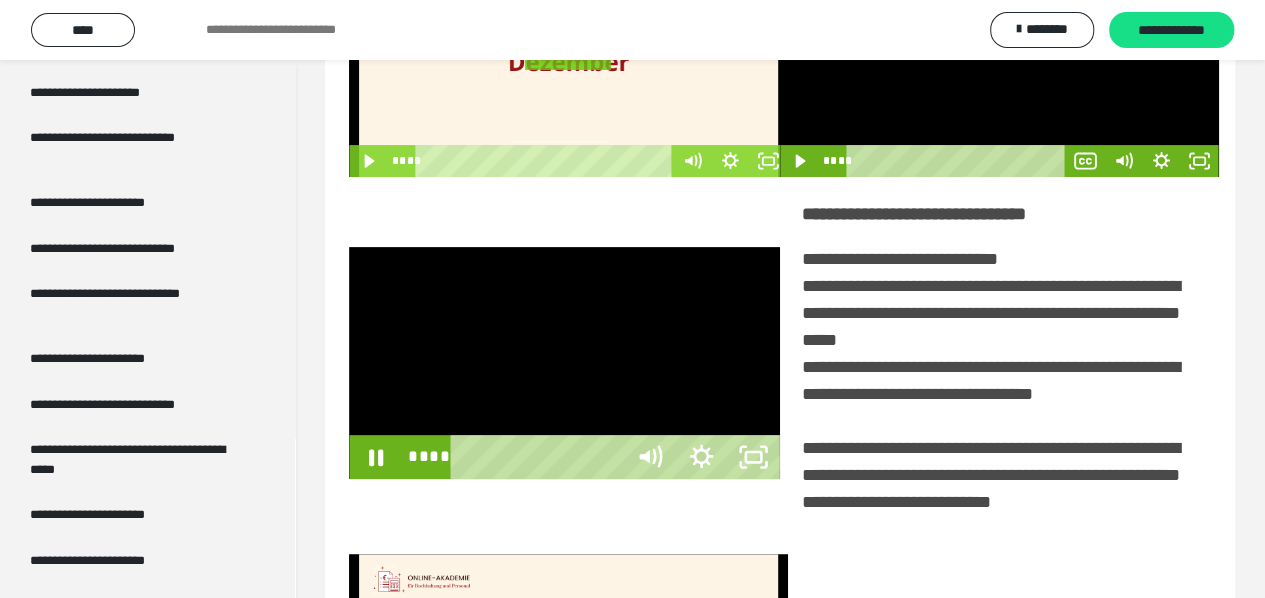 scroll, scrollTop: 3680, scrollLeft: 0, axis: vertical 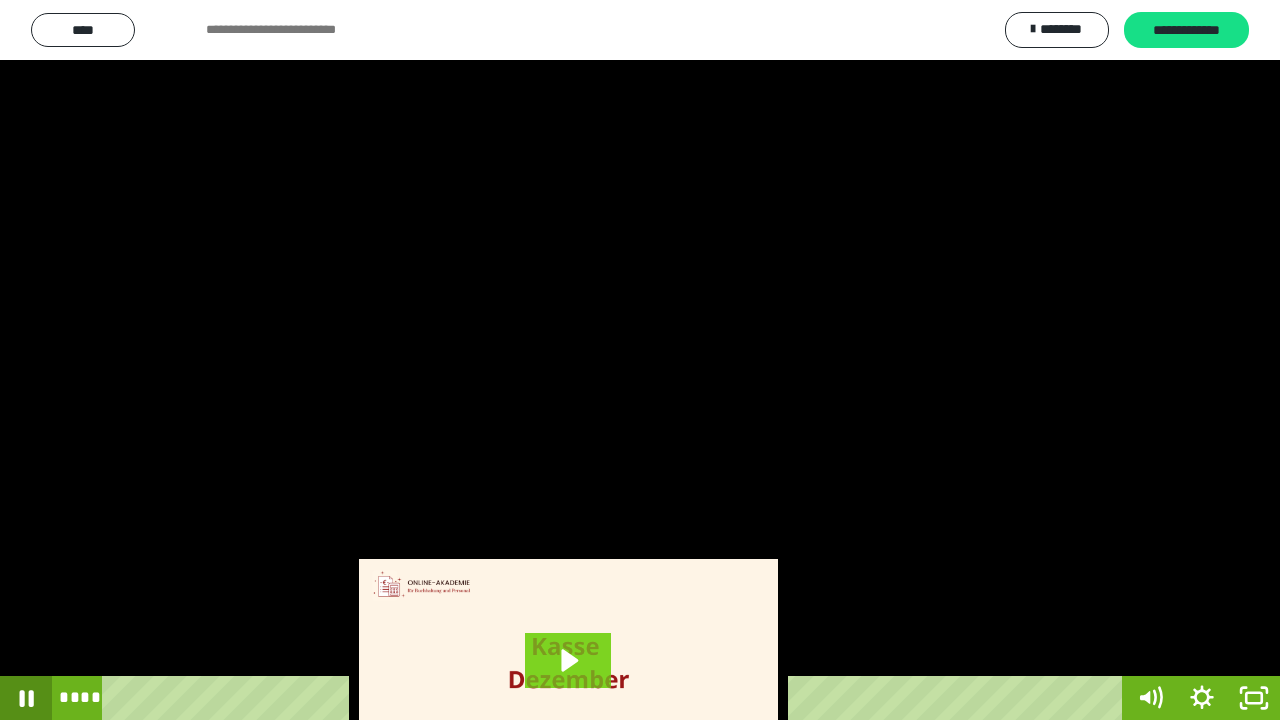 click 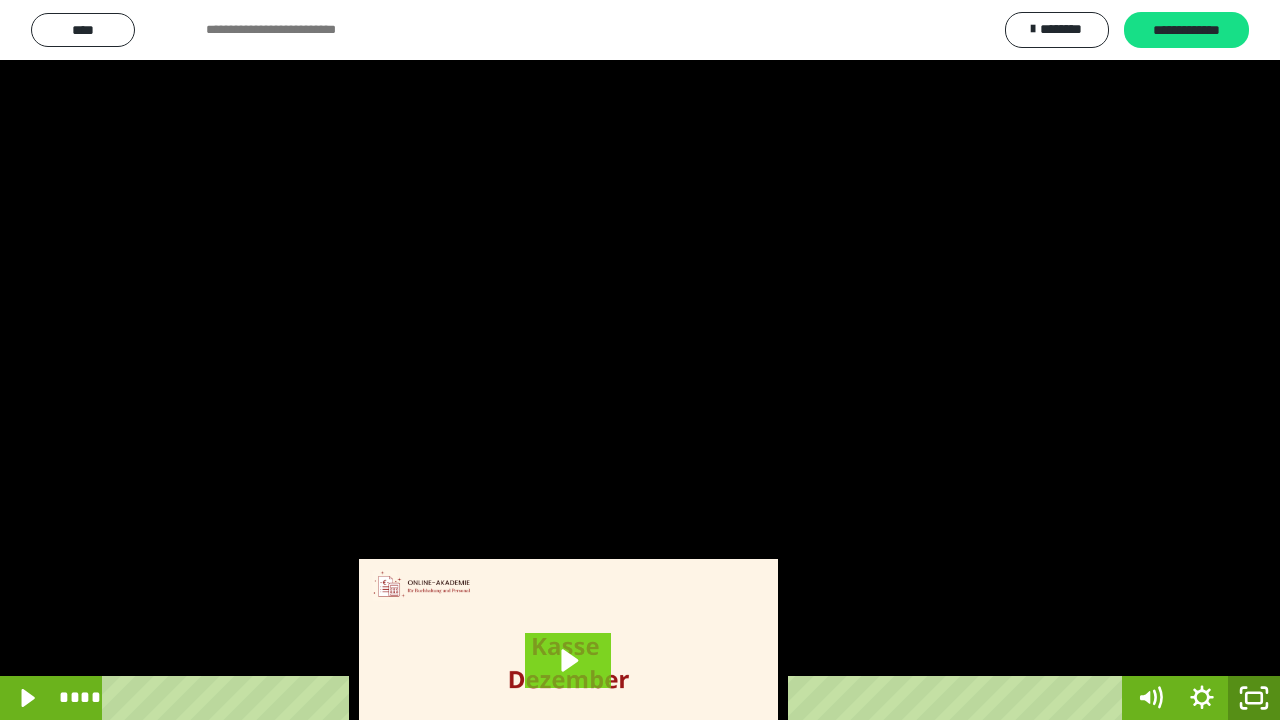 drag, startPoint x: 1240, startPoint y: 700, endPoint x: 1235, endPoint y: 488, distance: 212.05896 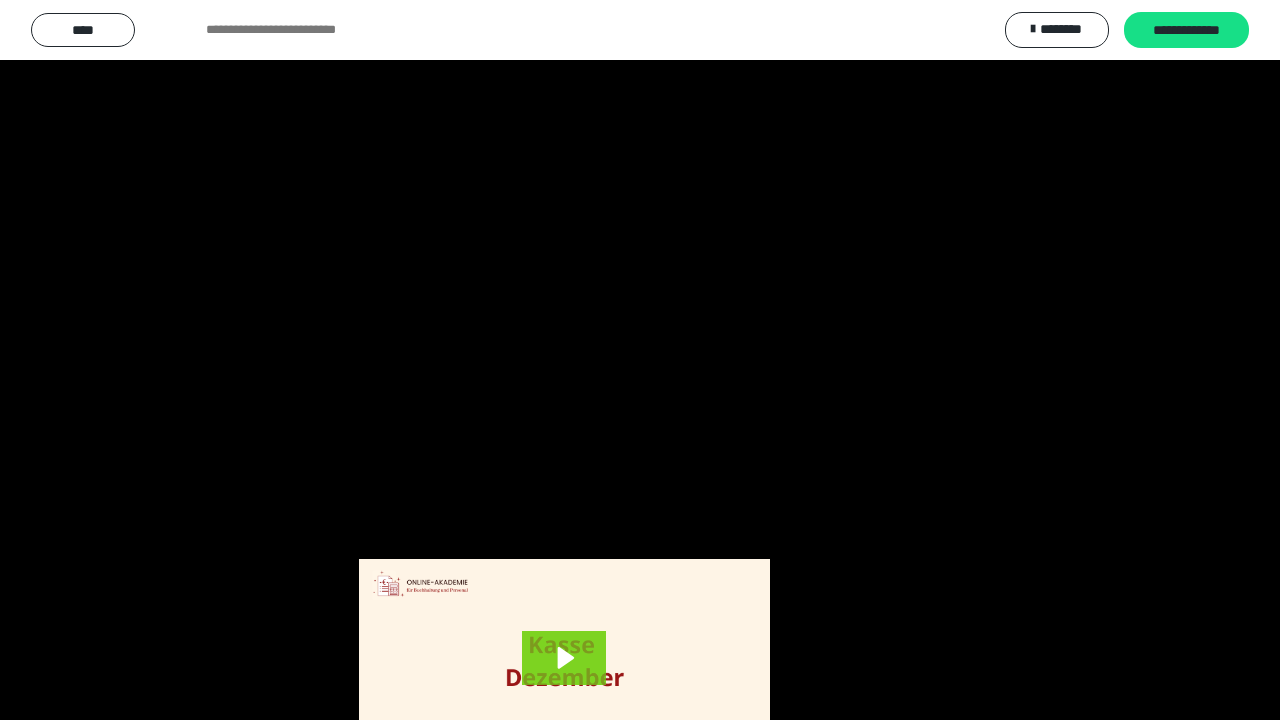scroll, scrollTop: 3802, scrollLeft: 0, axis: vertical 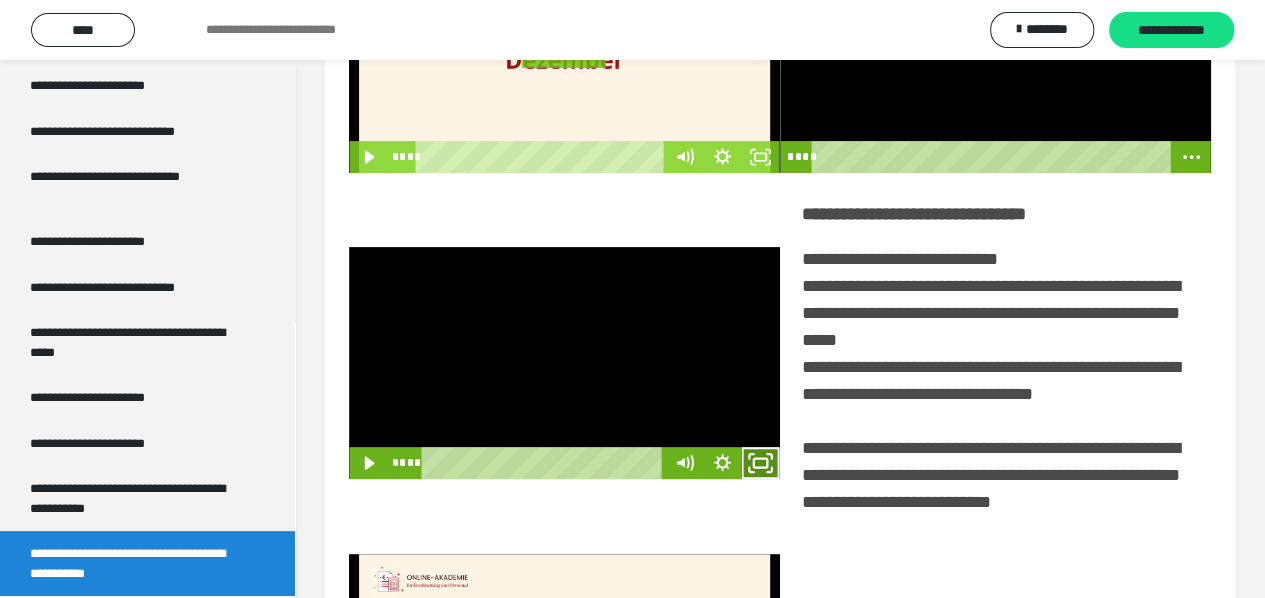 click 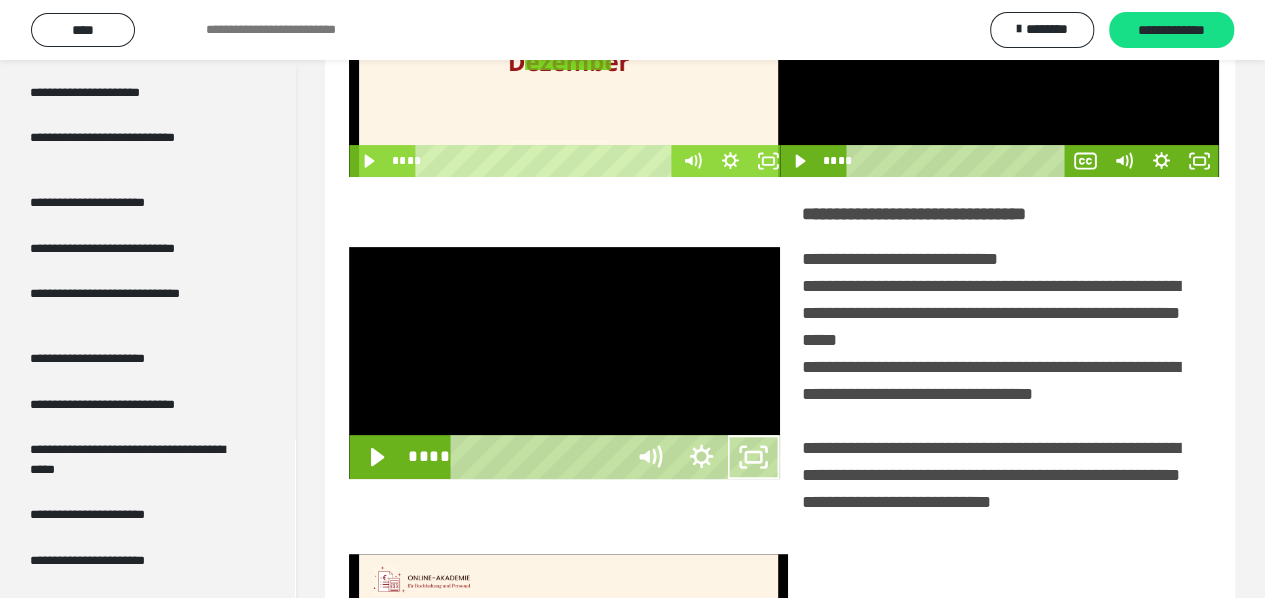 scroll, scrollTop: 3680, scrollLeft: 0, axis: vertical 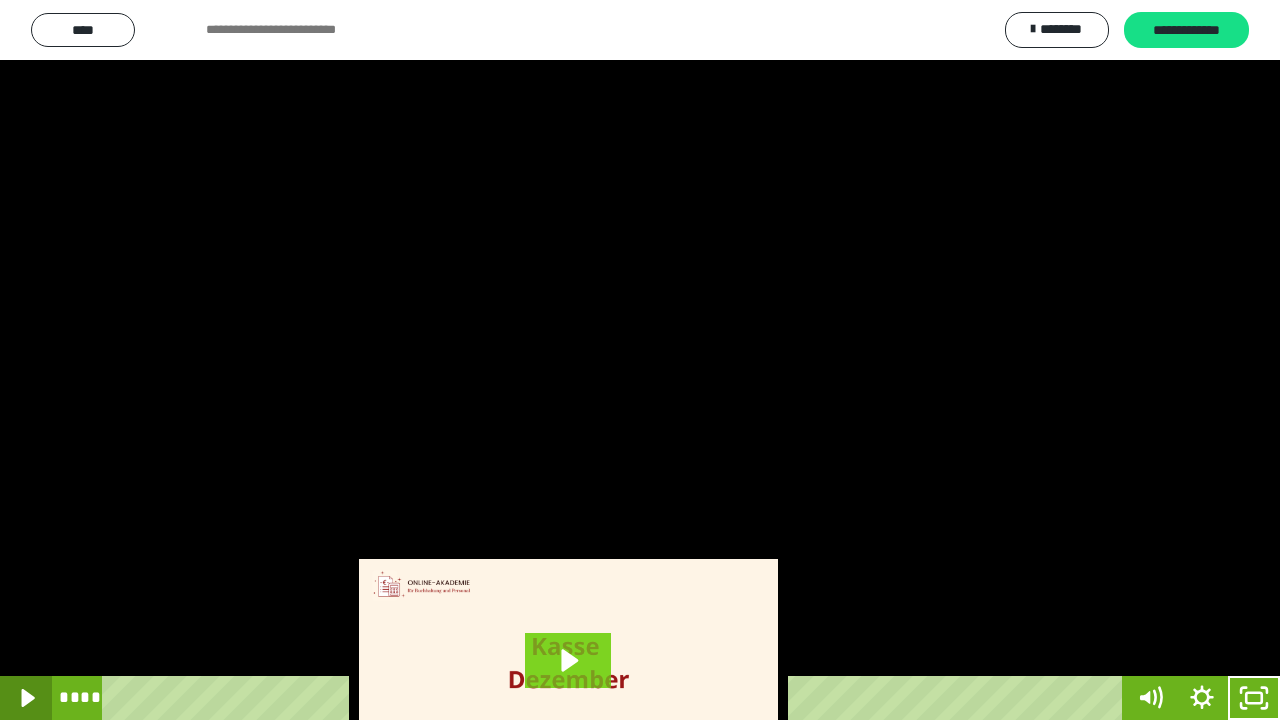 click 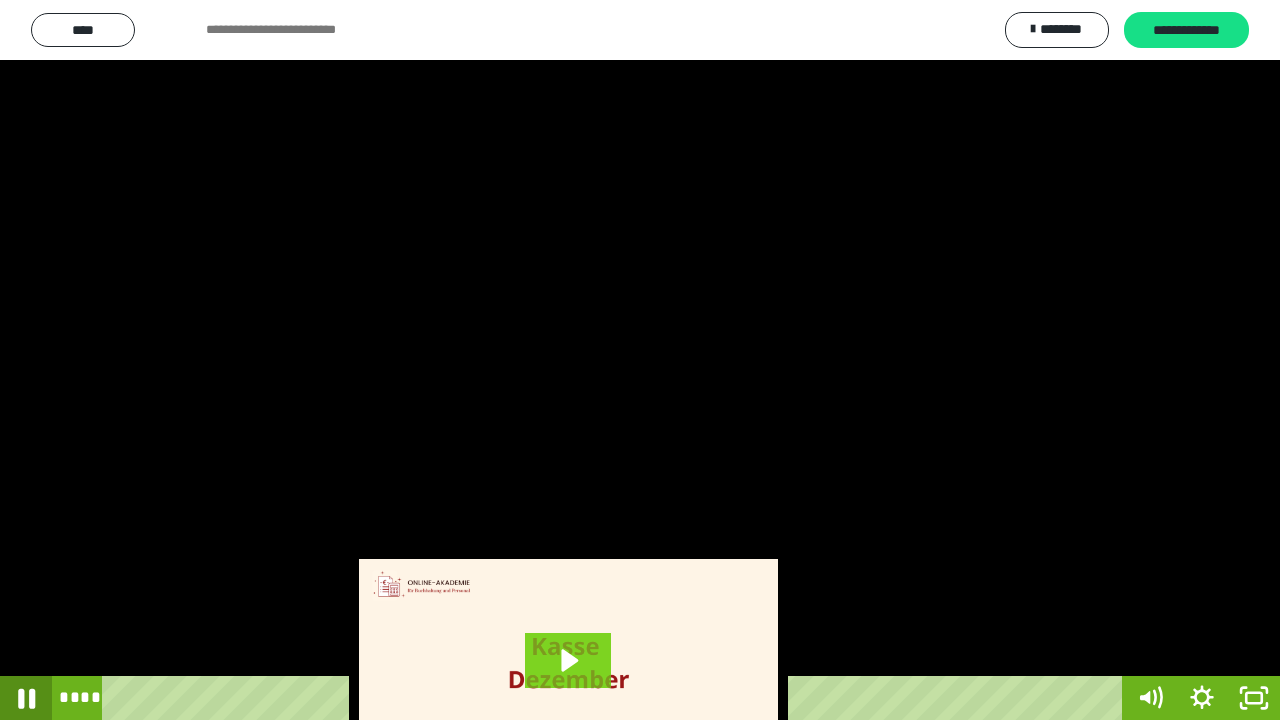 click 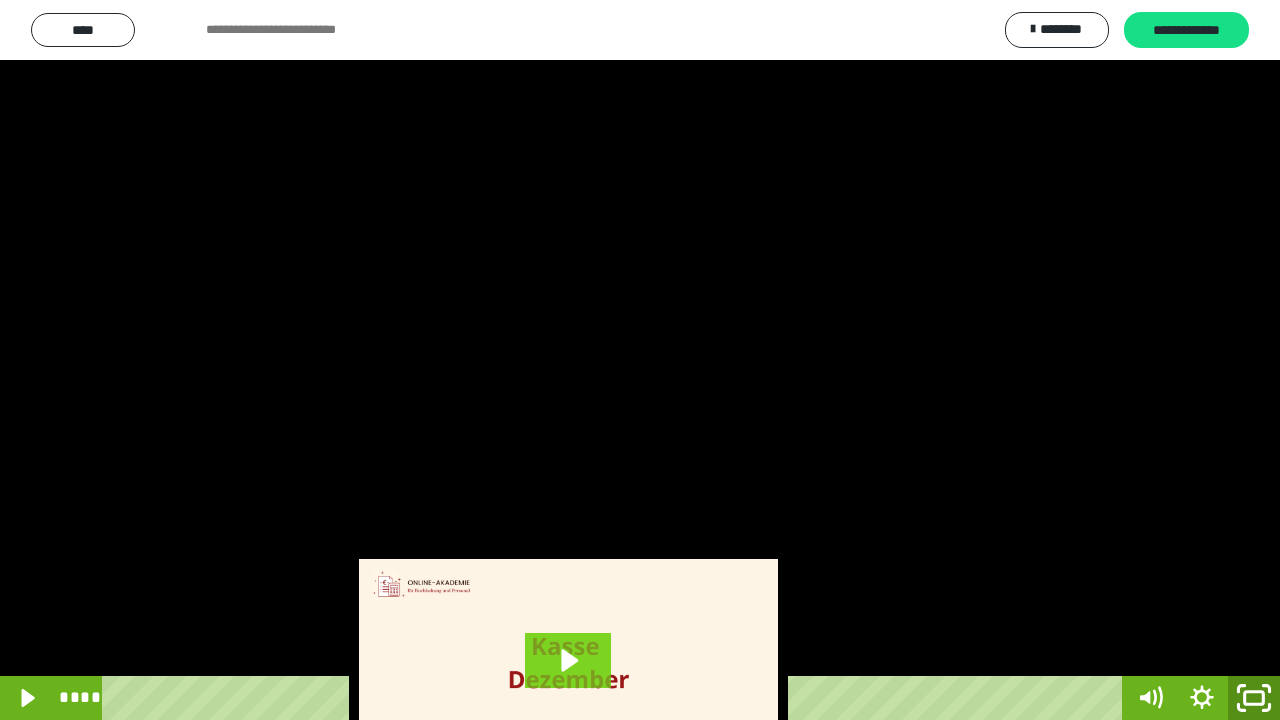 click 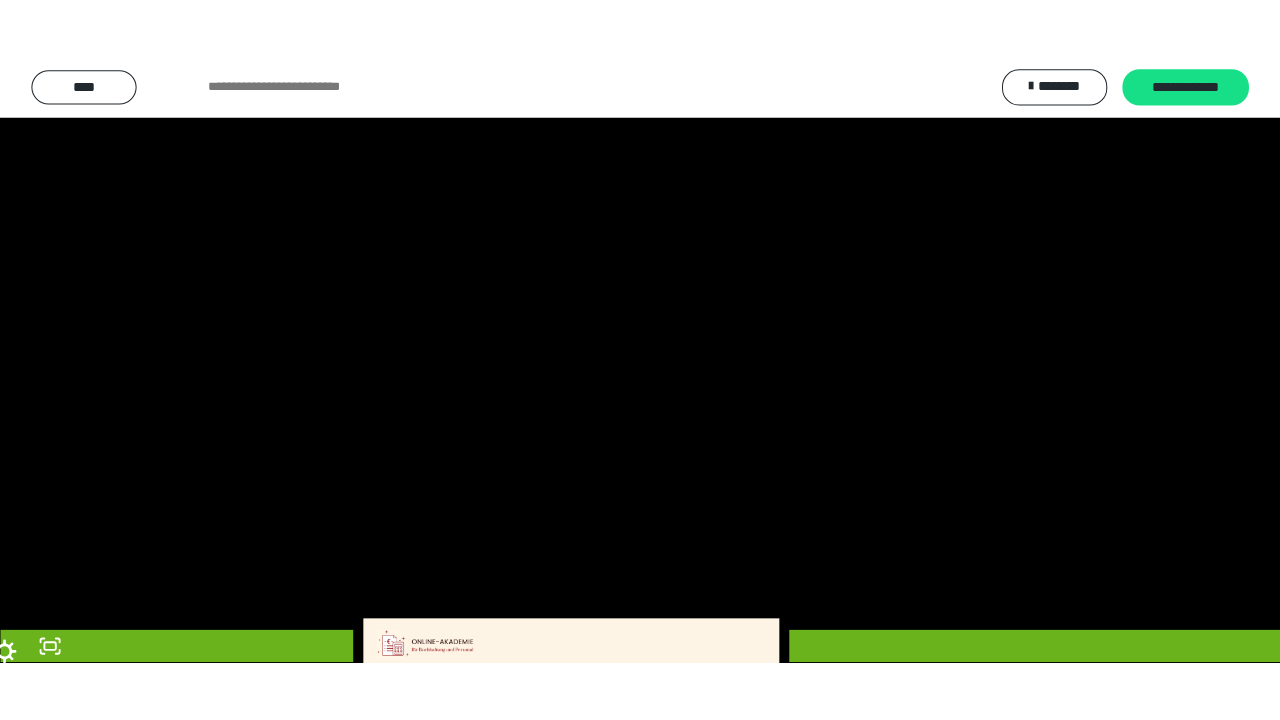 scroll, scrollTop: 3802, scrollLeft: 0, axis: vertical 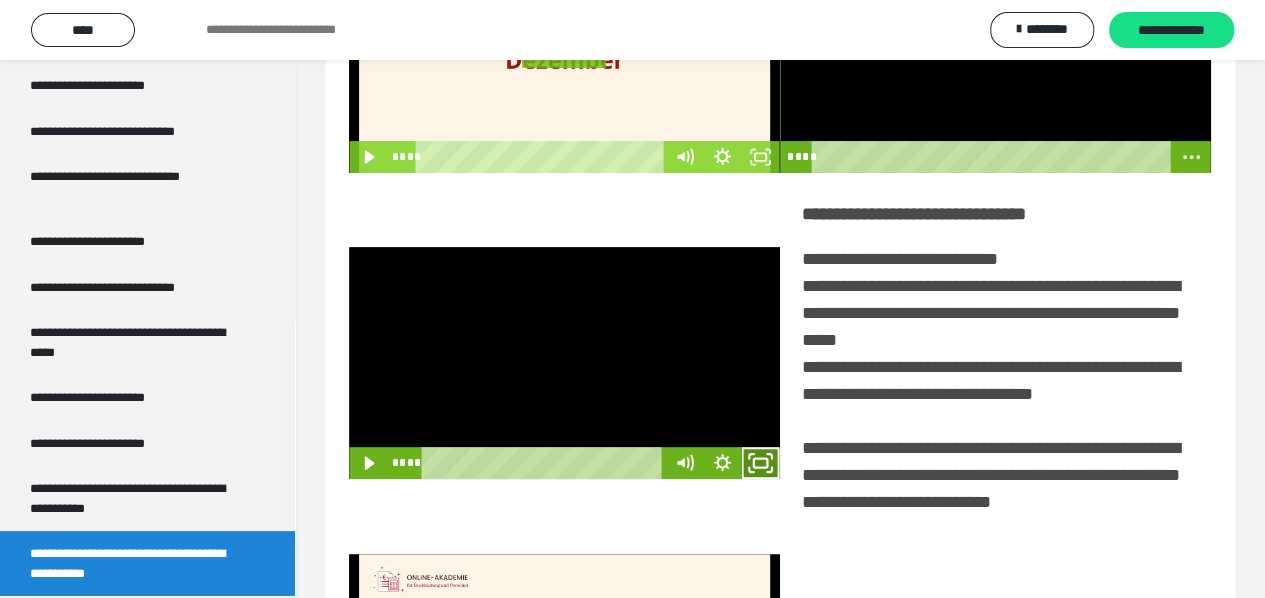 click 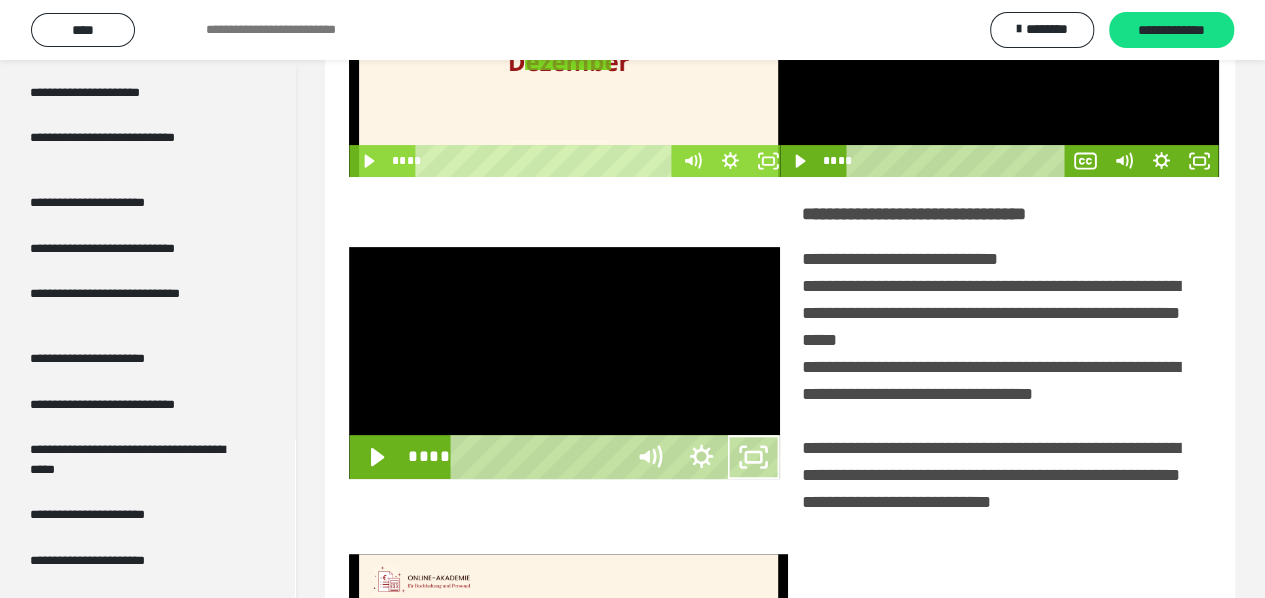 scroll, scrollTop: 3680, scrollLeft: 0, axis: vertical 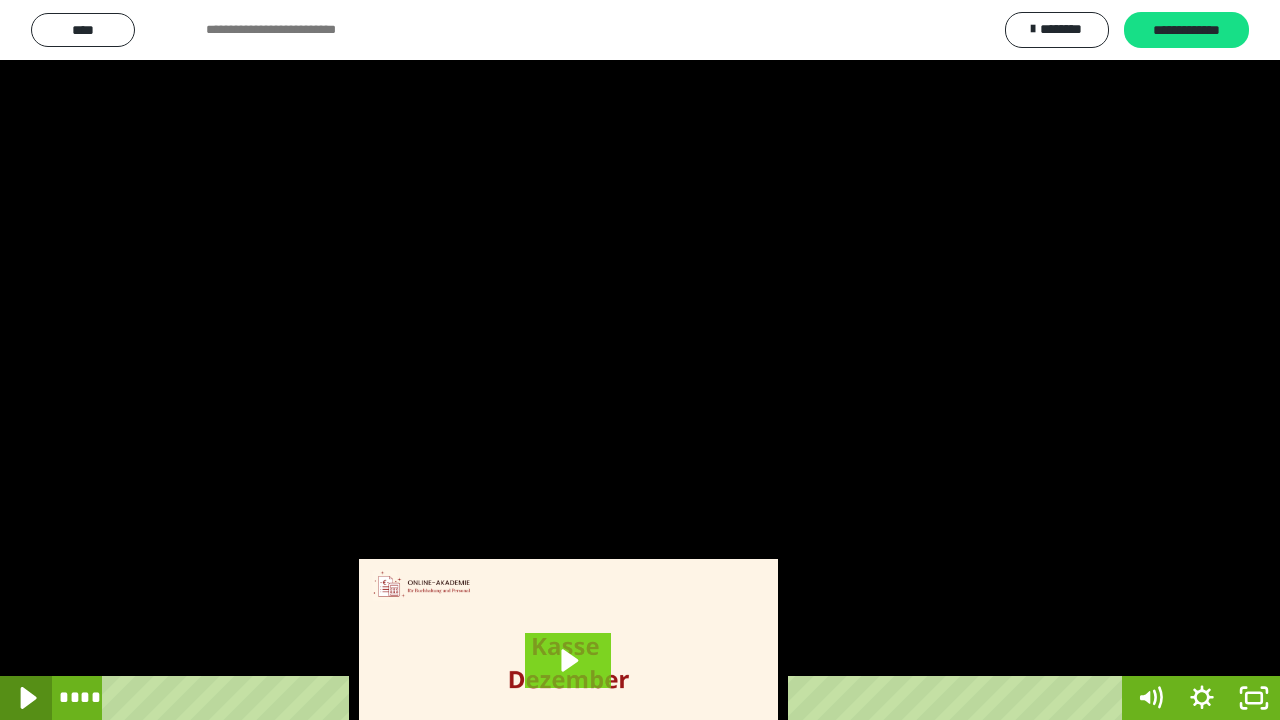 click 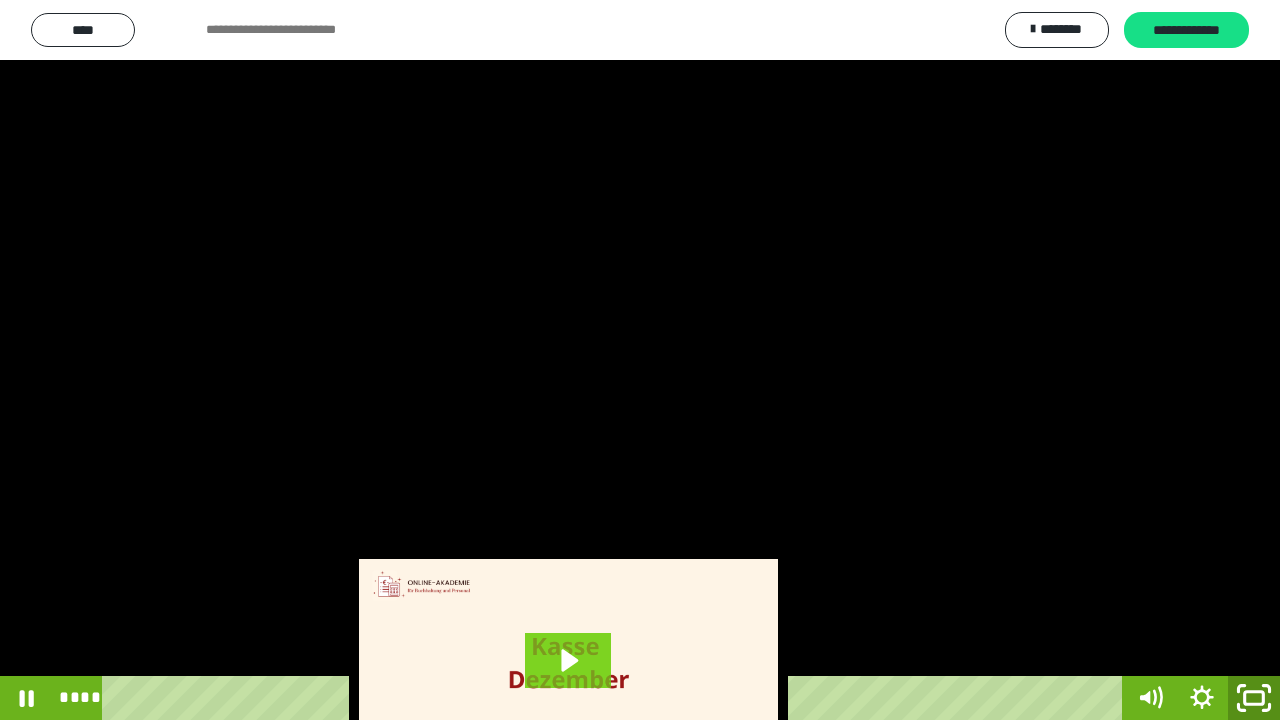 click 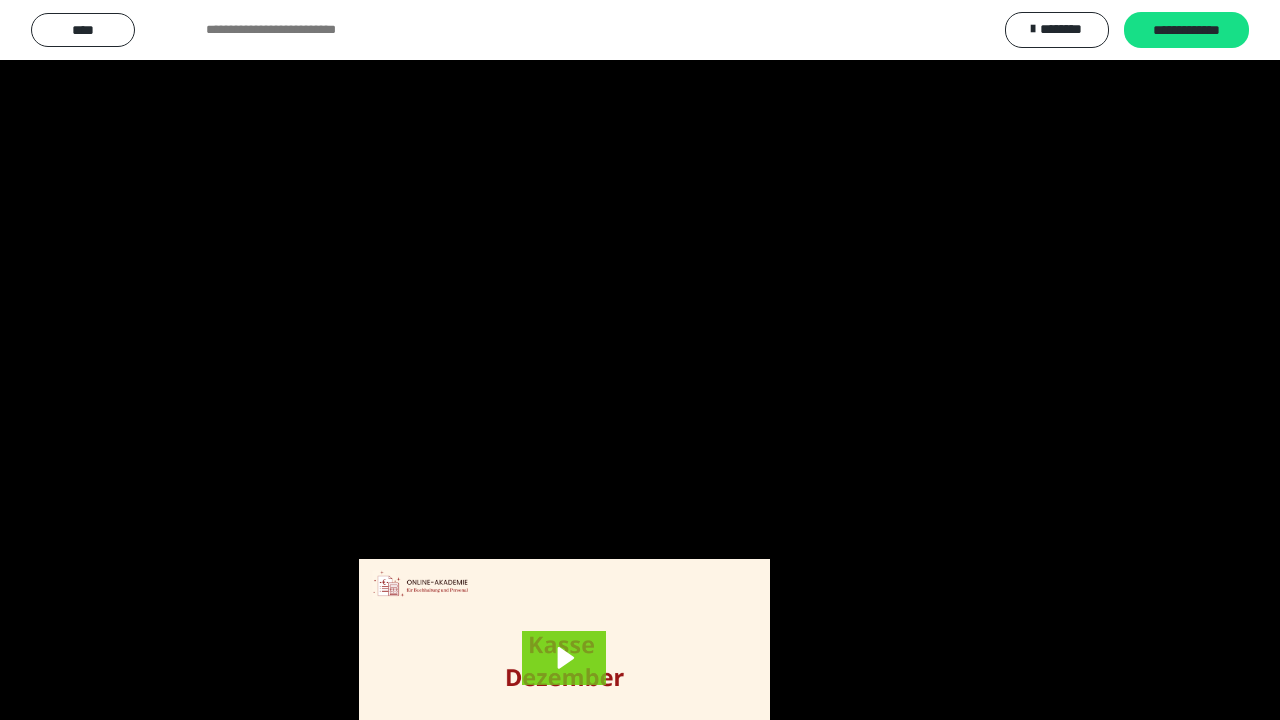 scroll, scrollTop: 3802, scrollLeft: 0, axis: vertical 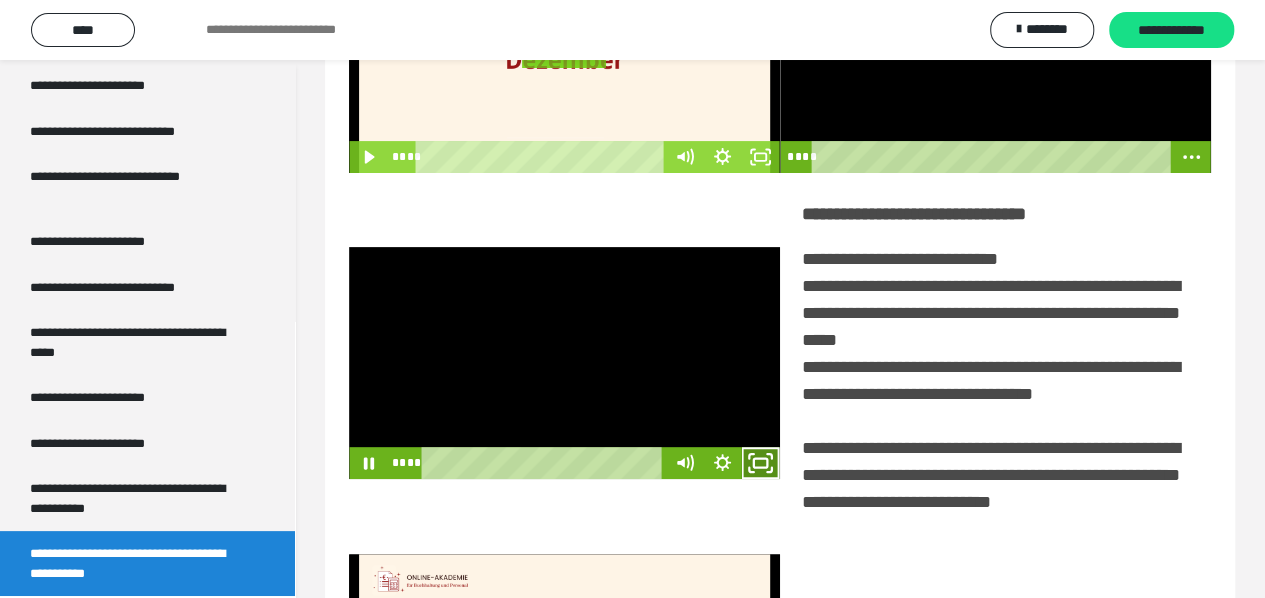 click 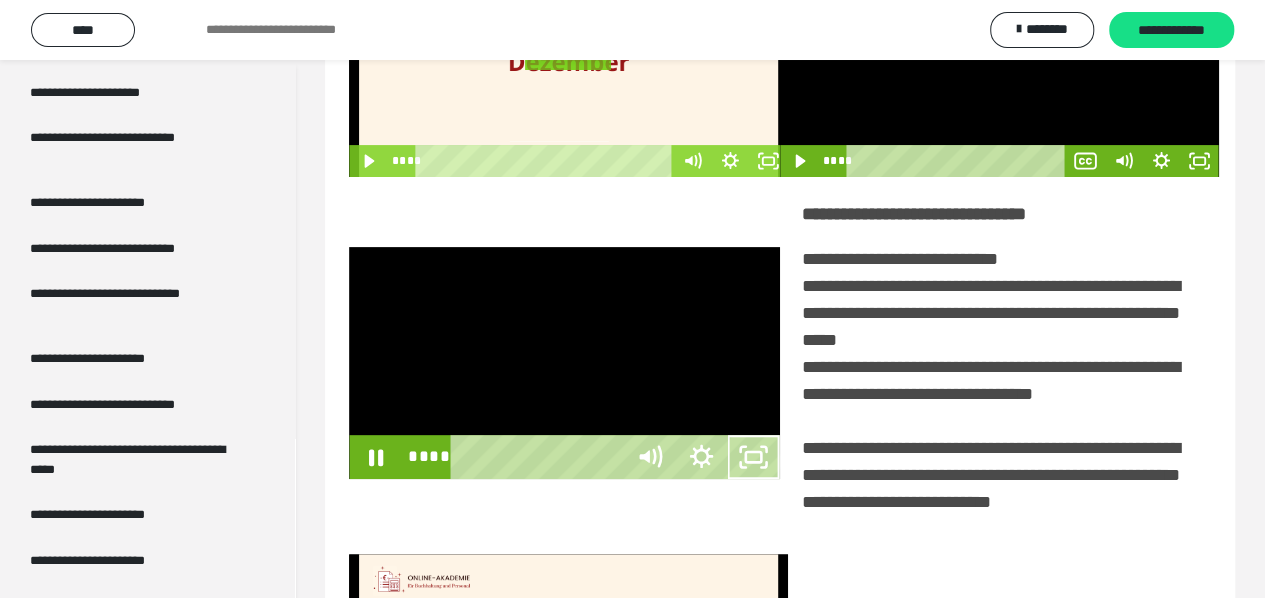 scroll, scrollTop: 3680, scrollLeft: 0, axis: vertical 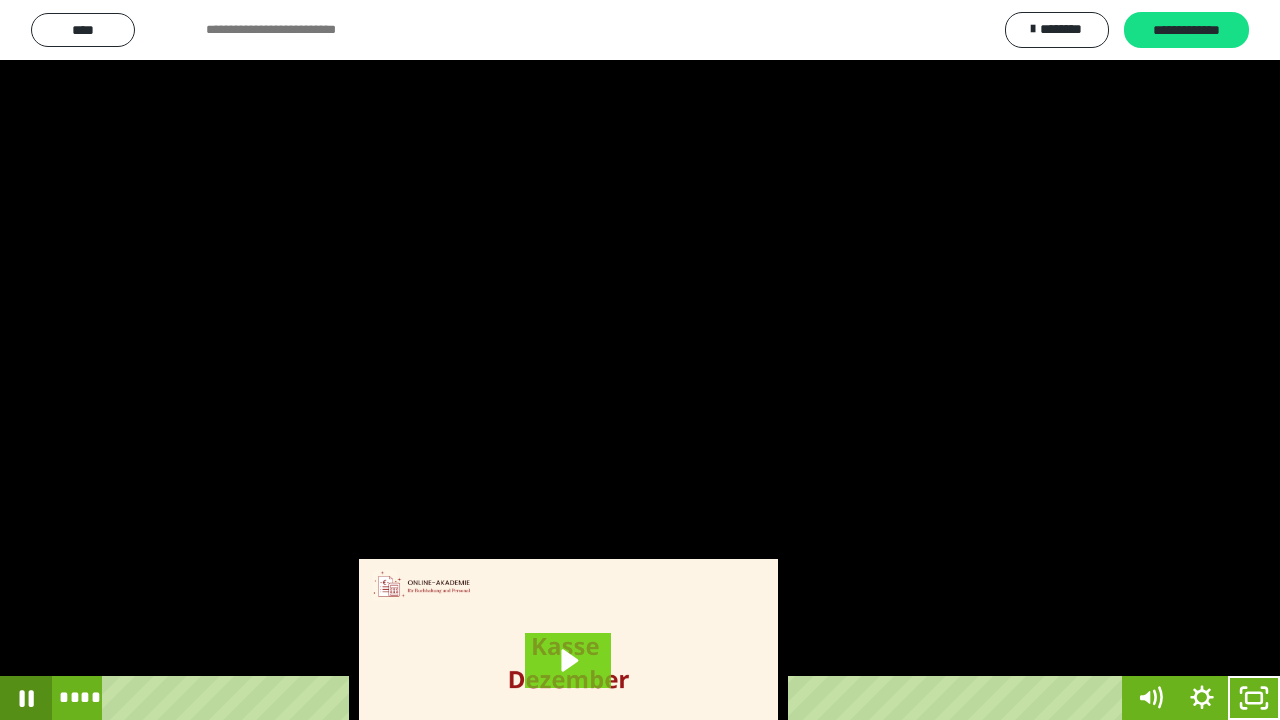click 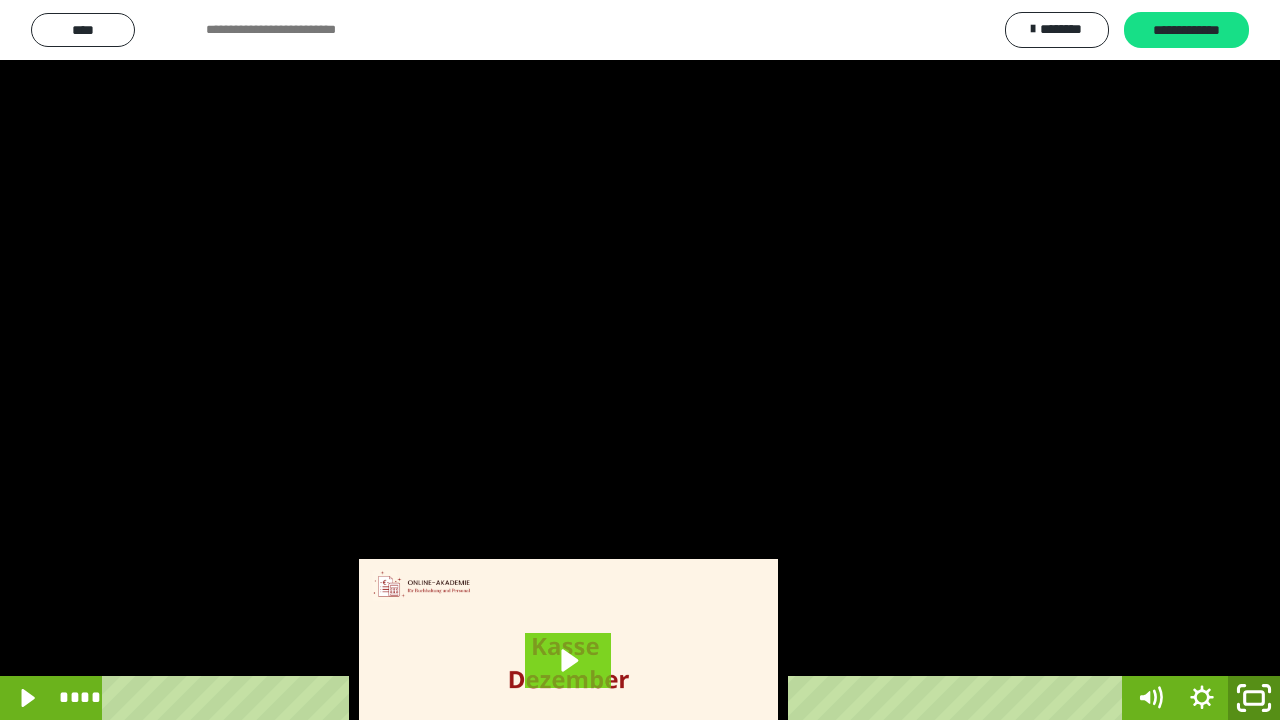 click 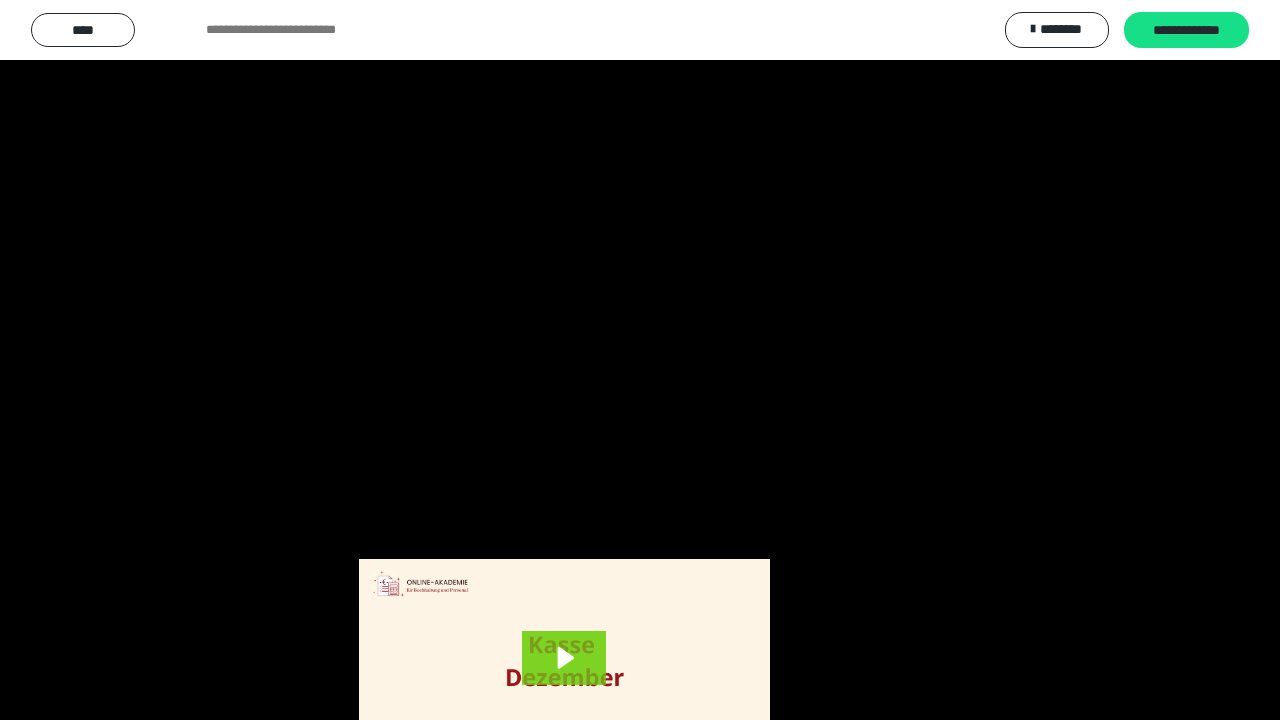 scroll, scrollTop: 3802, scrollLeft: 0, axis: vertical 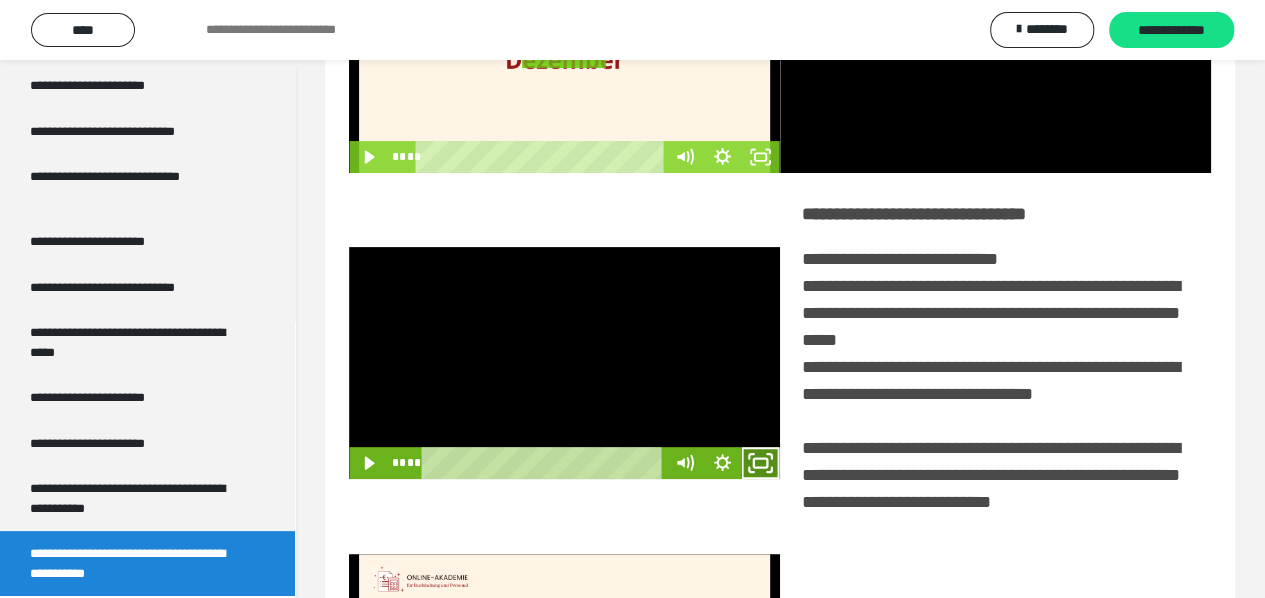 click 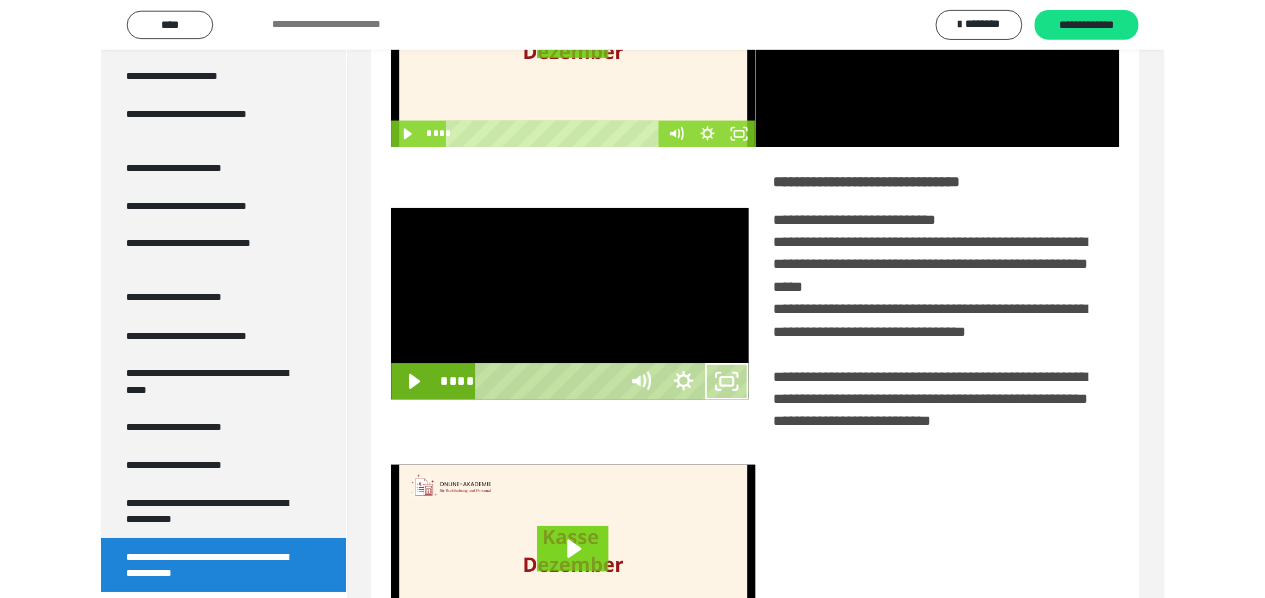 scroll, scrollTop: 3680, scrollLeft: 0, axis: vertical 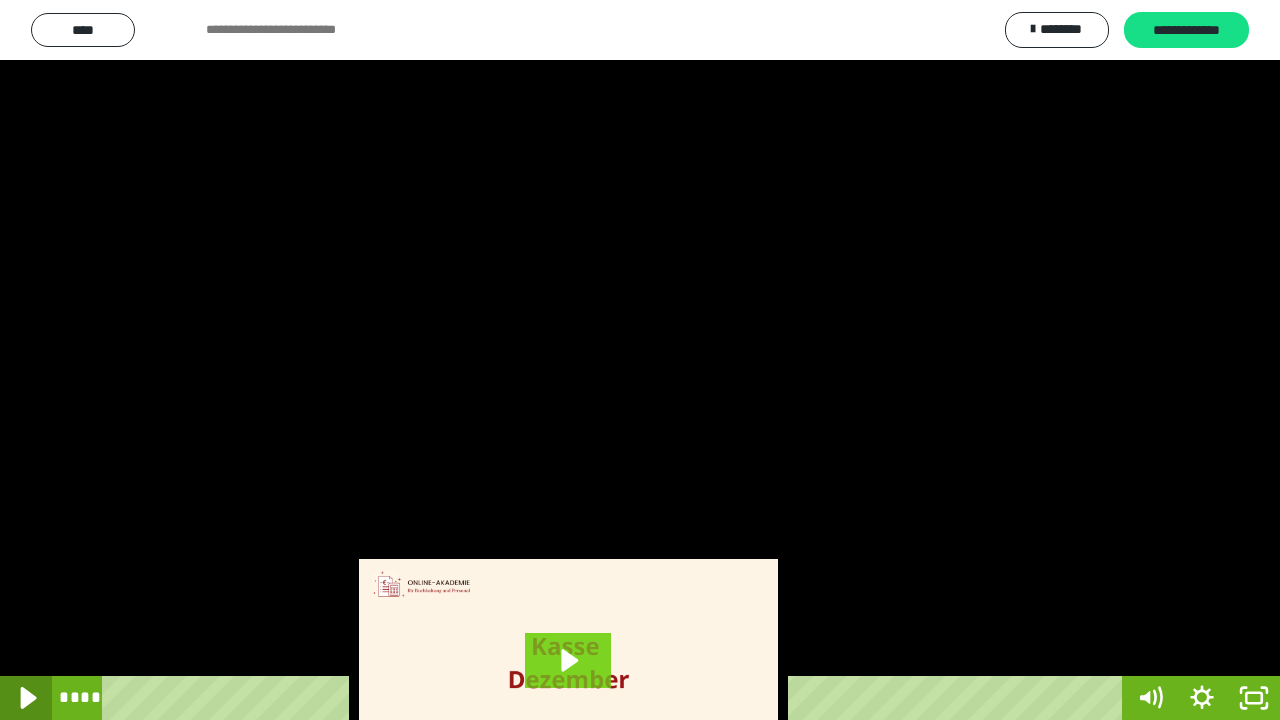 click 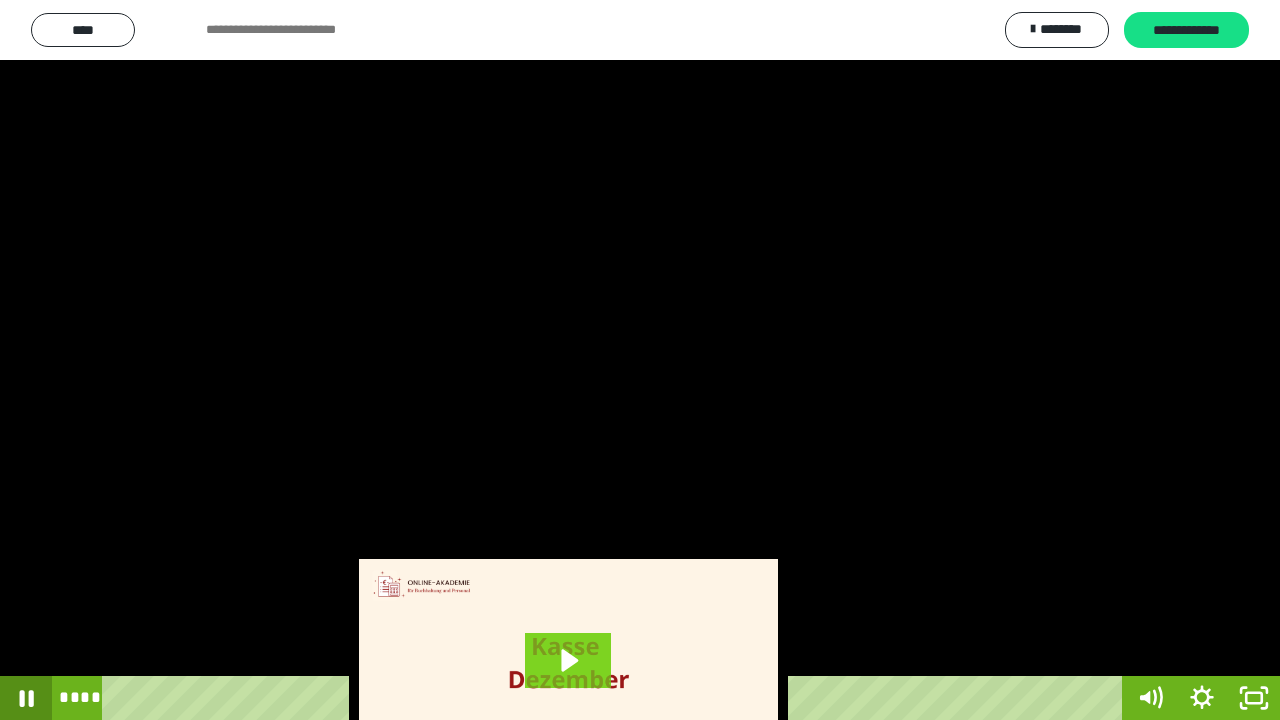 click 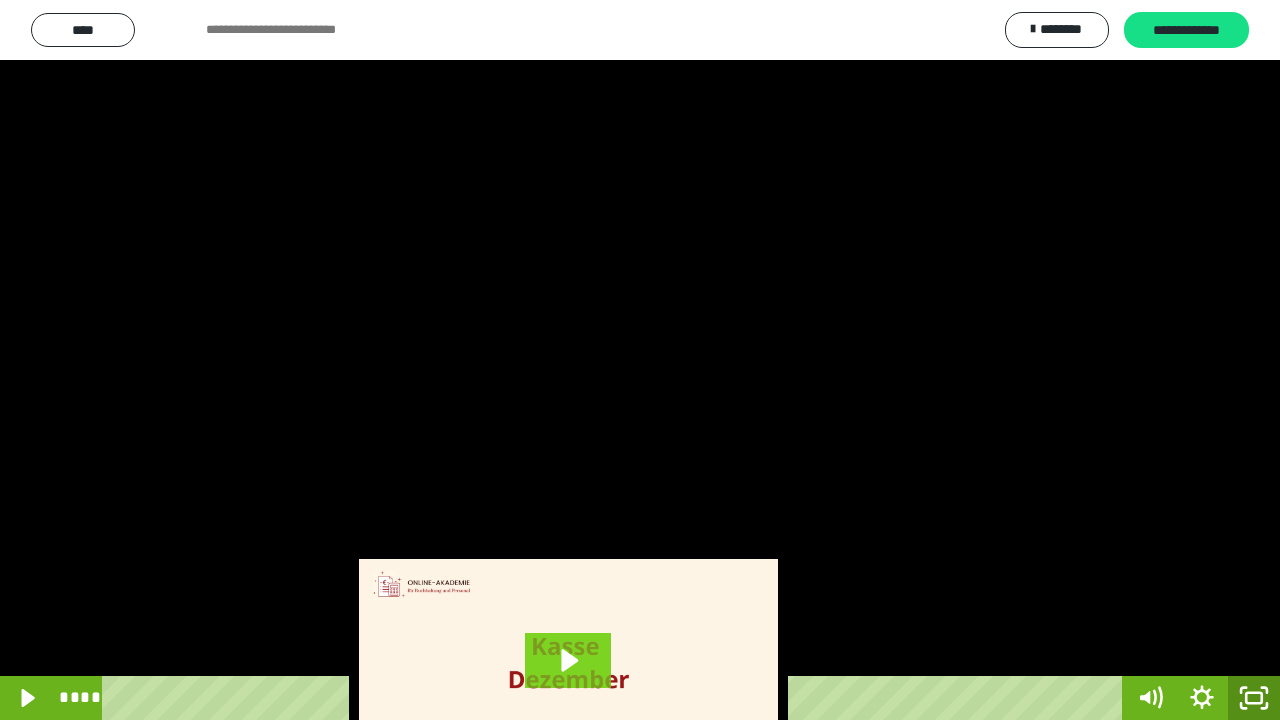 click 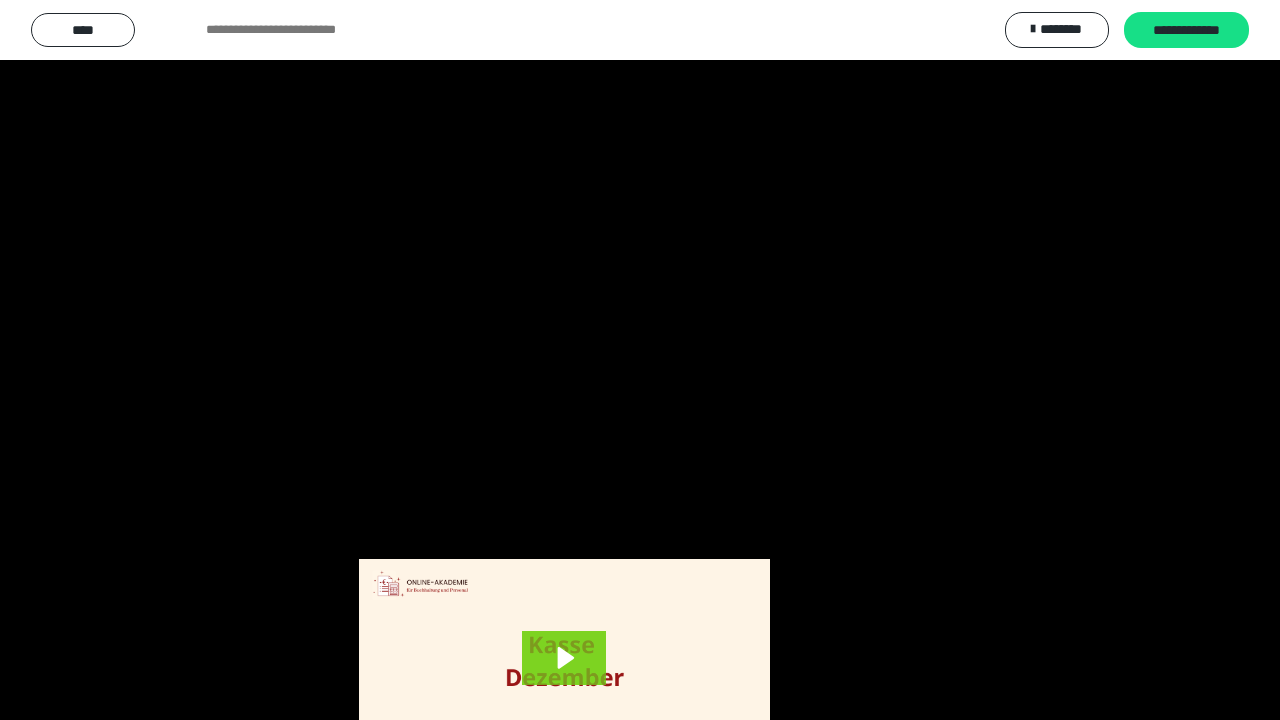 scroll, scrollTop: 3802, scrollLeft: 0, axis: vertical 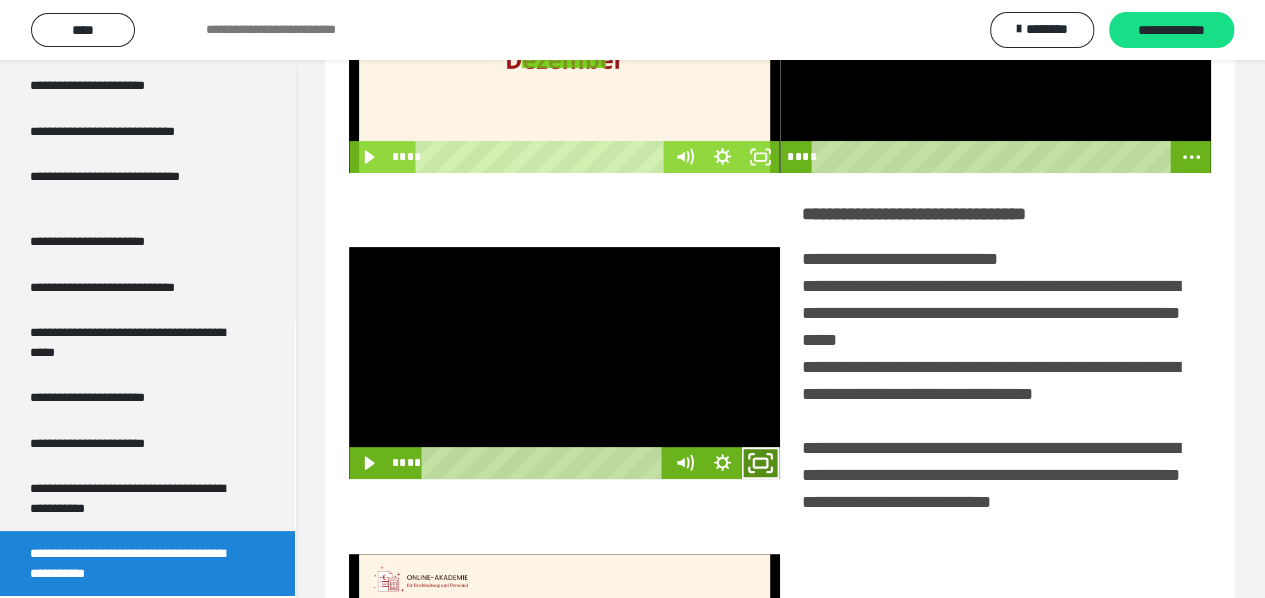 click 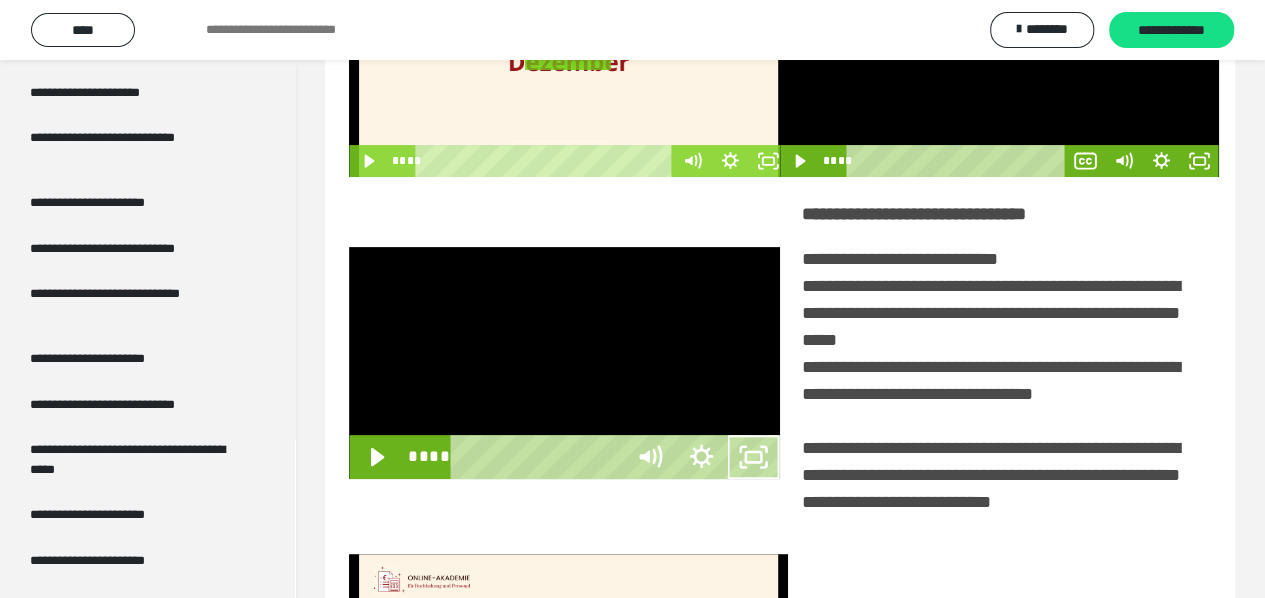 scroll, scrollTop: 3680, scrollLeft: 0, axis: vertical 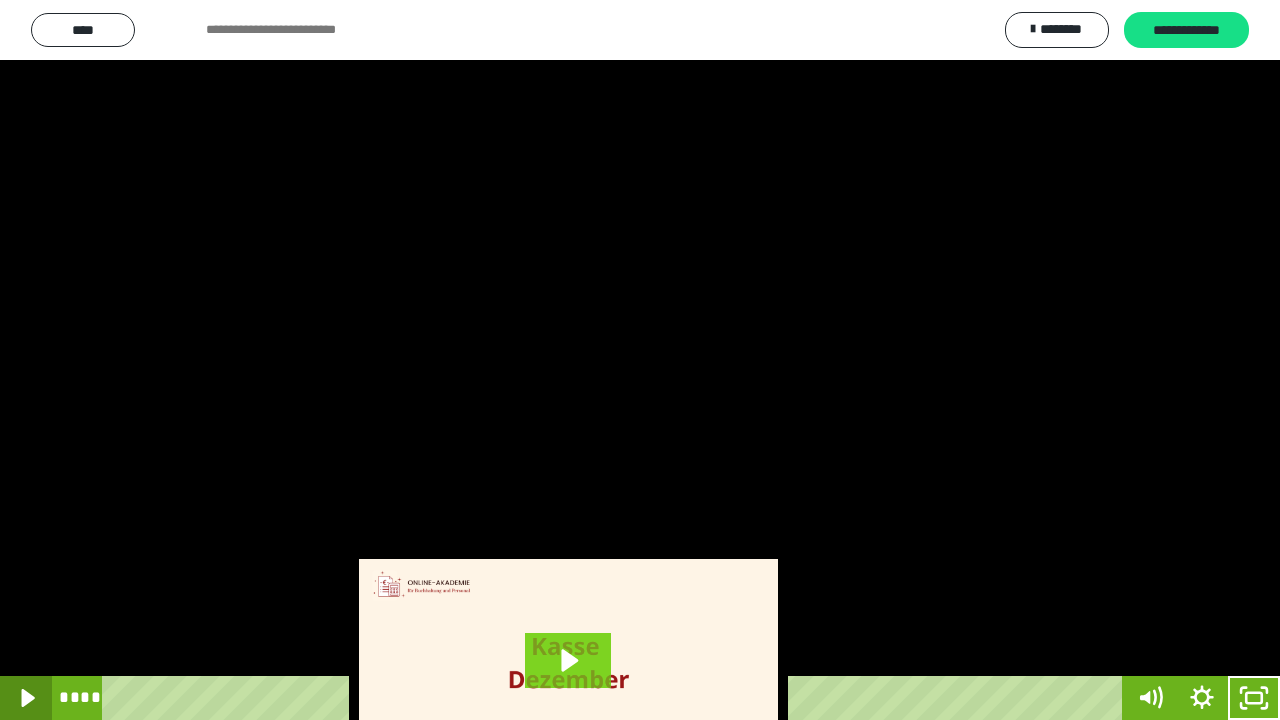 click 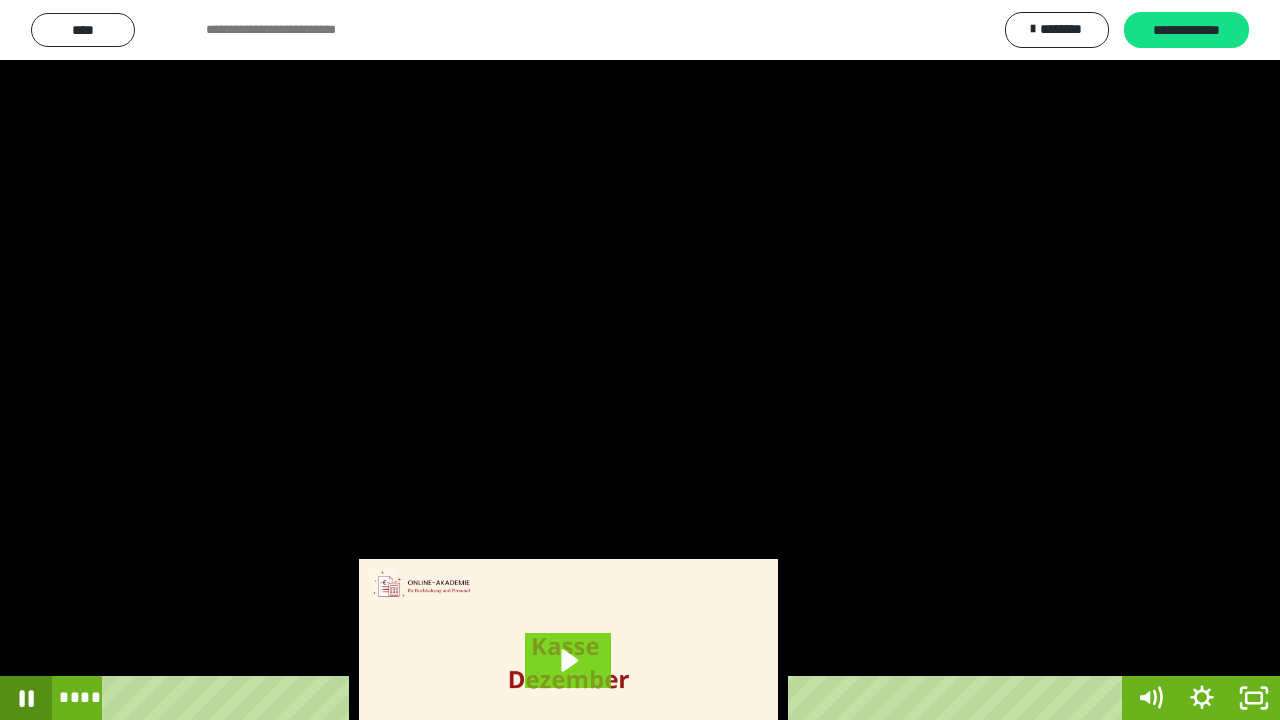 click 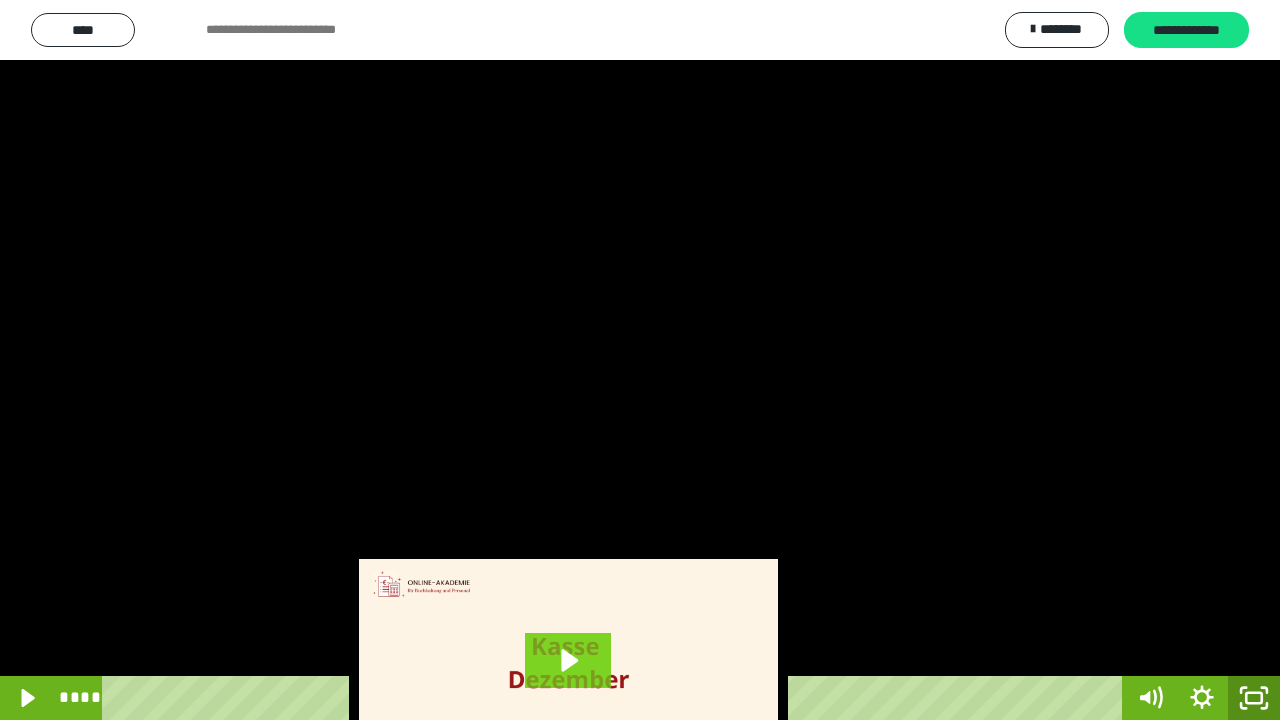 click 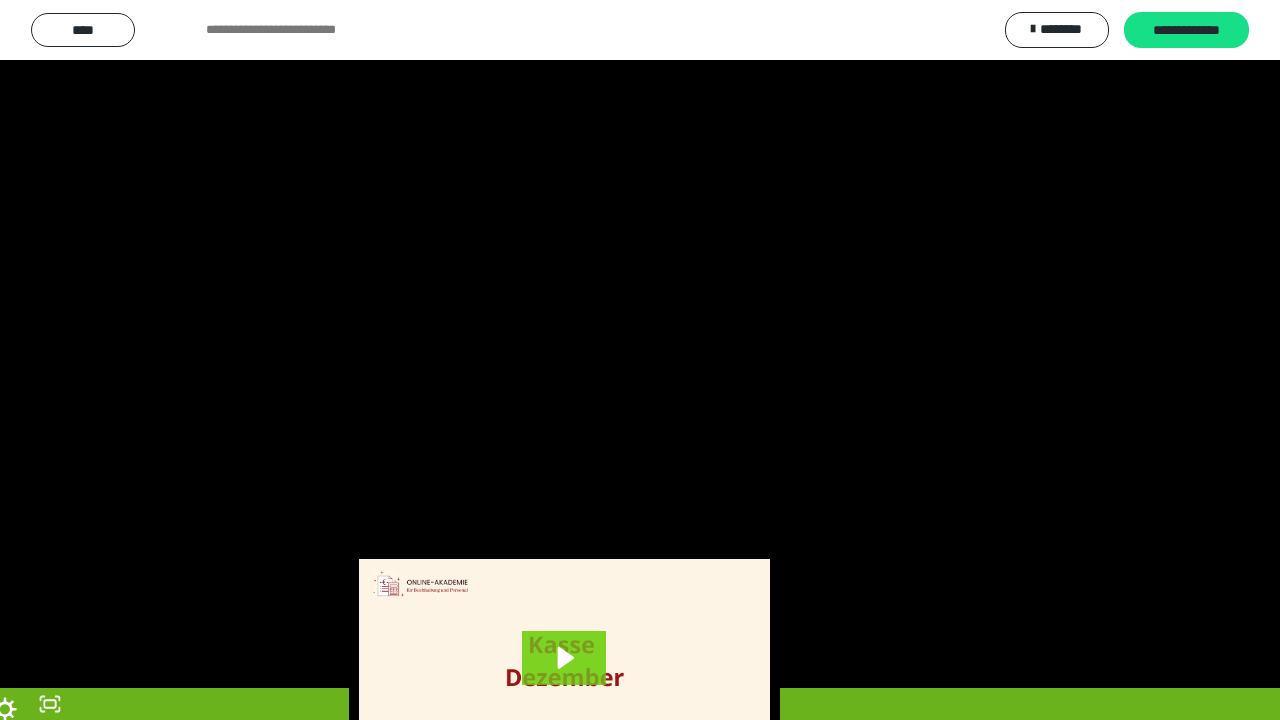 scroll, scrollTop: 3802, scrollLeft: 0, axis: vertical 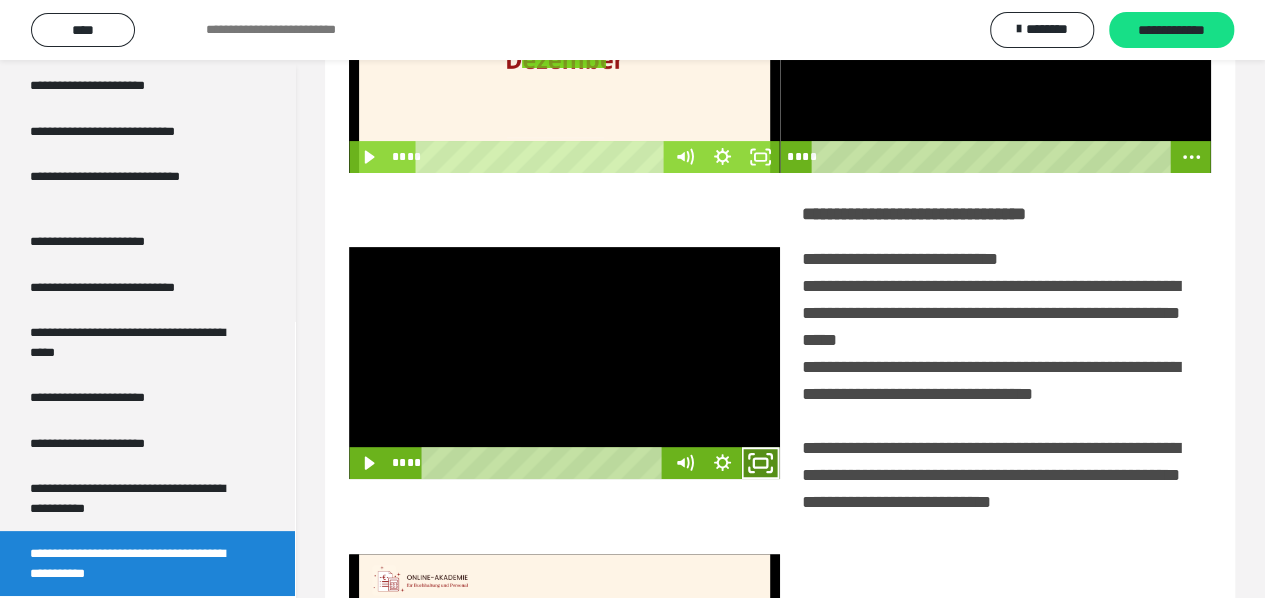 click 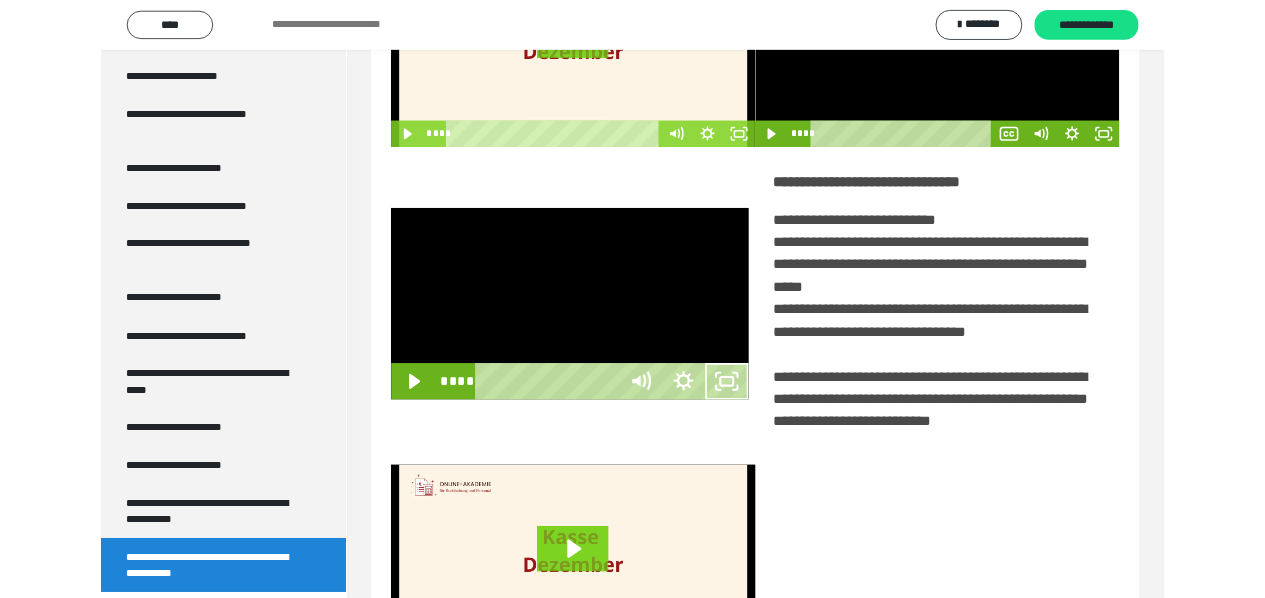 scroll, scrollTop: 3680, scrollLeft: 0, axis: vertical 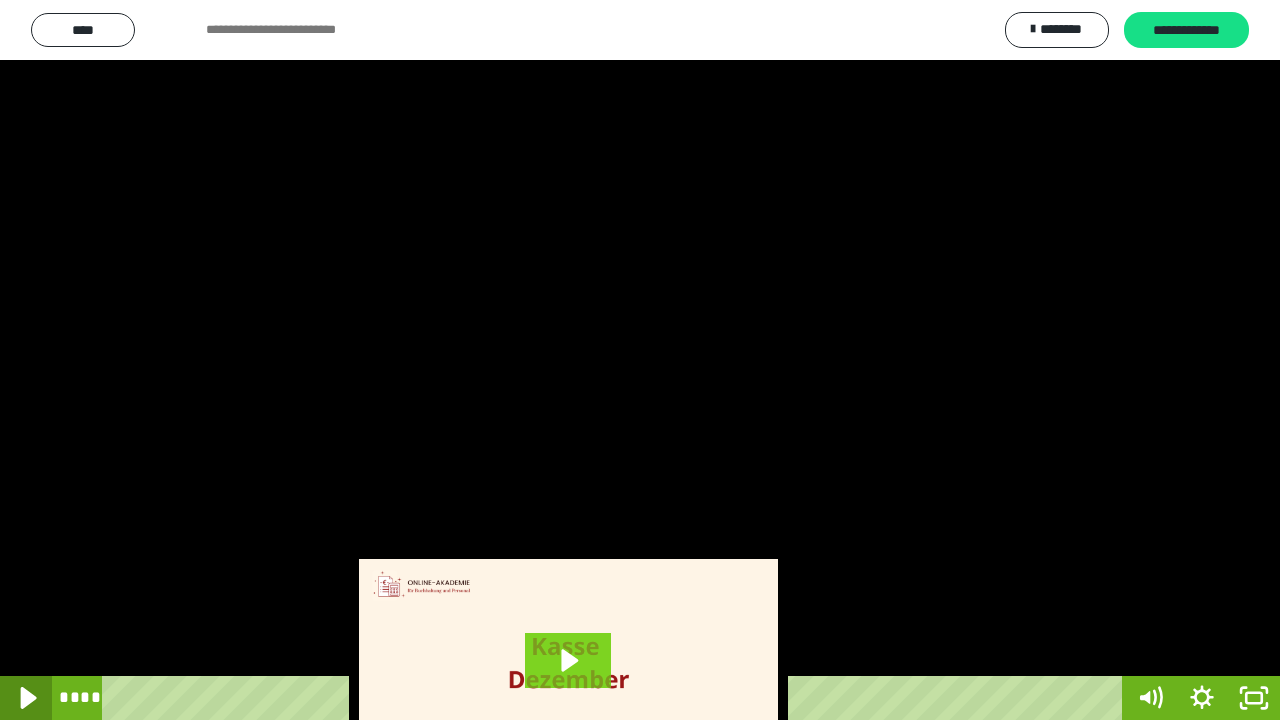 click 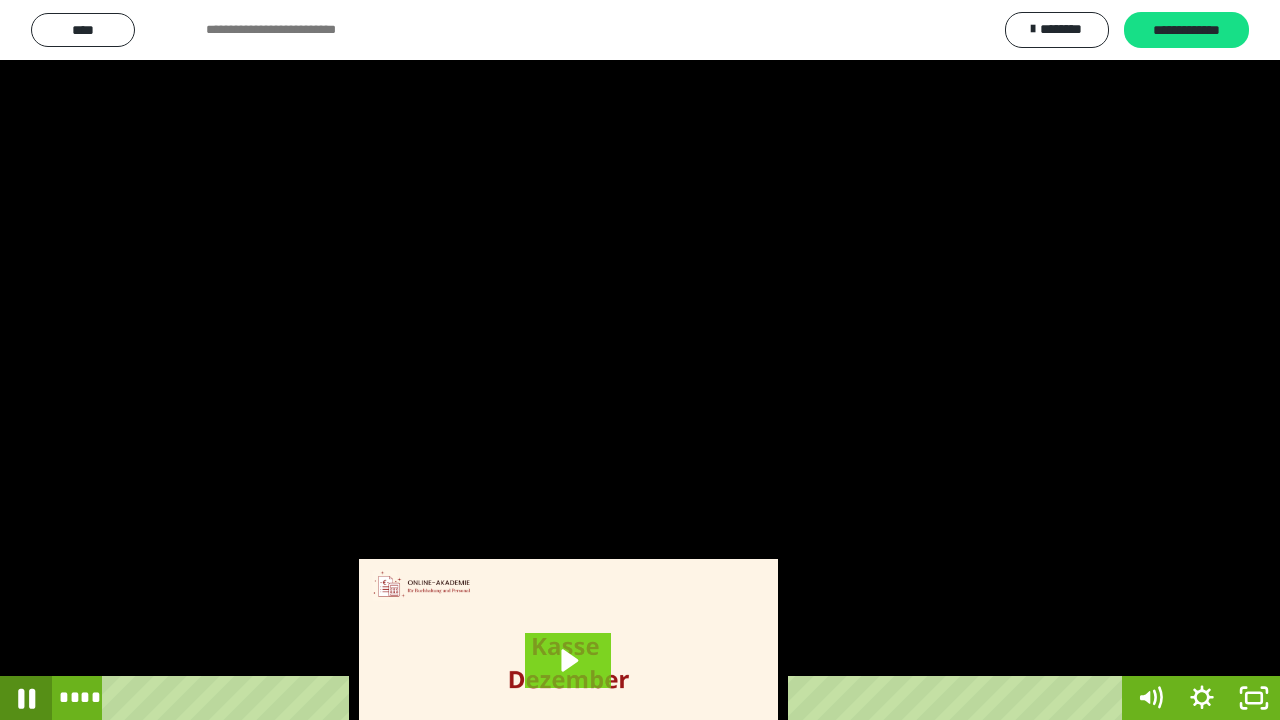 click 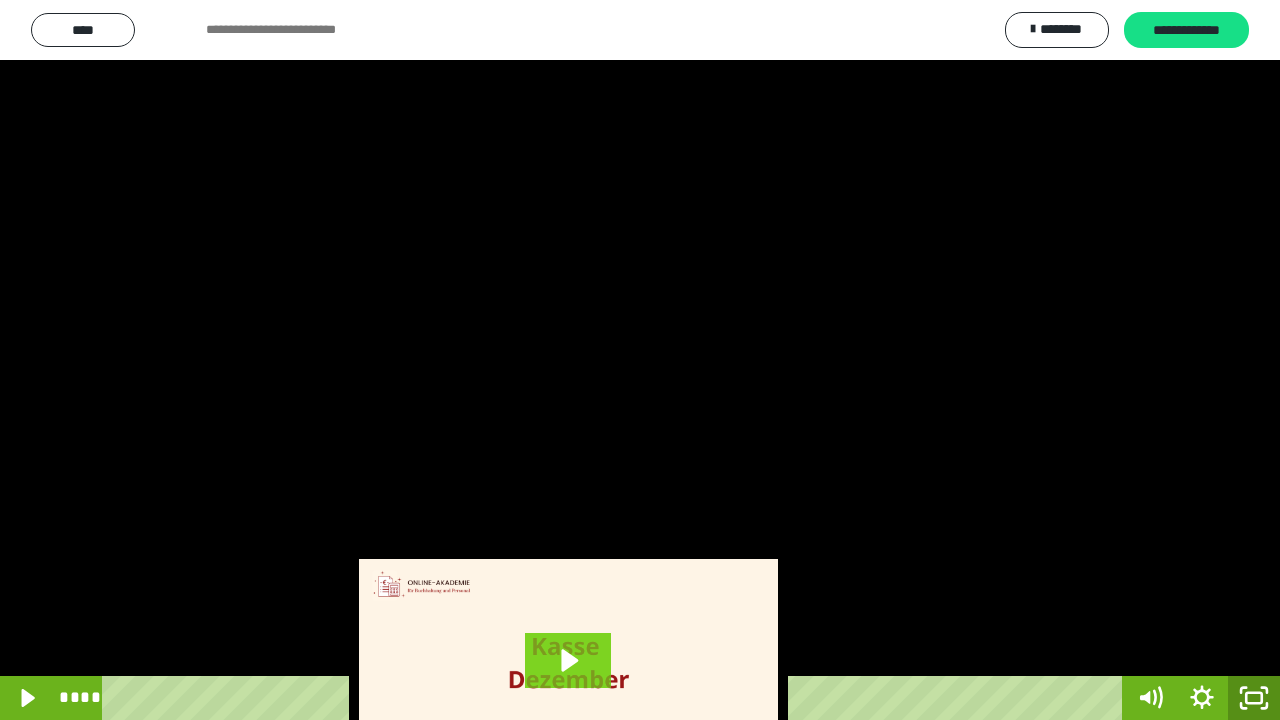 click 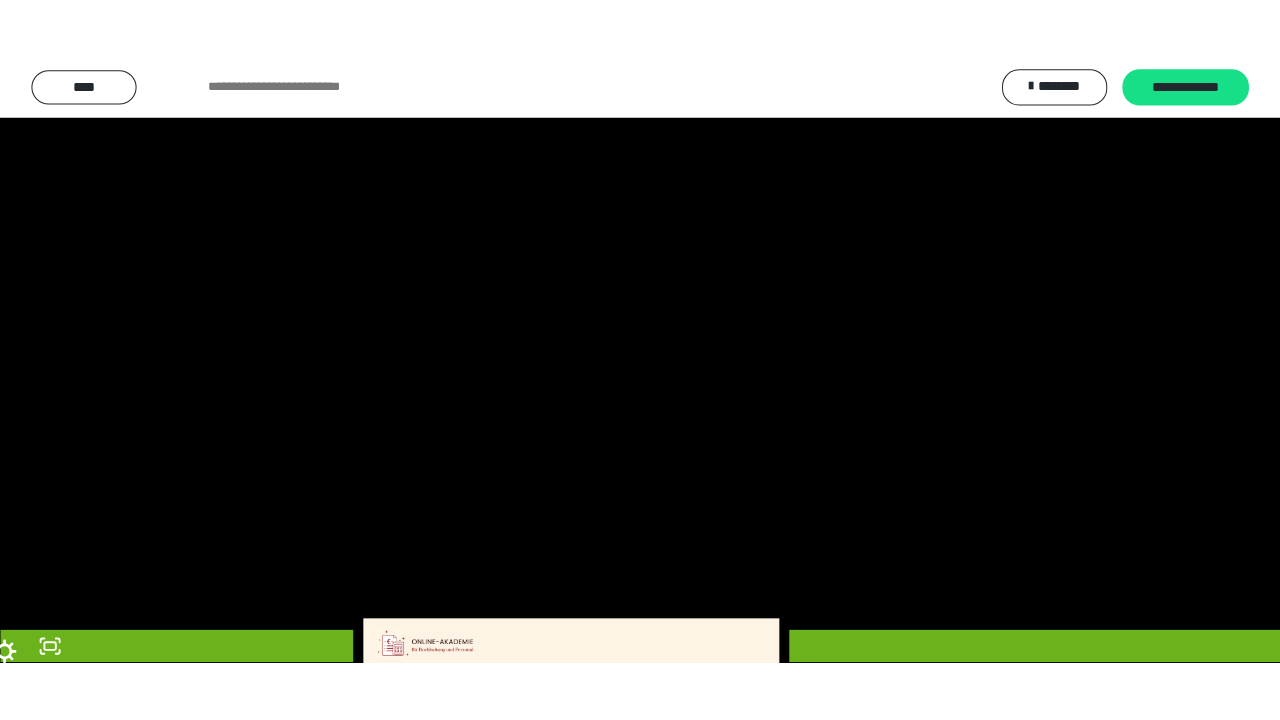 scroll, scrollTop: 3802, scrollLeft: 0, axis: vertical 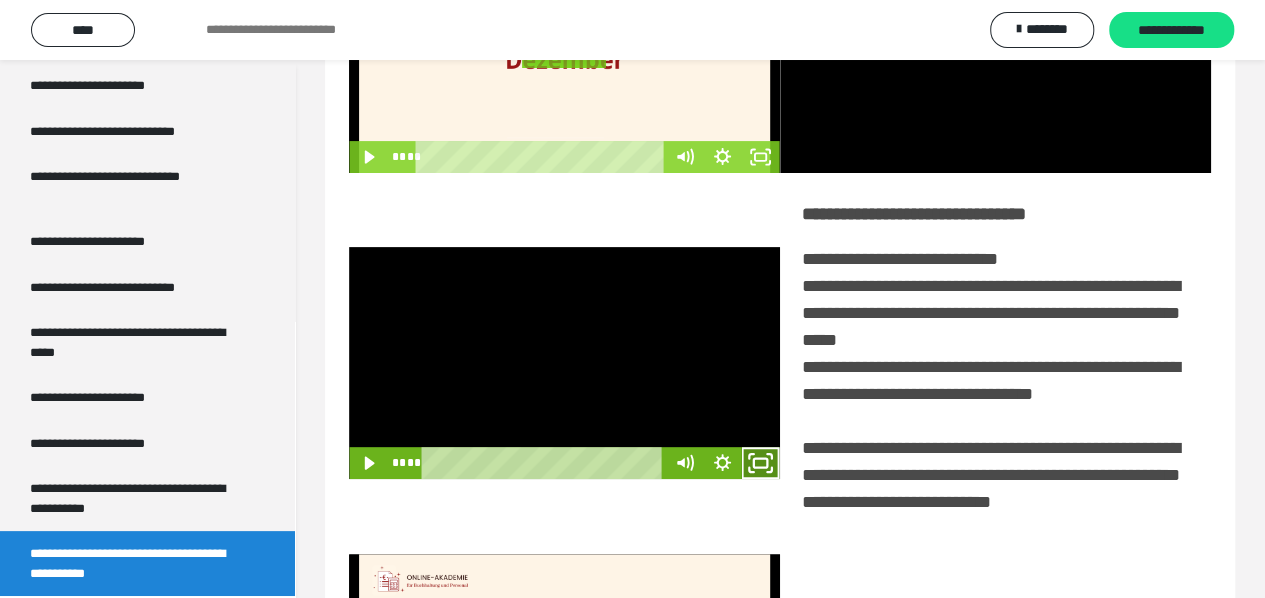 click 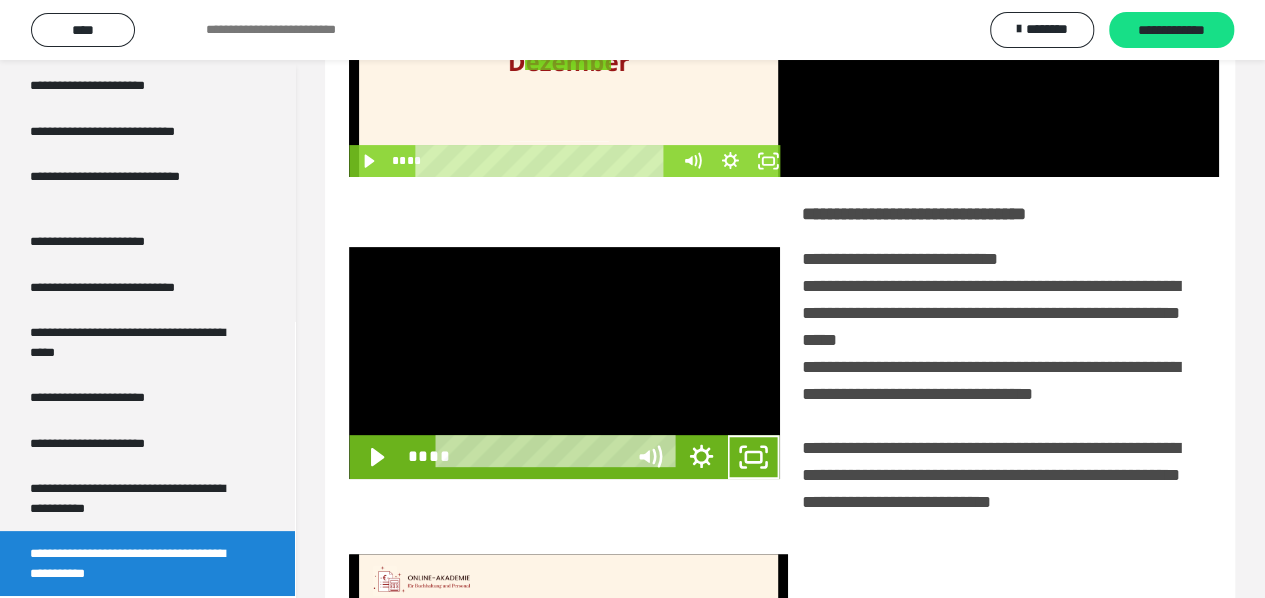 scroll, scrollTop: 3680, scrollLeft: 0, axis: vertical 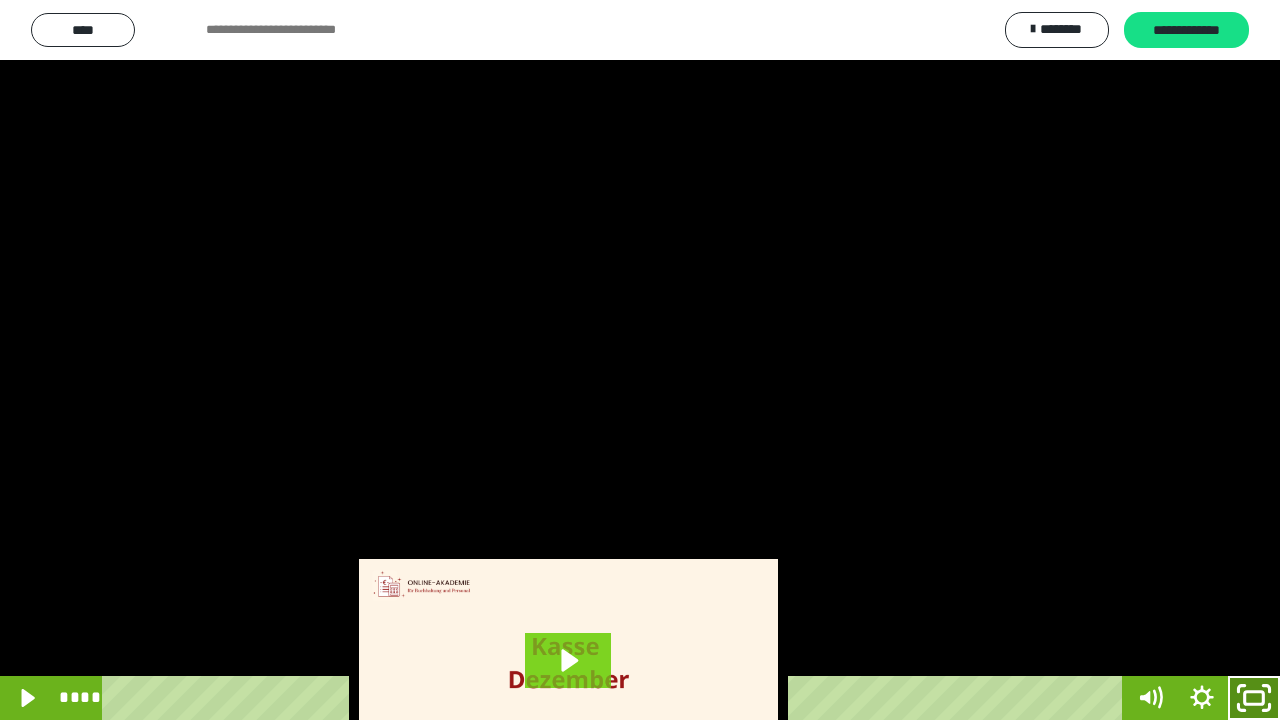 click 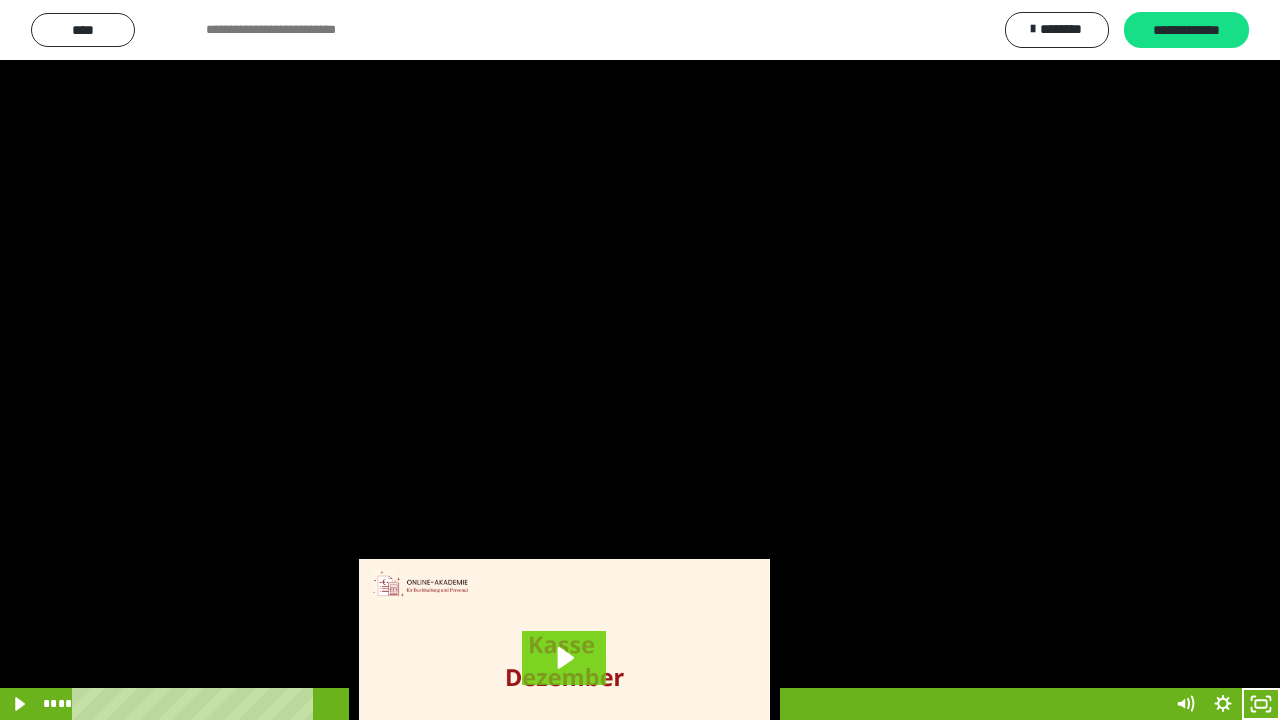 scroll, scrollTop: 3802, scrollLeft: 0, axis: vertical 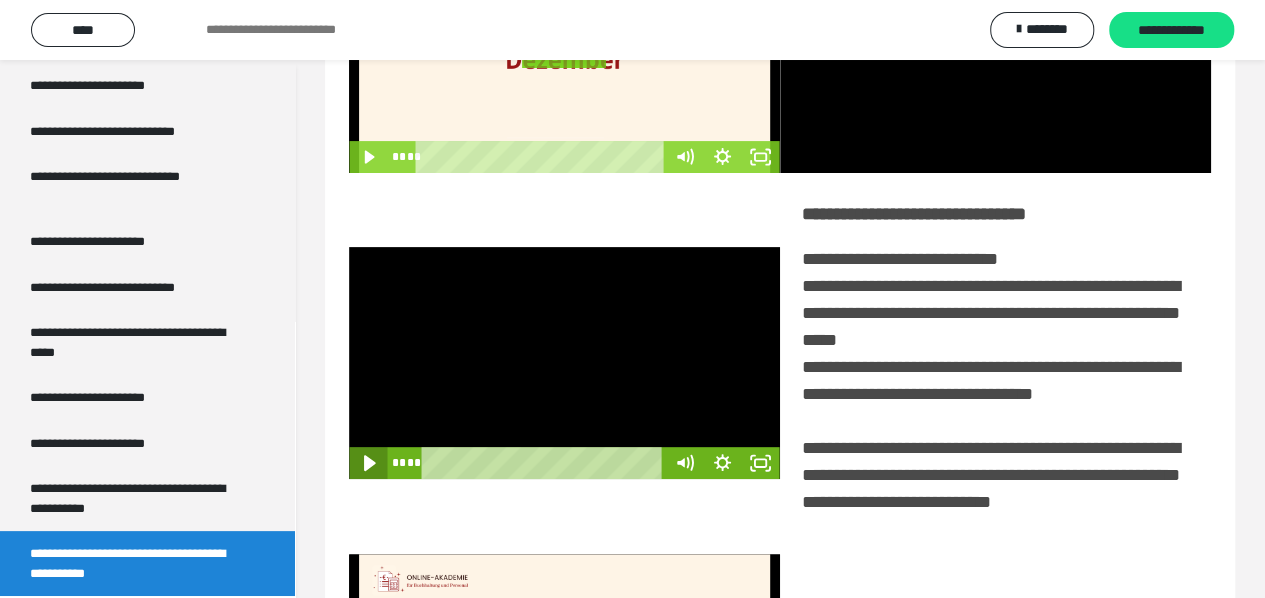 click 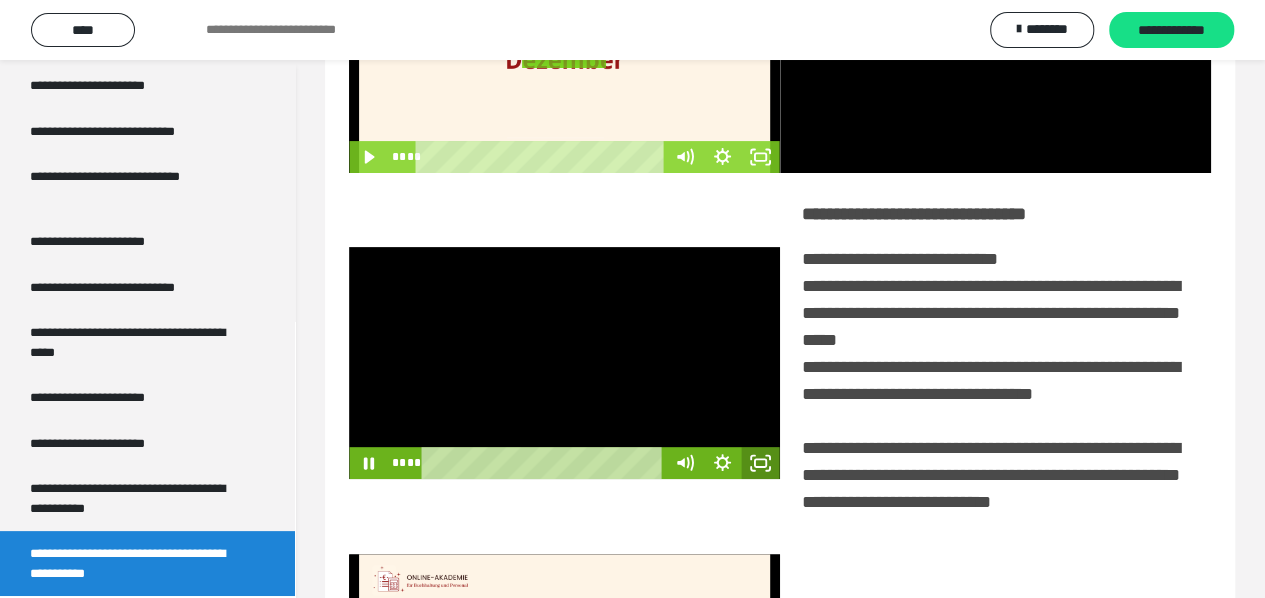 click 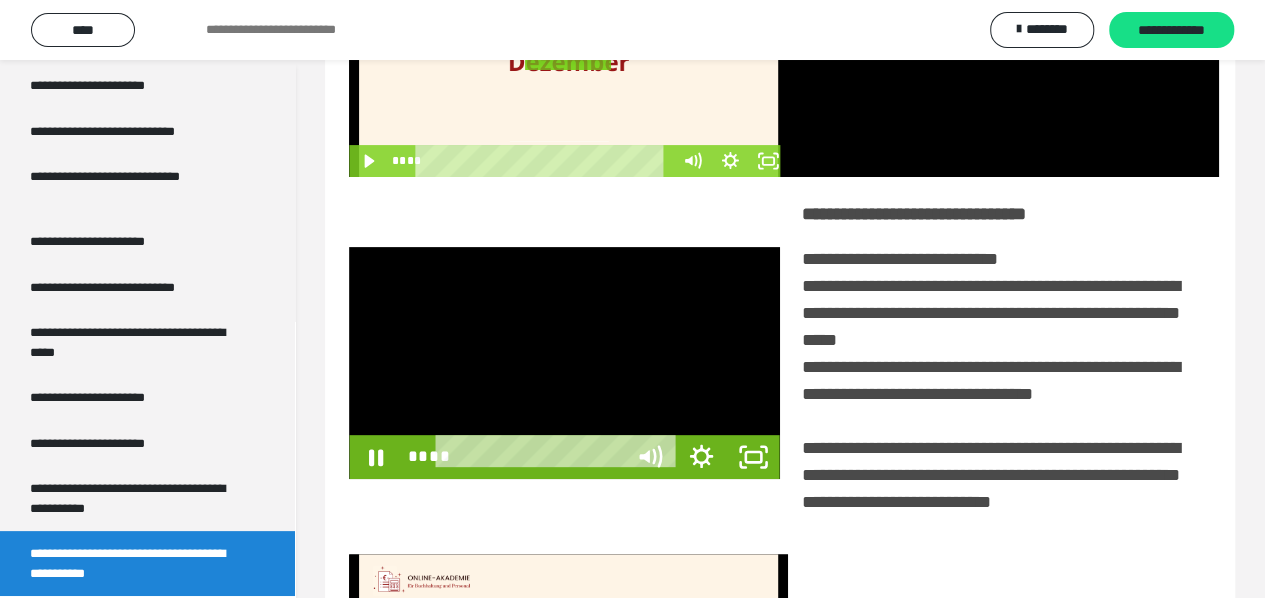 scroll, scrollTop: 3680, scrollLeft: 0, axis: vertical 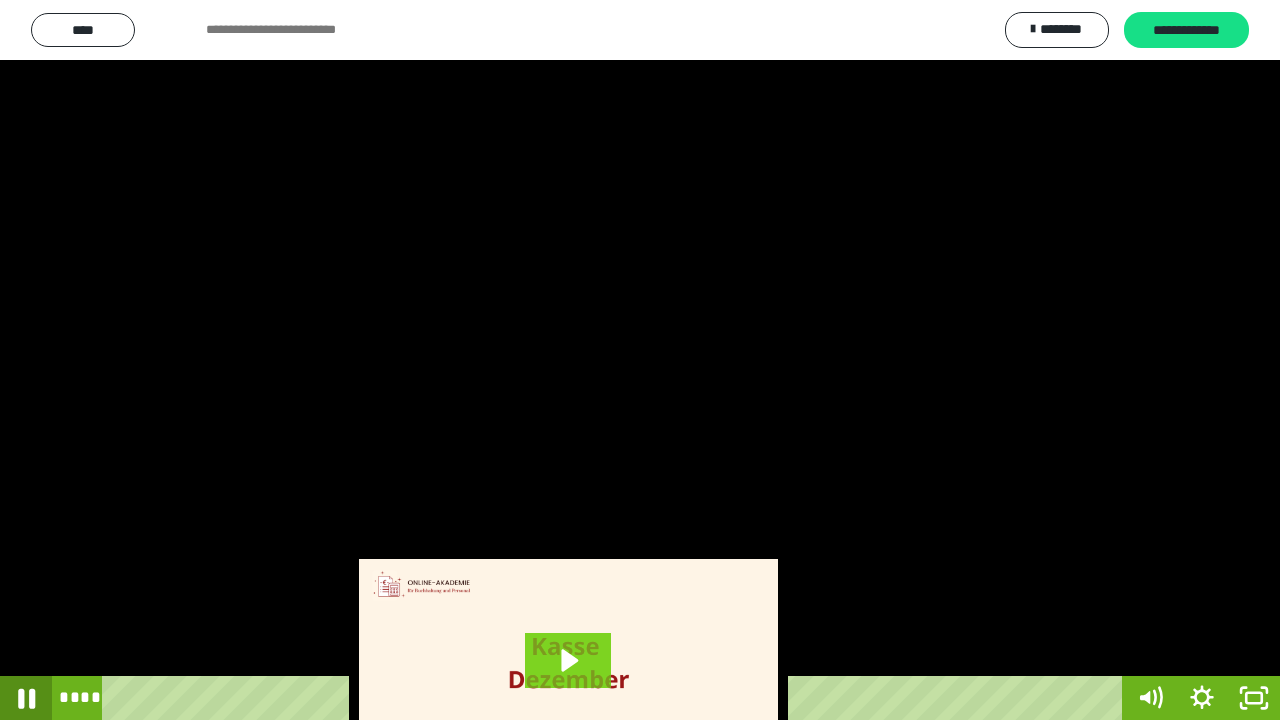 click 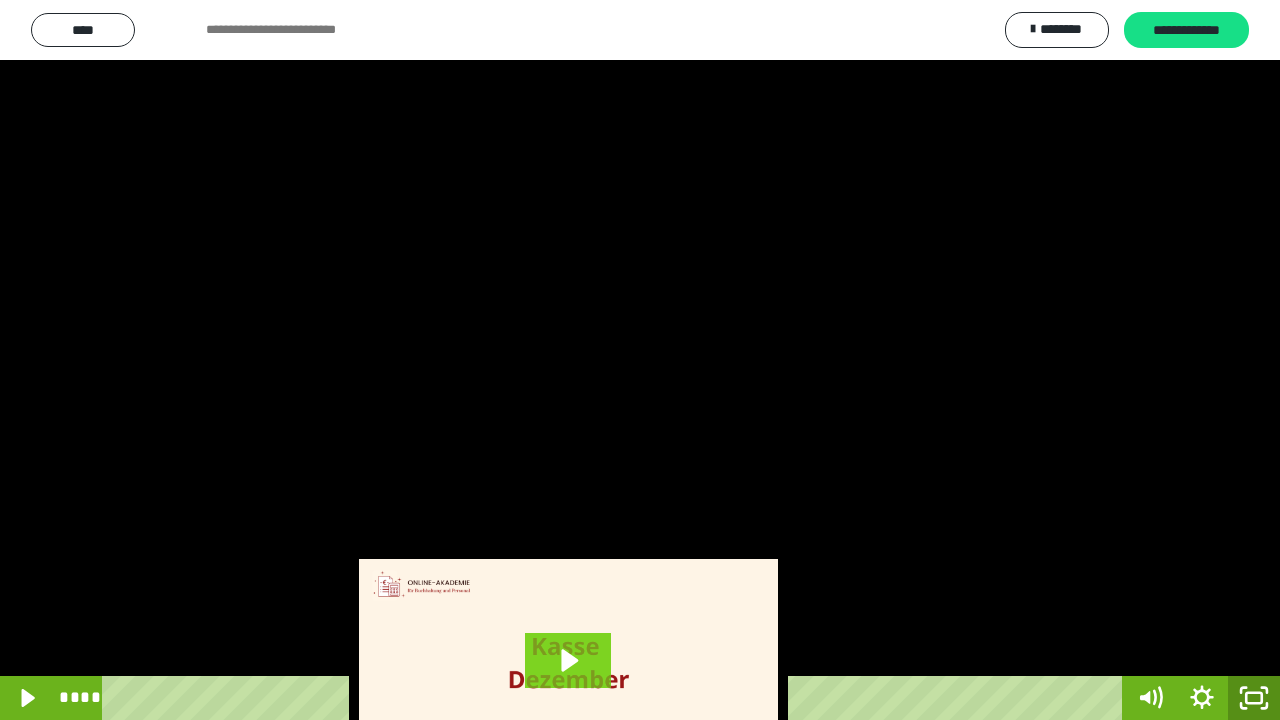 click 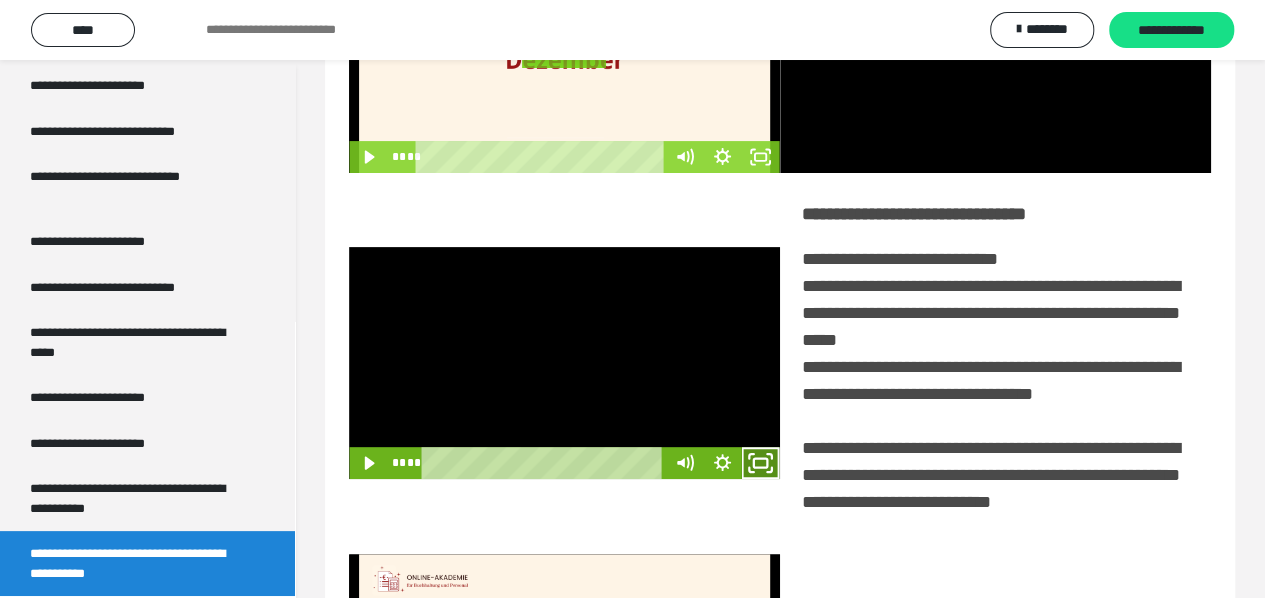 click 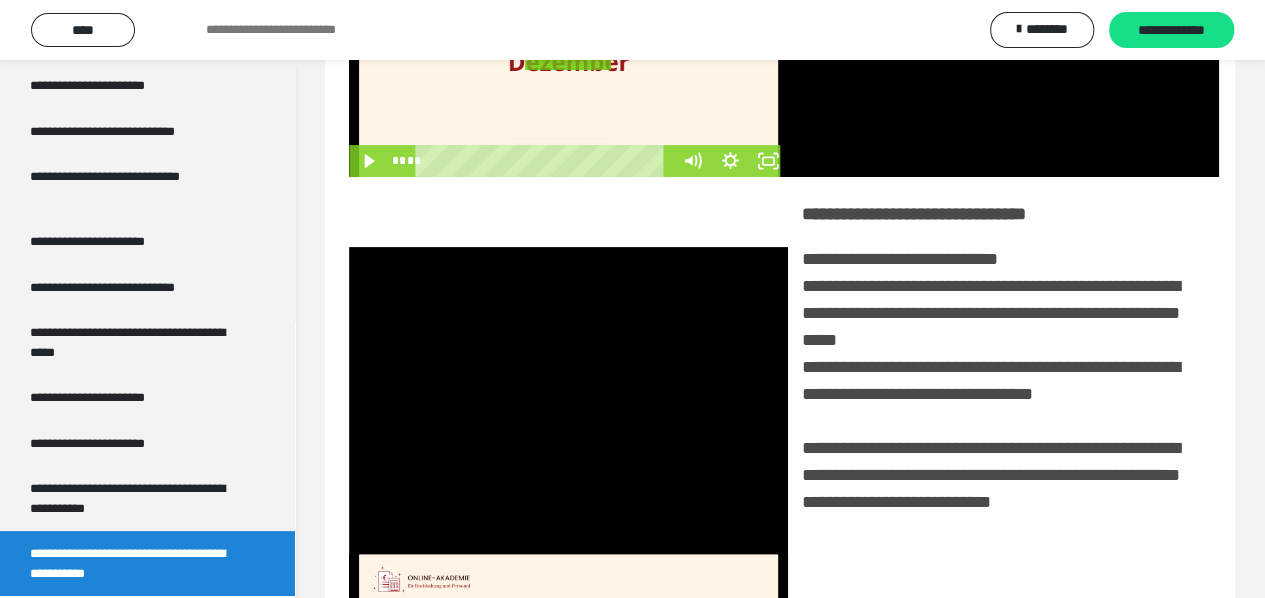 scroll, scrollTop: 3680, scrollLeft: 0, axis: vertical 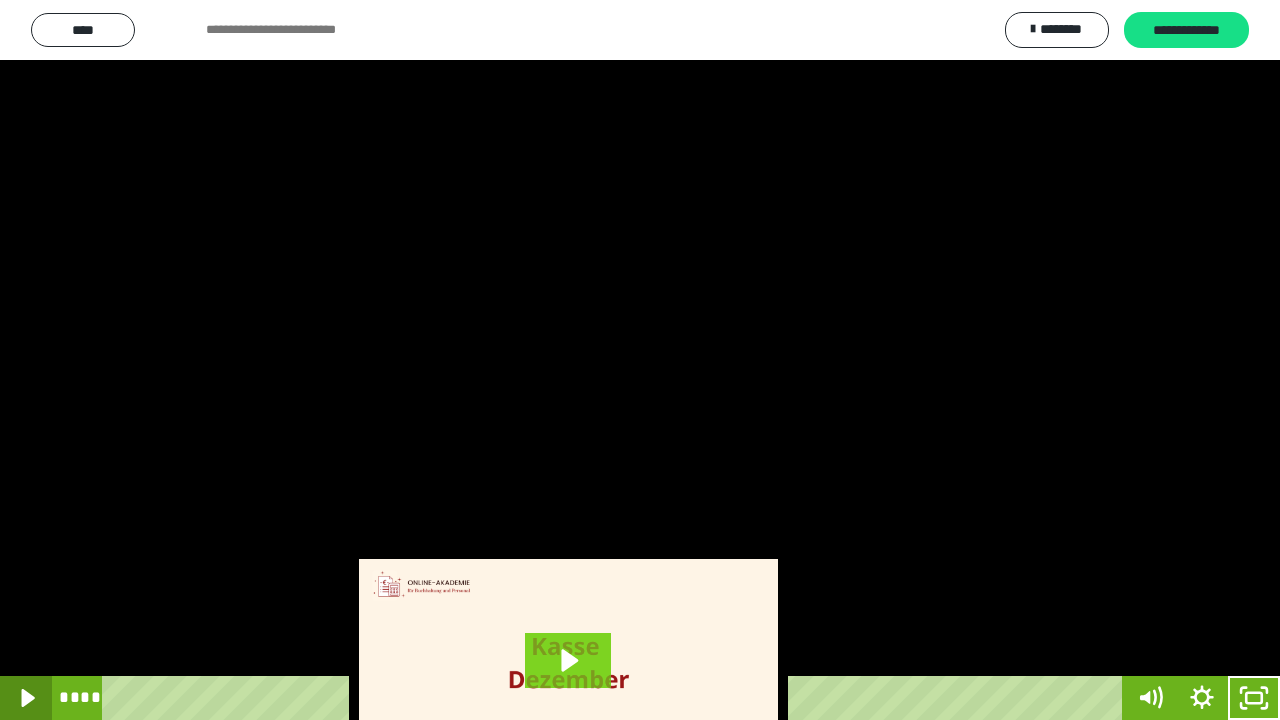 click 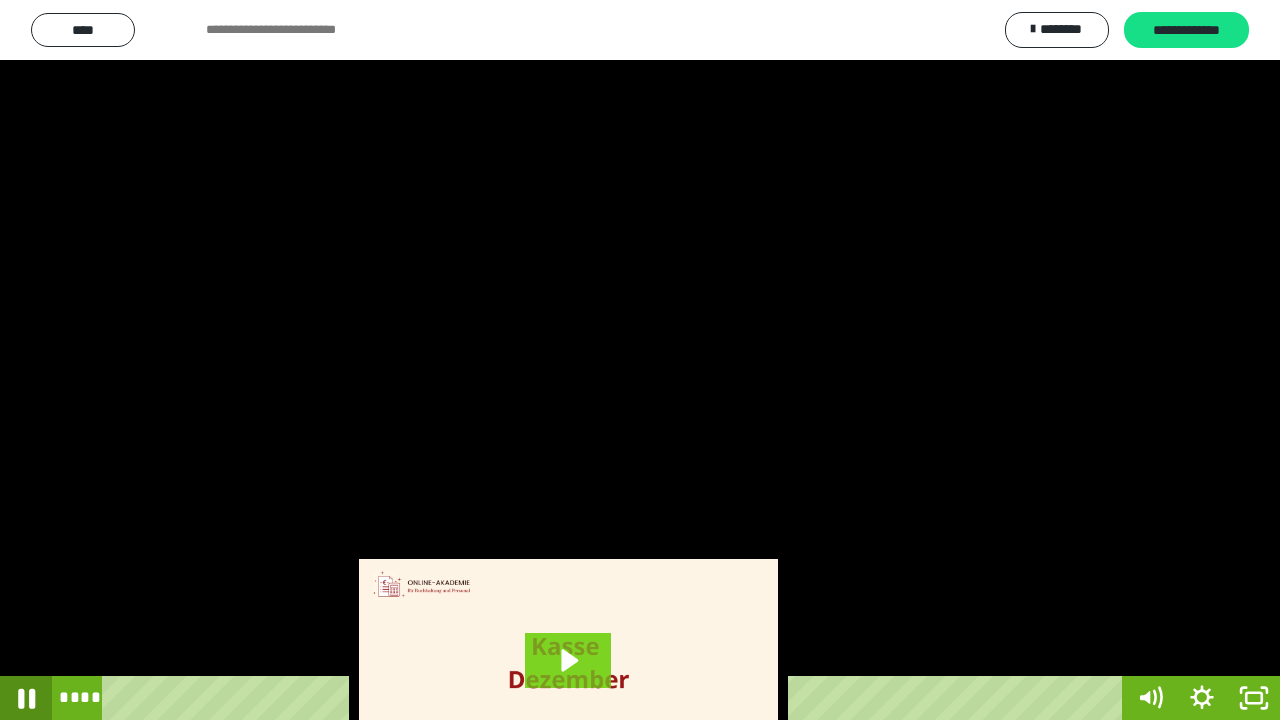 click 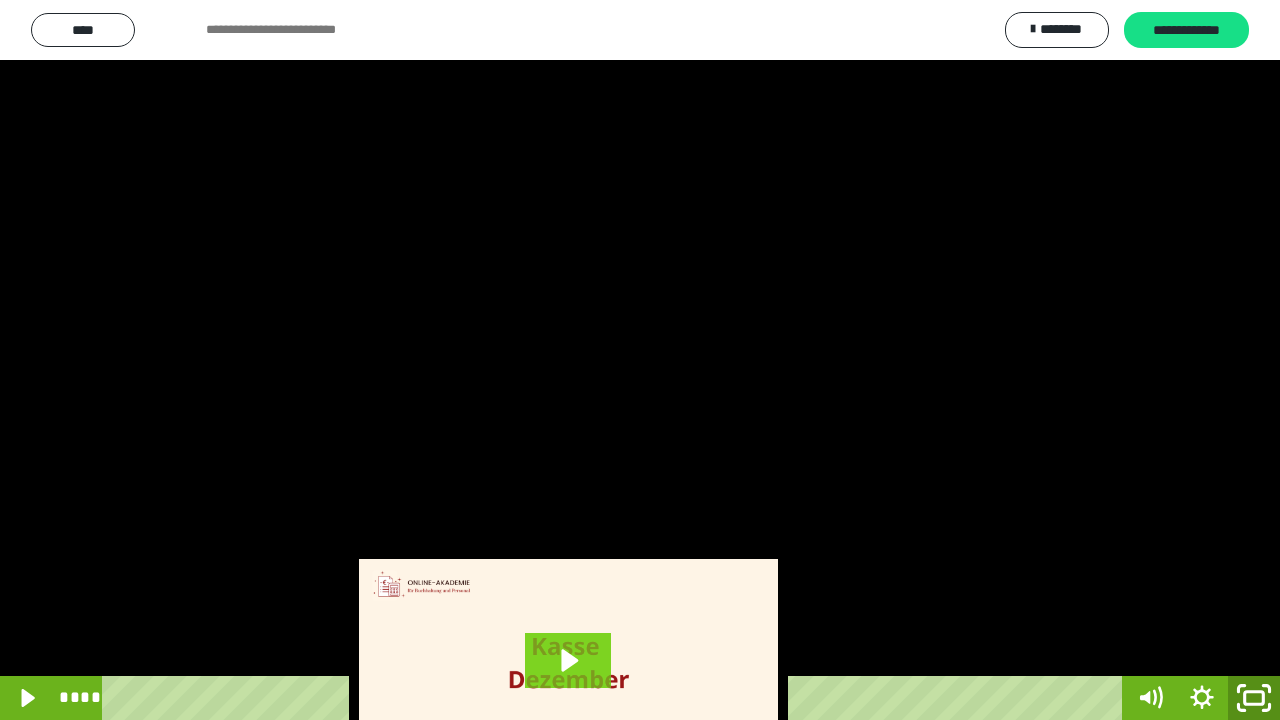 click 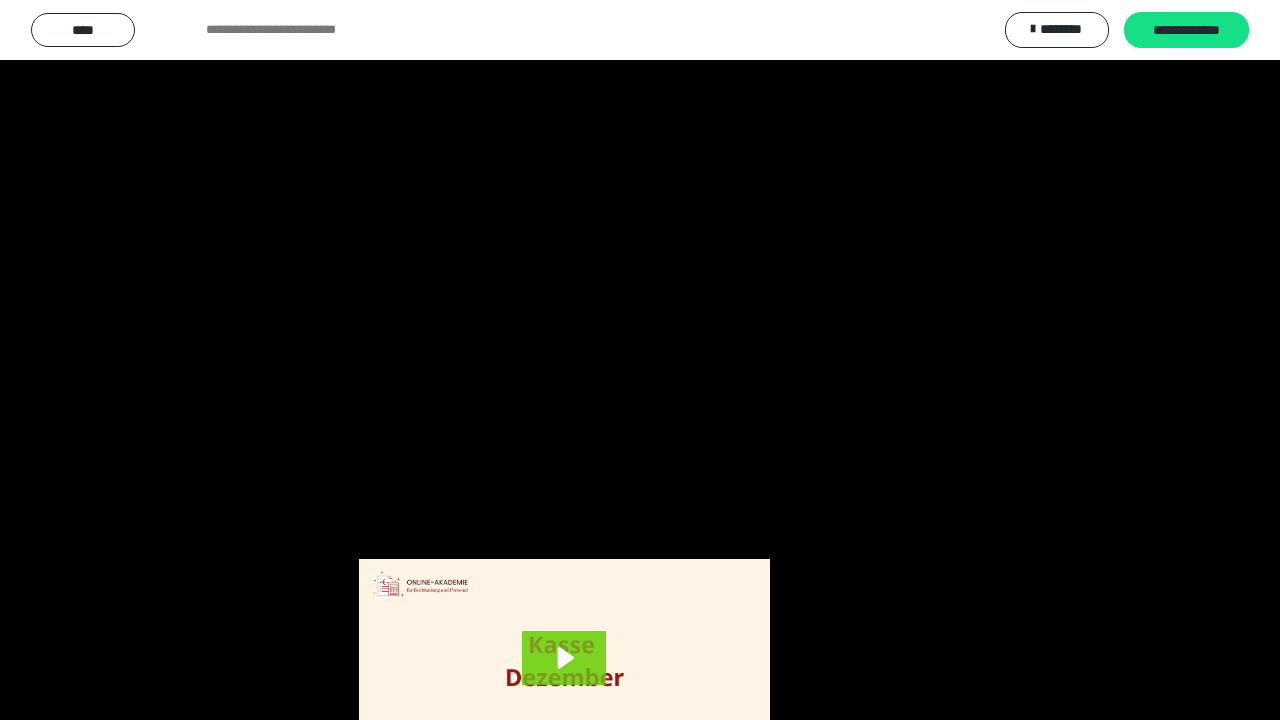 scroll, scrollTop: 3802, scrollLeft: 0, axis: vertical 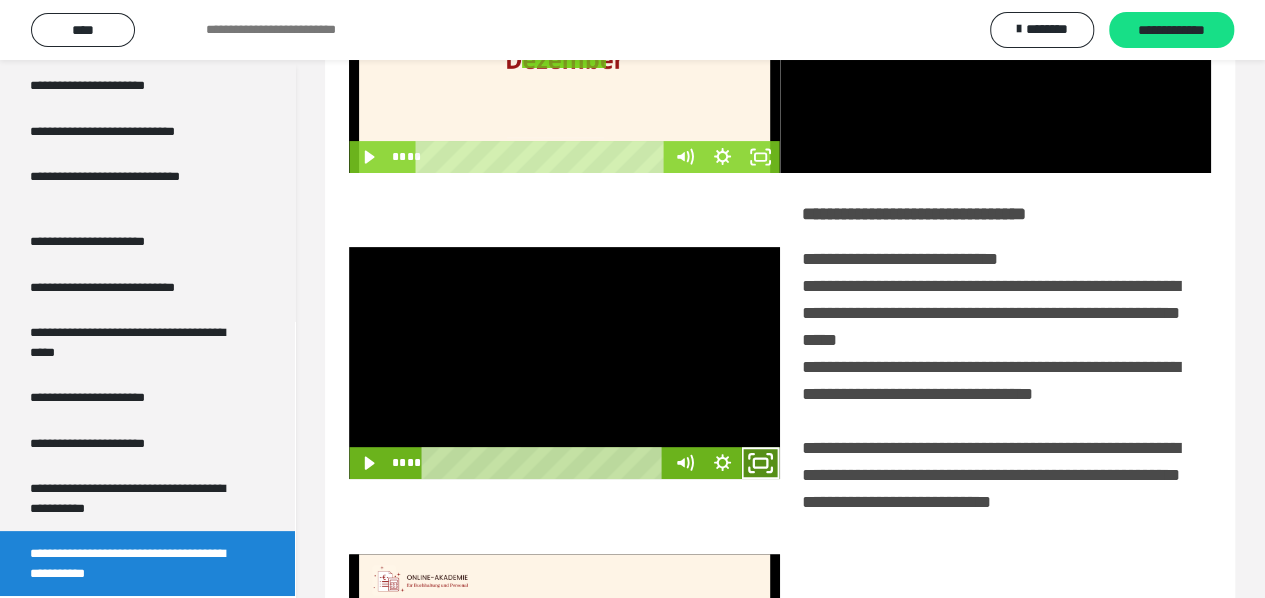 drag, startPoint x: 754, startPoint y: 490, endPoint x: 753, endPoint y: 611, distance: 121.004135 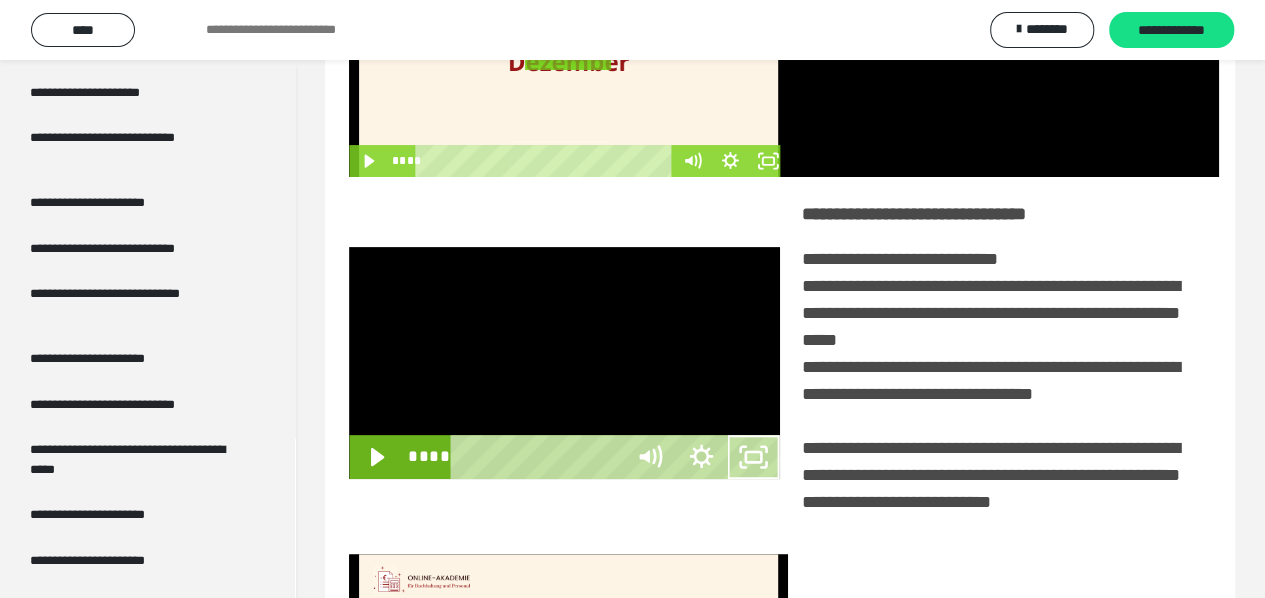 scroll, scrollTop: 3680, scrollLeft: 0, axis: vertical 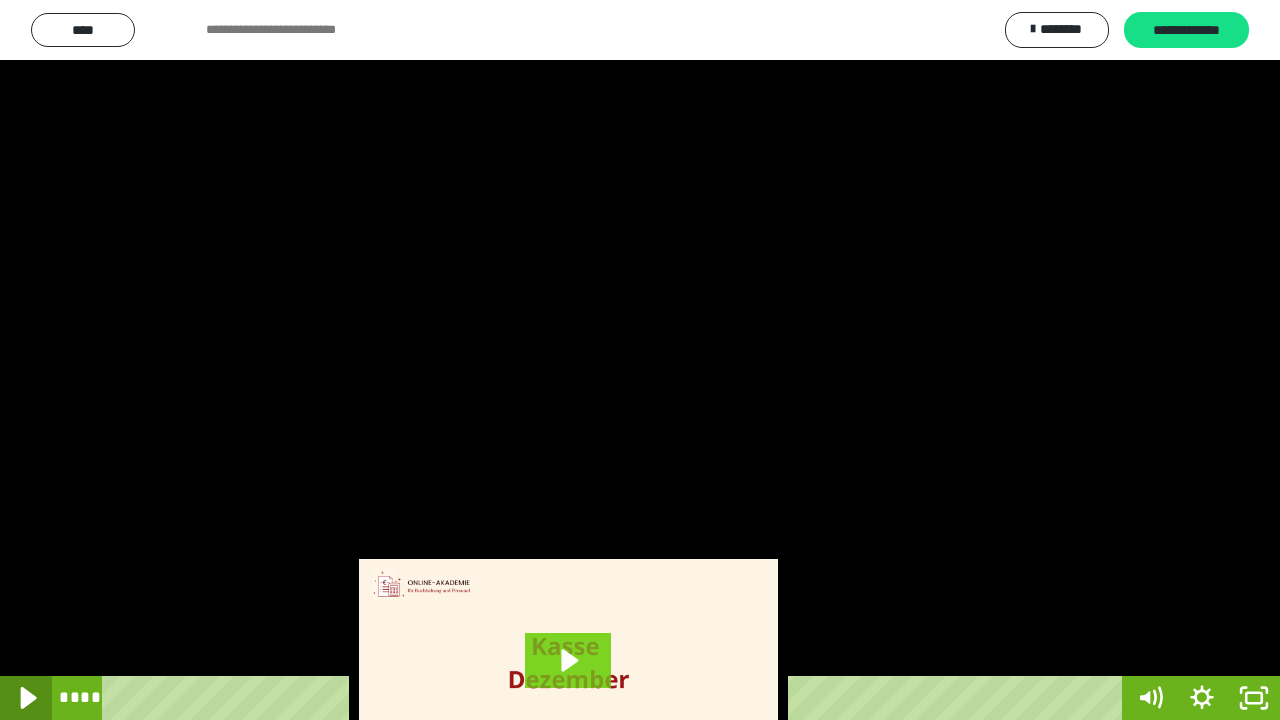 click 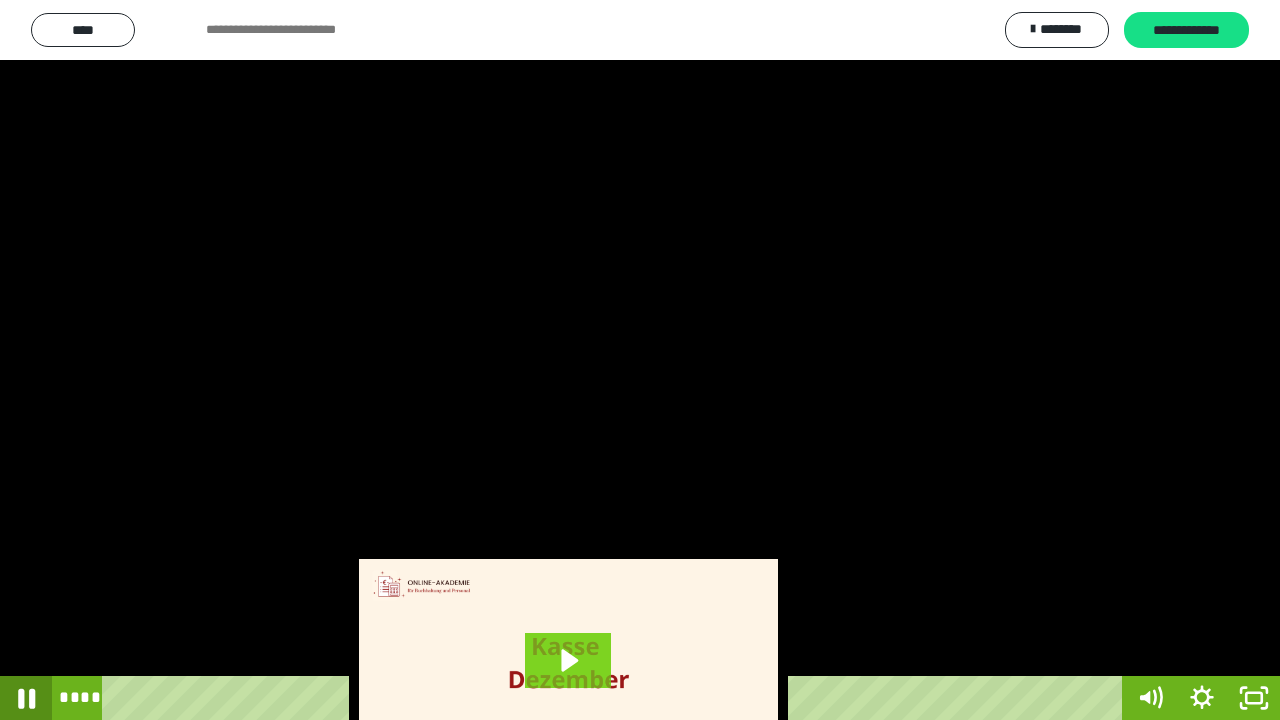 click 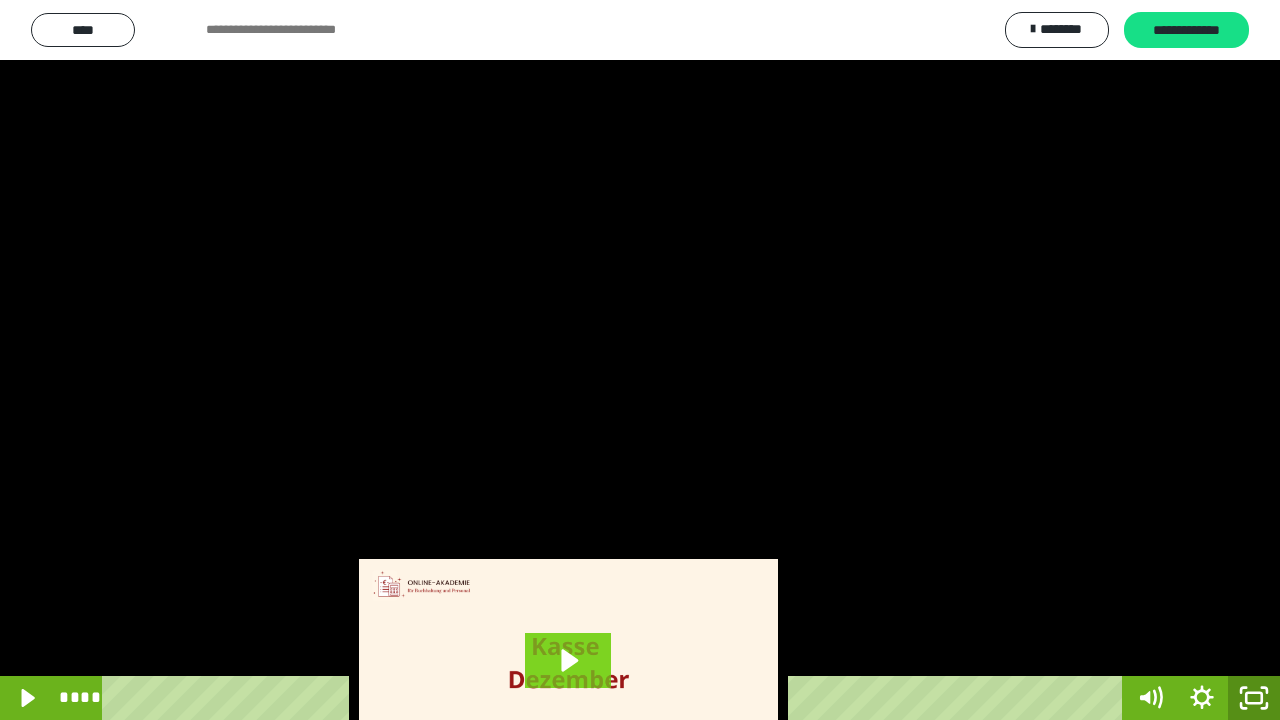 click 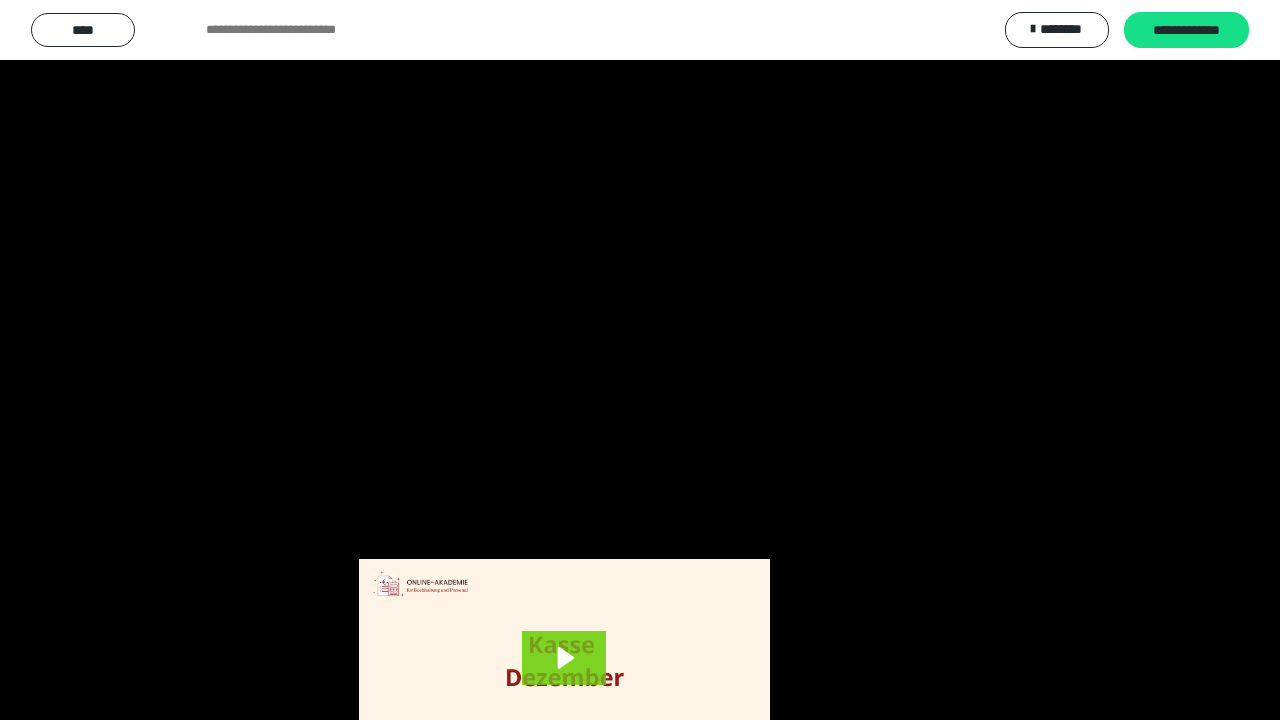scroll, scrollTop: 3802, scrollLeft: 0, axis: vertical 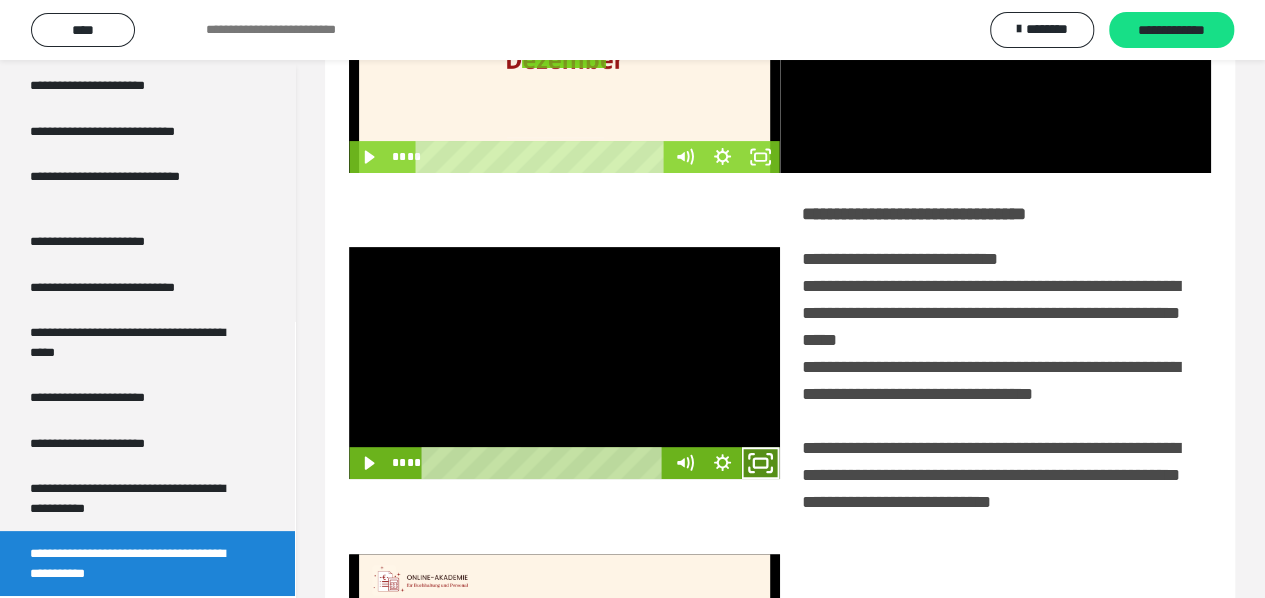click 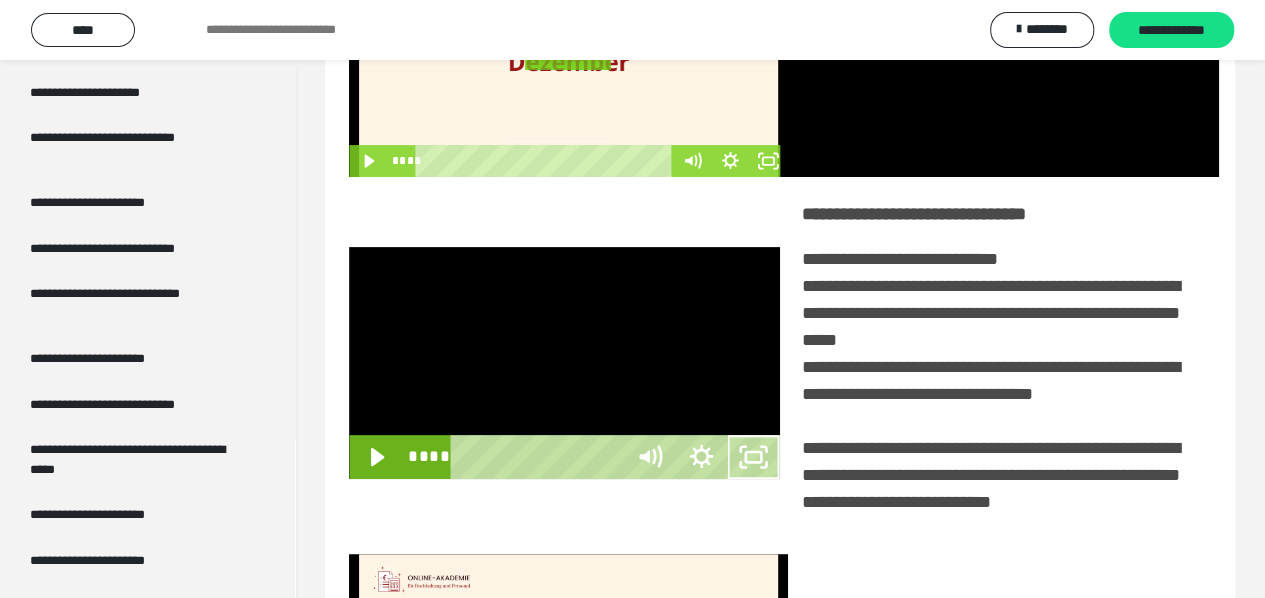 scroll, scrollTop: 3680, scrollLeft: 0, axis: vertical 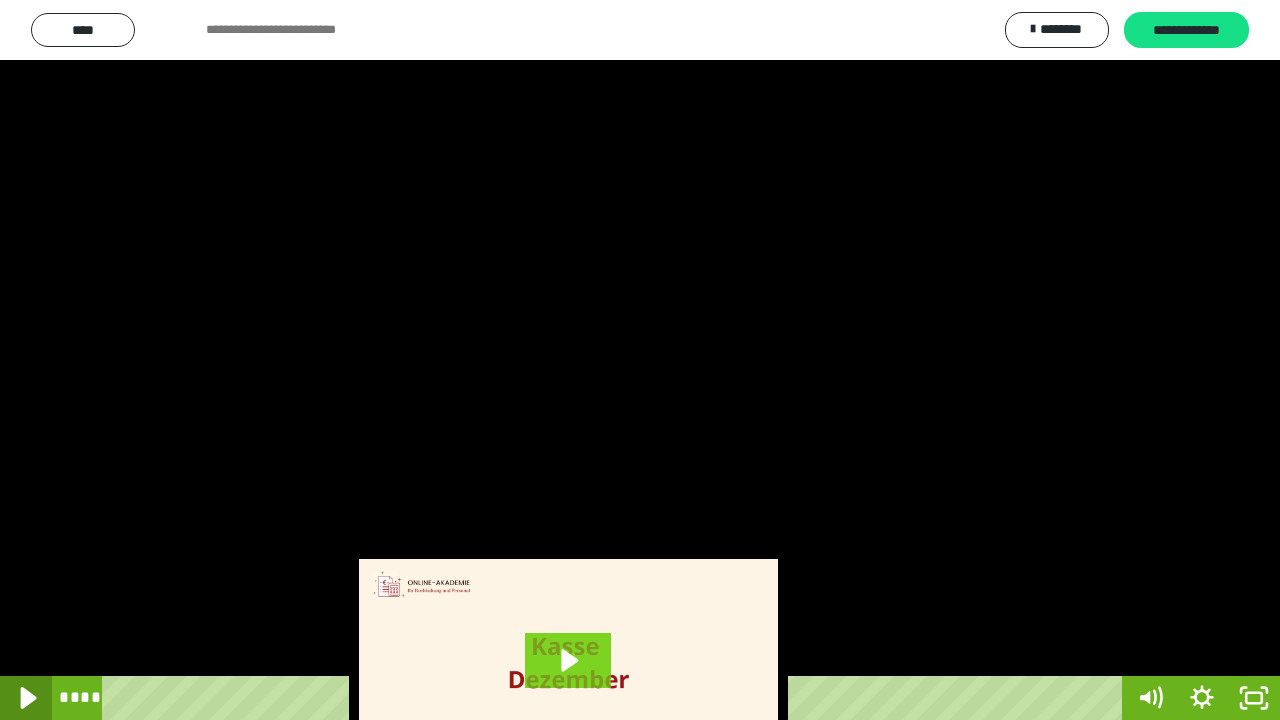 click 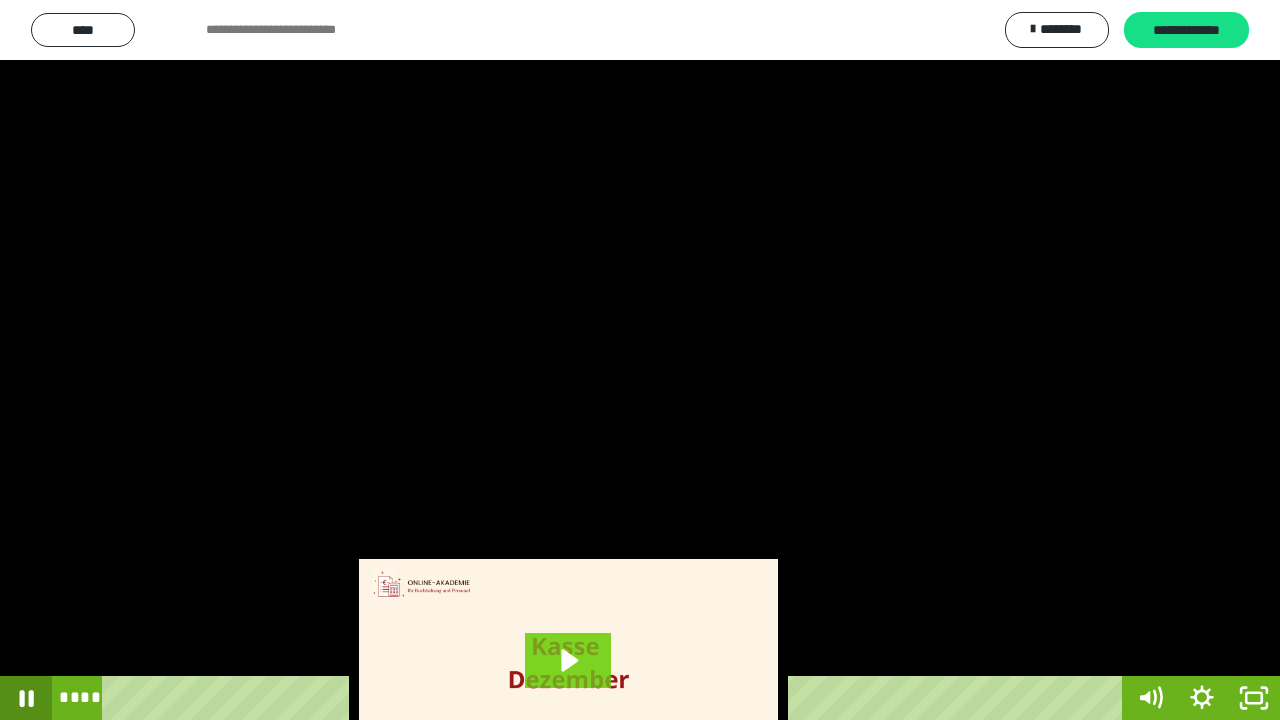 click 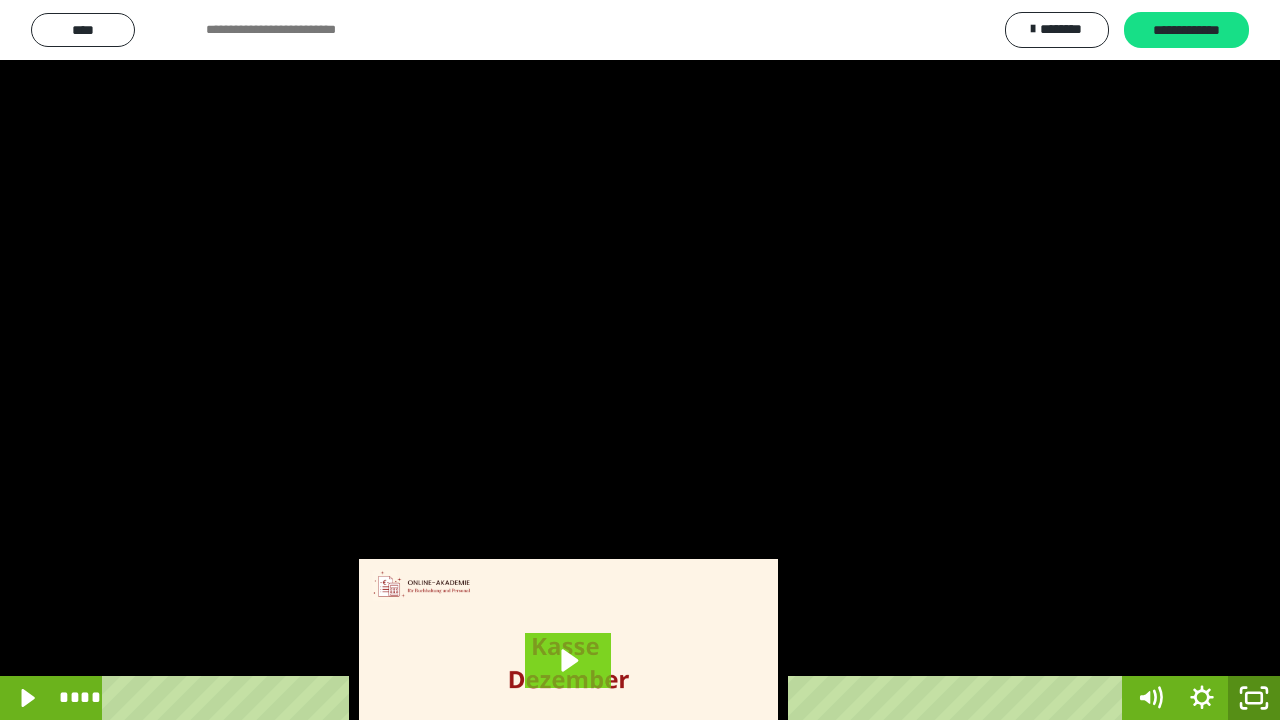click 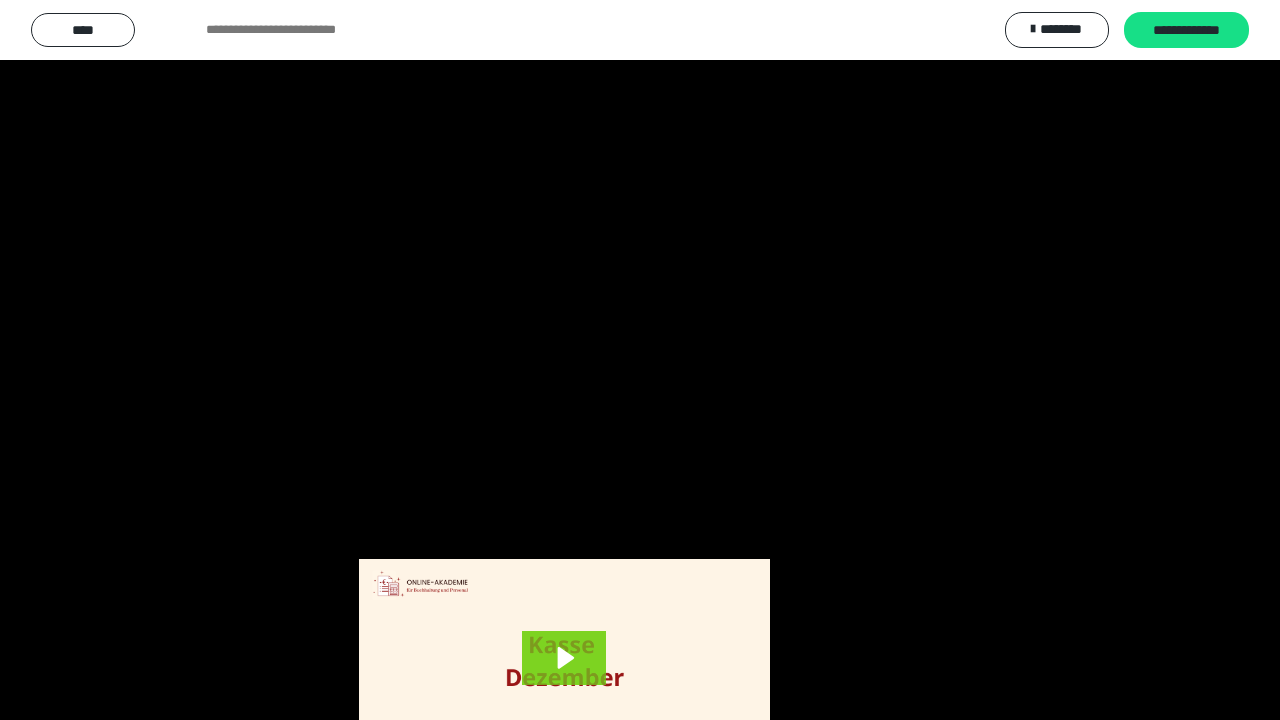 scroll, scrollTop: 3802, scrollLeft: 0, axis: vertical 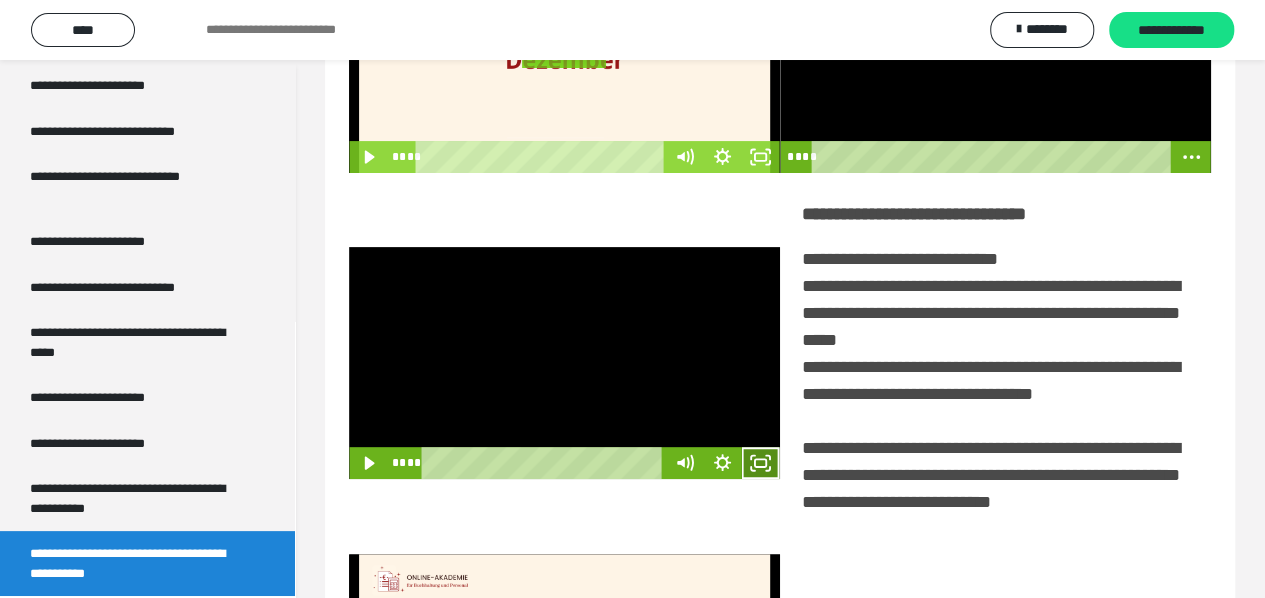 click 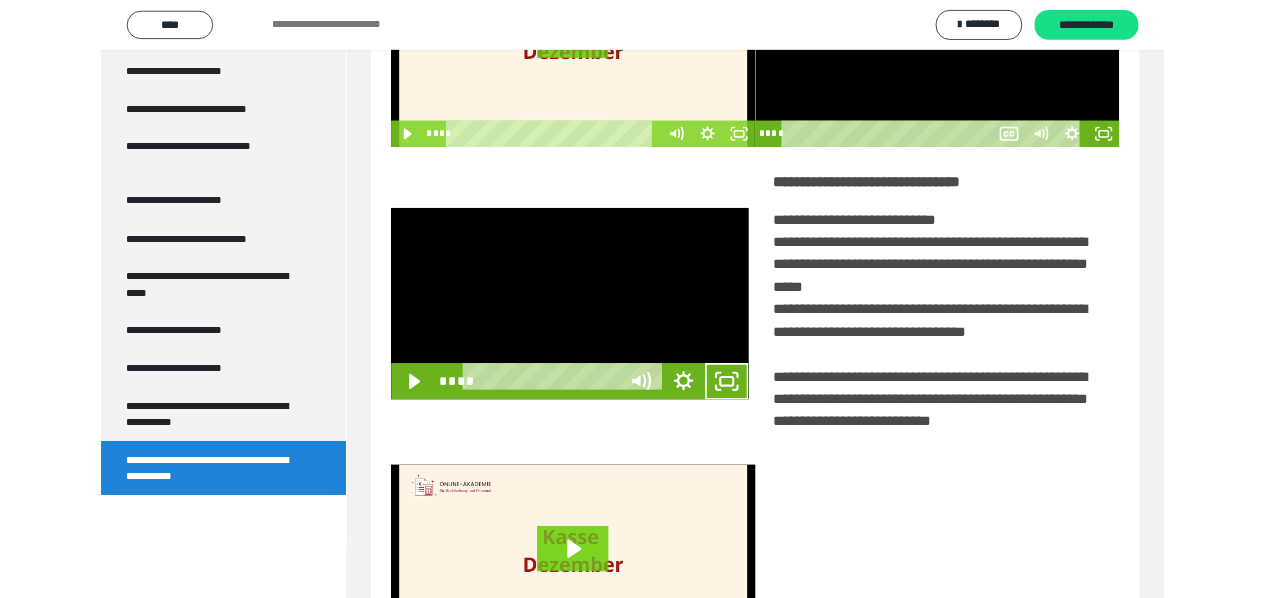 scroll, scrollTop: 3680, scrollLeft: 0, axis: vertical 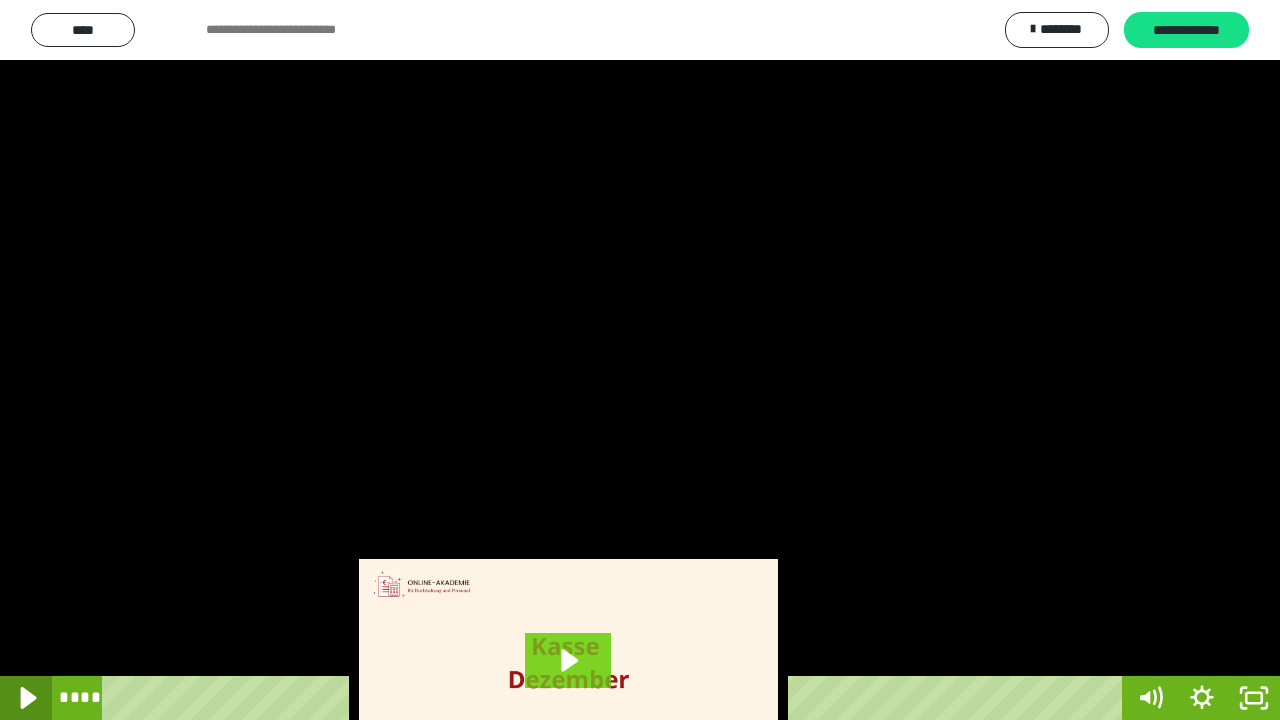 click 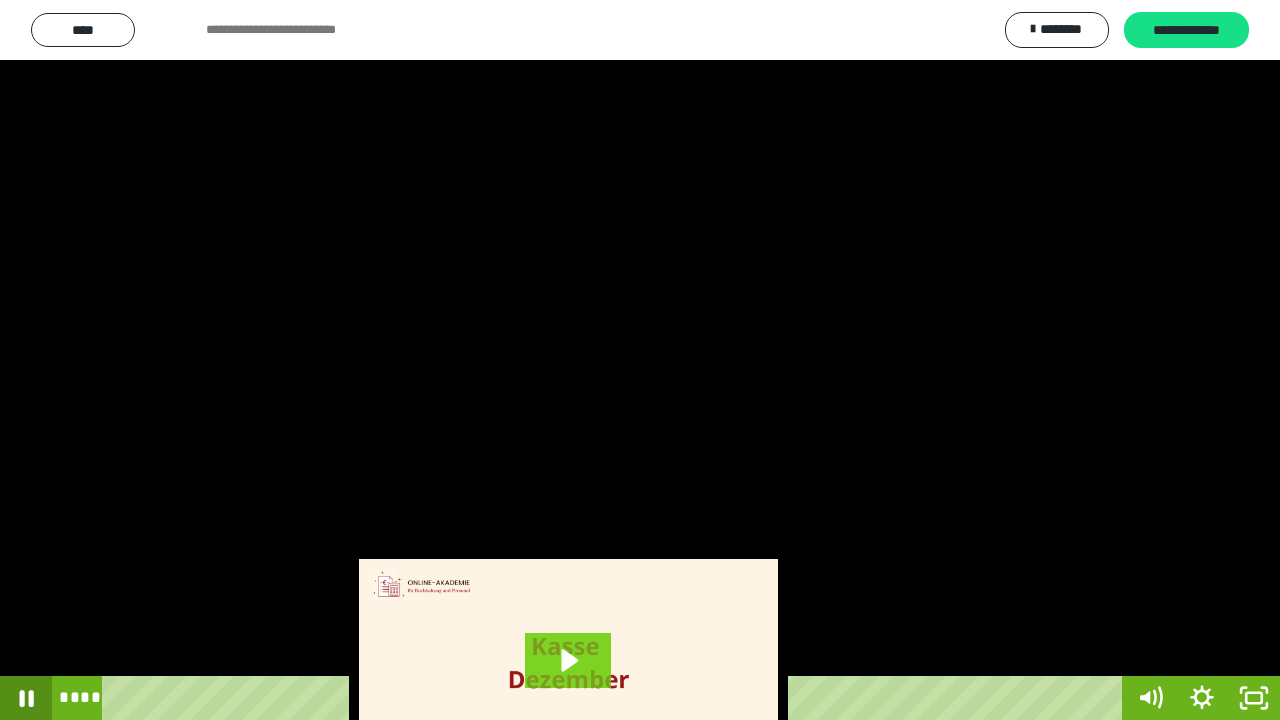 click 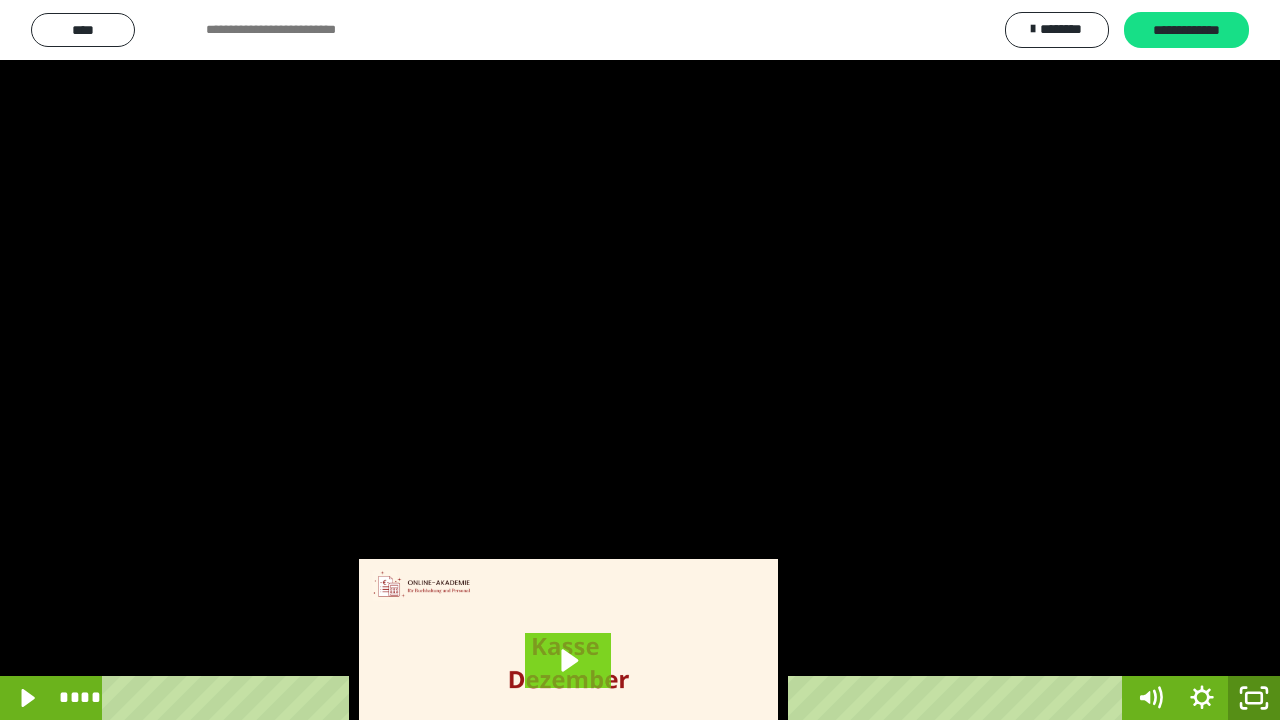 click 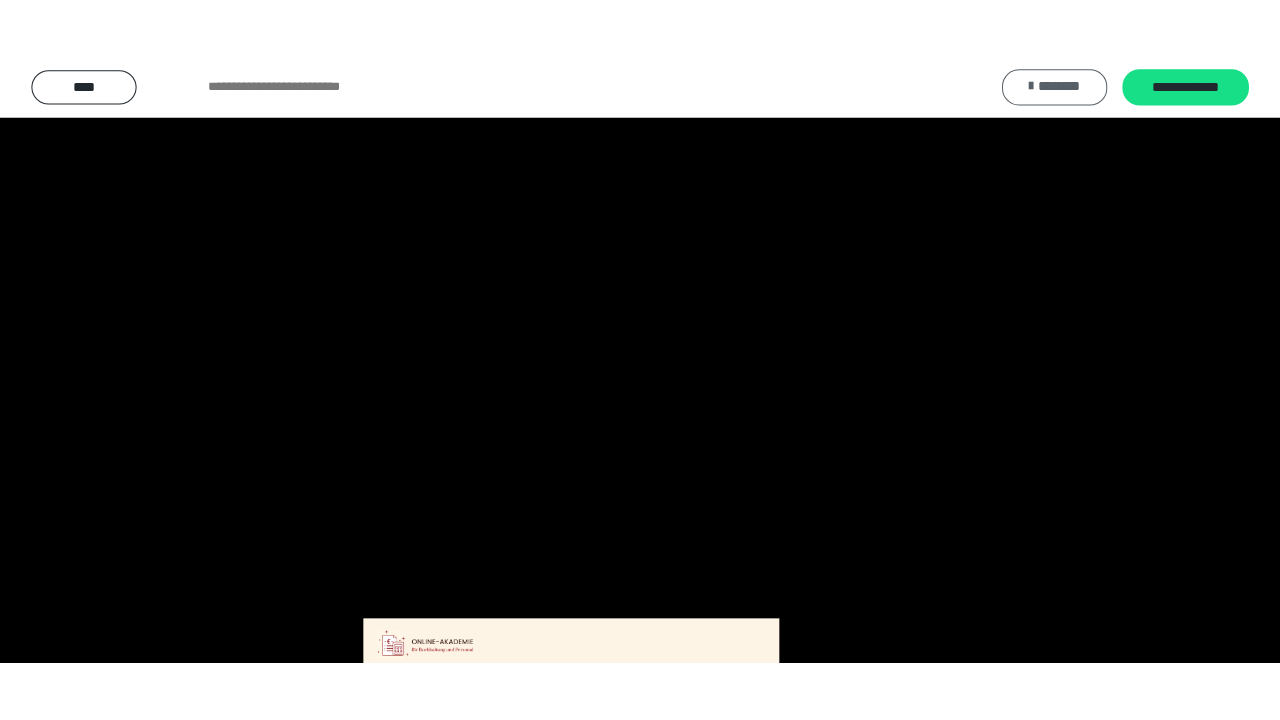 scroll, scrollTop: 3802, scrollLeft: 0, axis: vertical 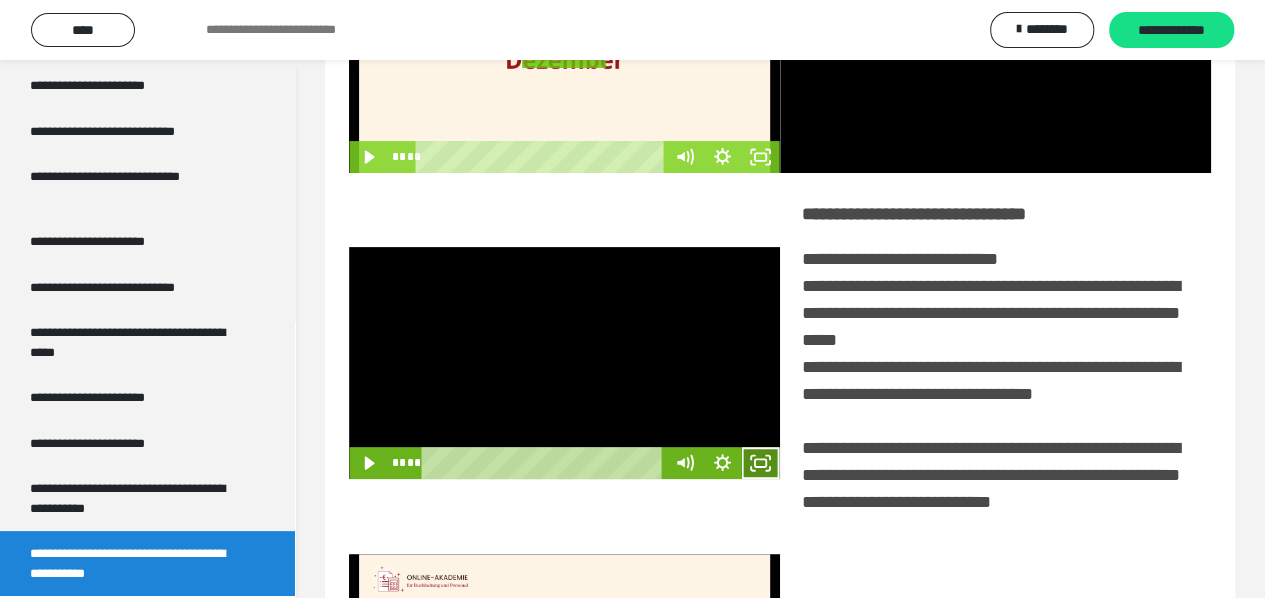click 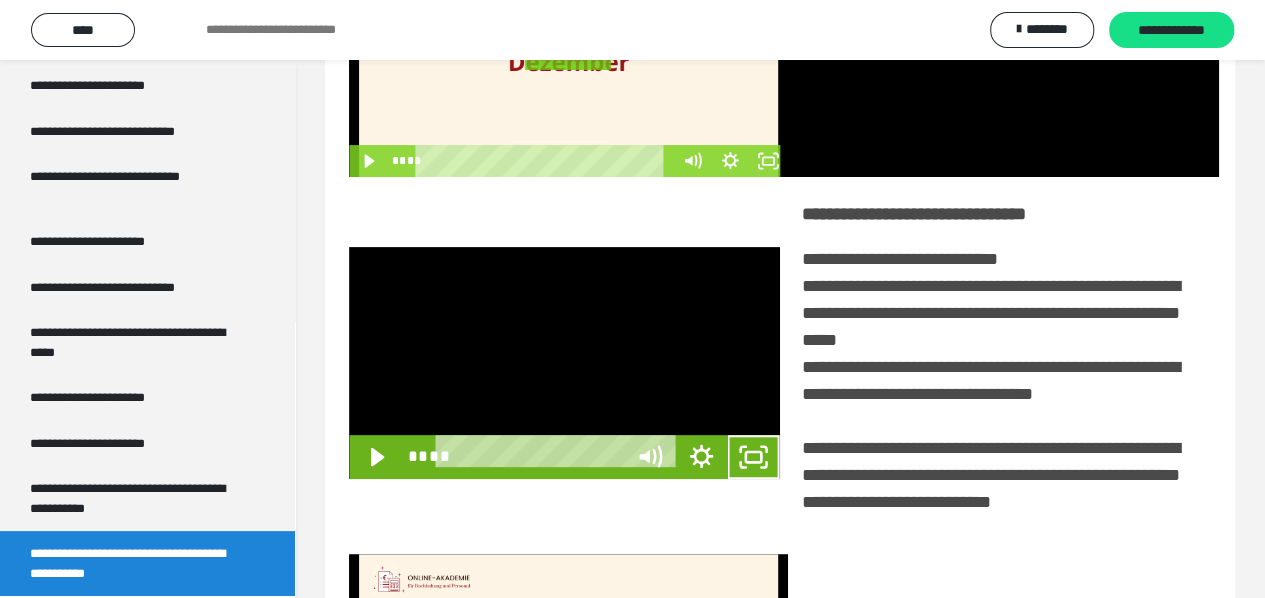 scroll, scrollTop: 3680, scrollLeft: 0, axis: vertical 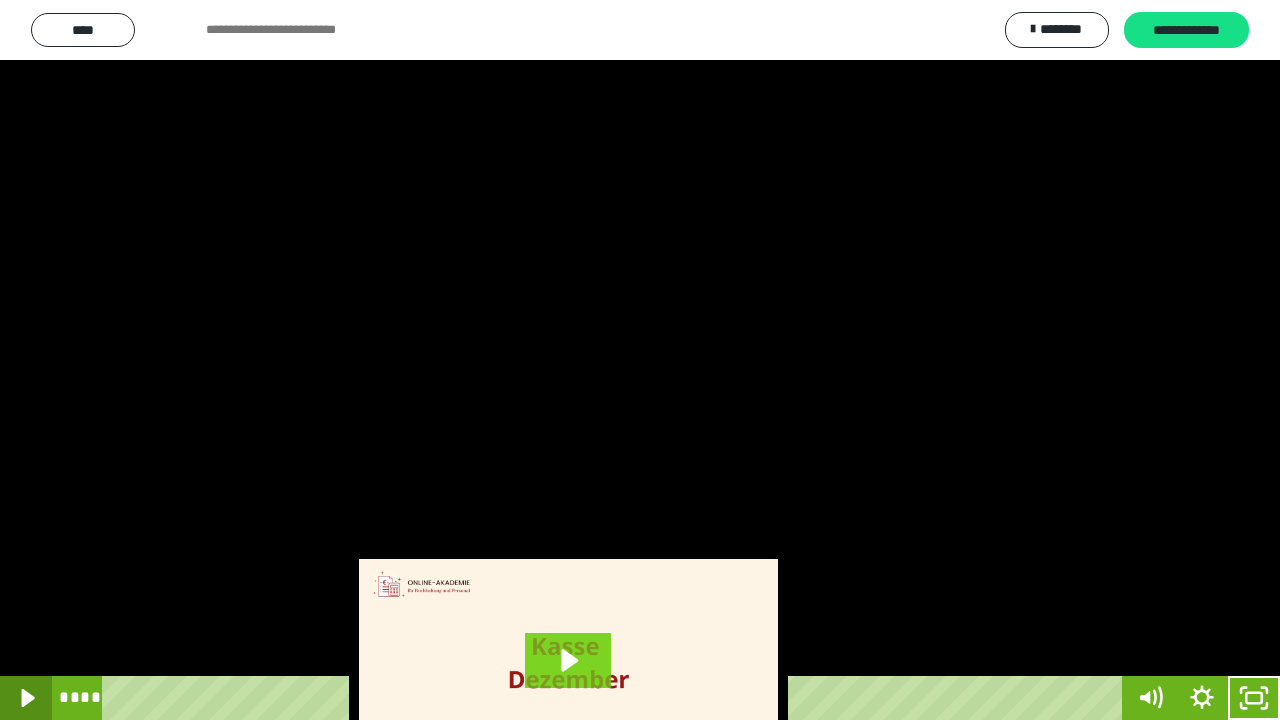 click 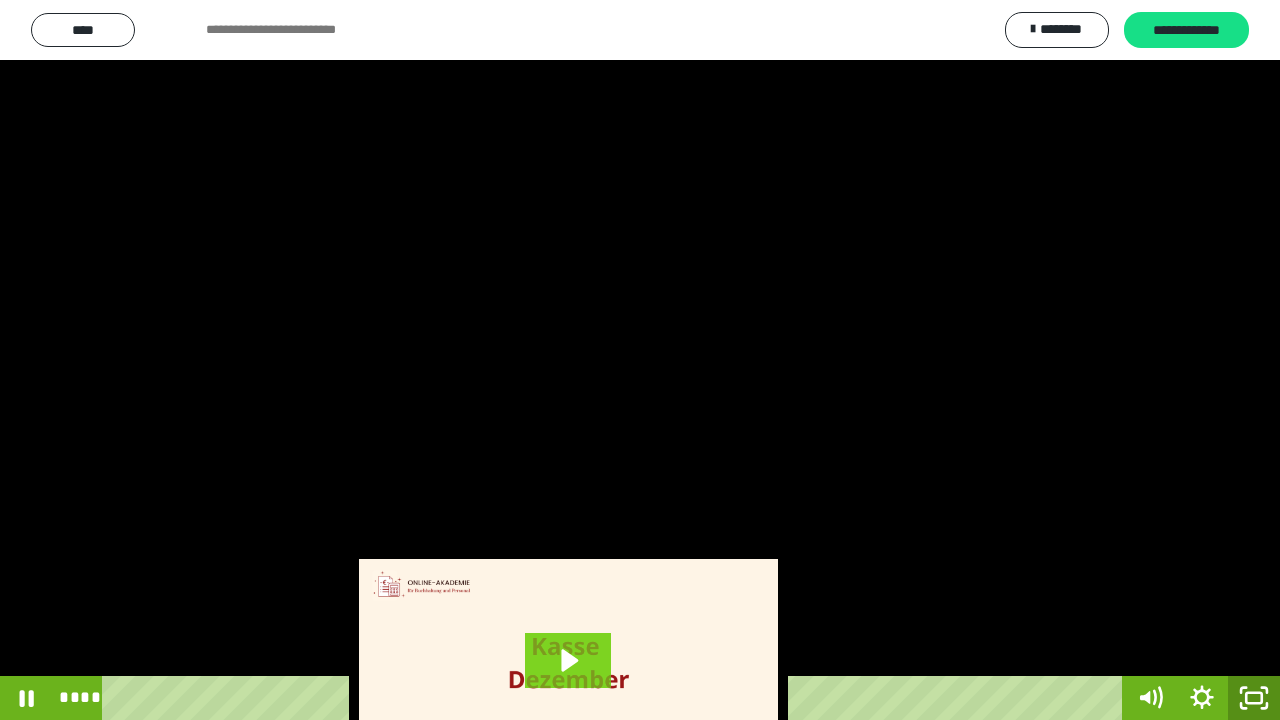 drag, startPoint x: 1277, startPoint y: 694, endPoint x: 1238, endPoint y: 503, distance: 194.94101 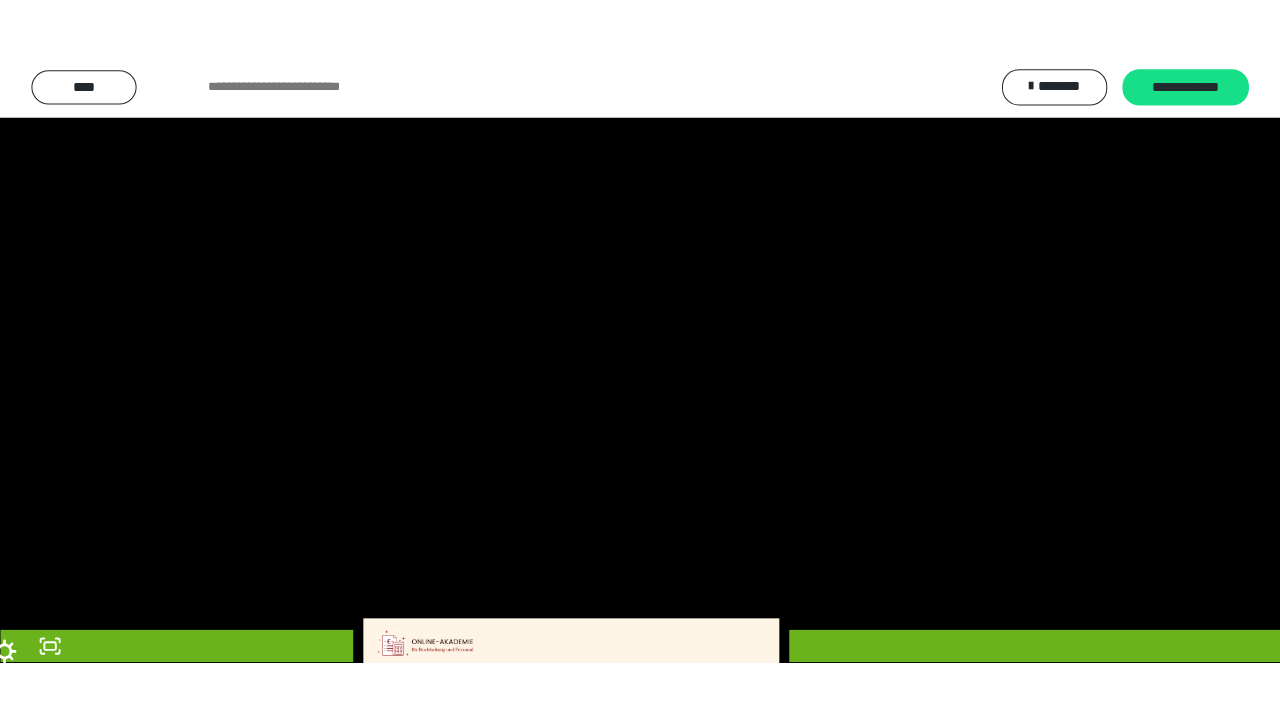 scroll, scrollTop: 3802, scrollLeft: 0, axis: vertical 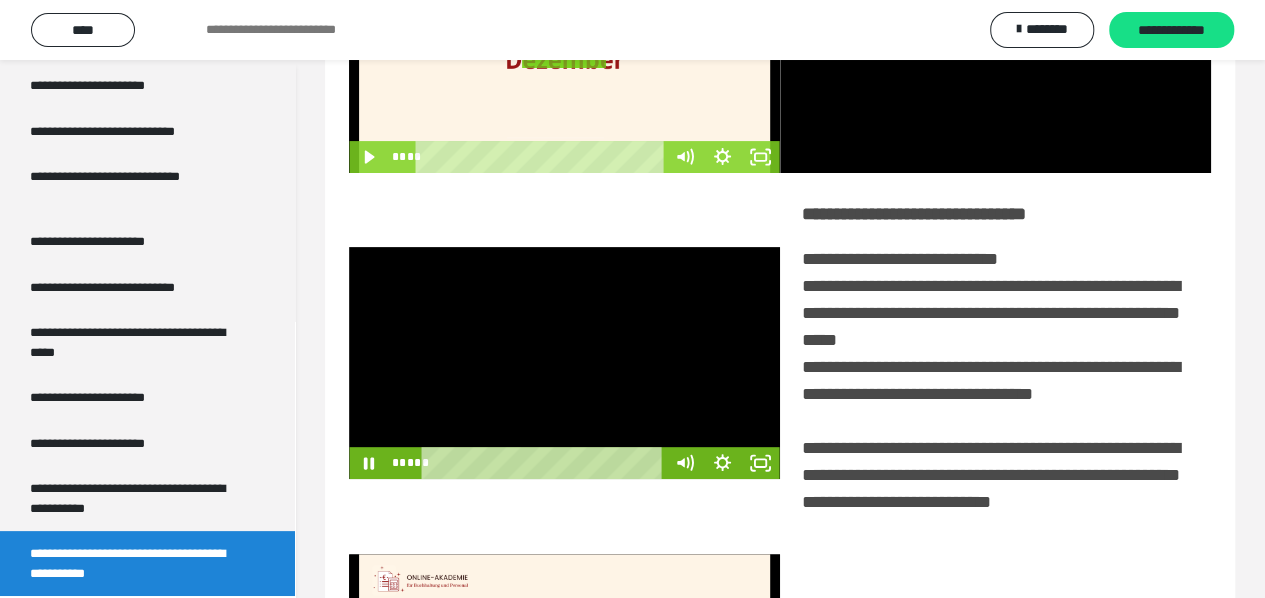 click at bounding box center [564, 363] 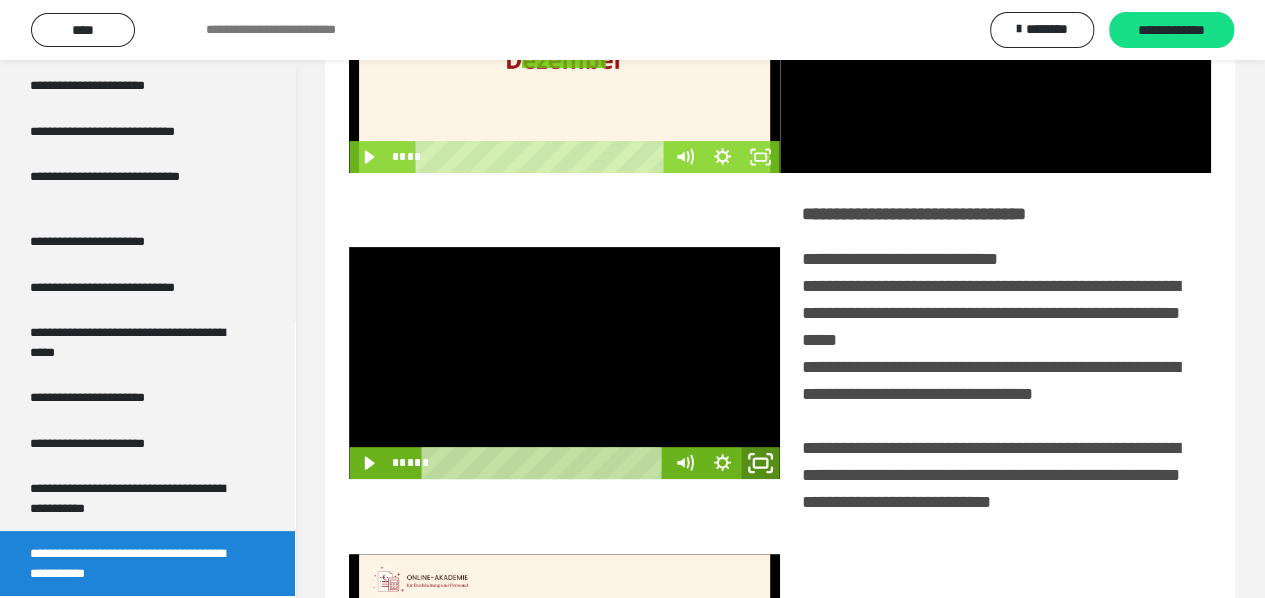 click 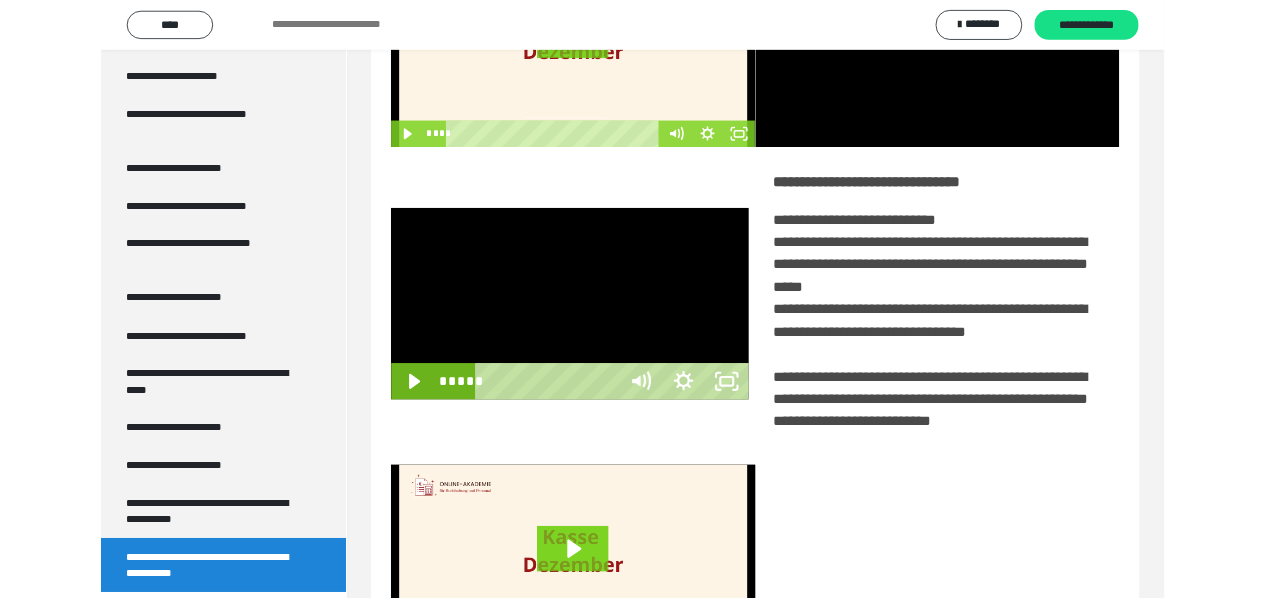 scroll, scrollTop: 3680, scrollLeft: 0, axis: vertical 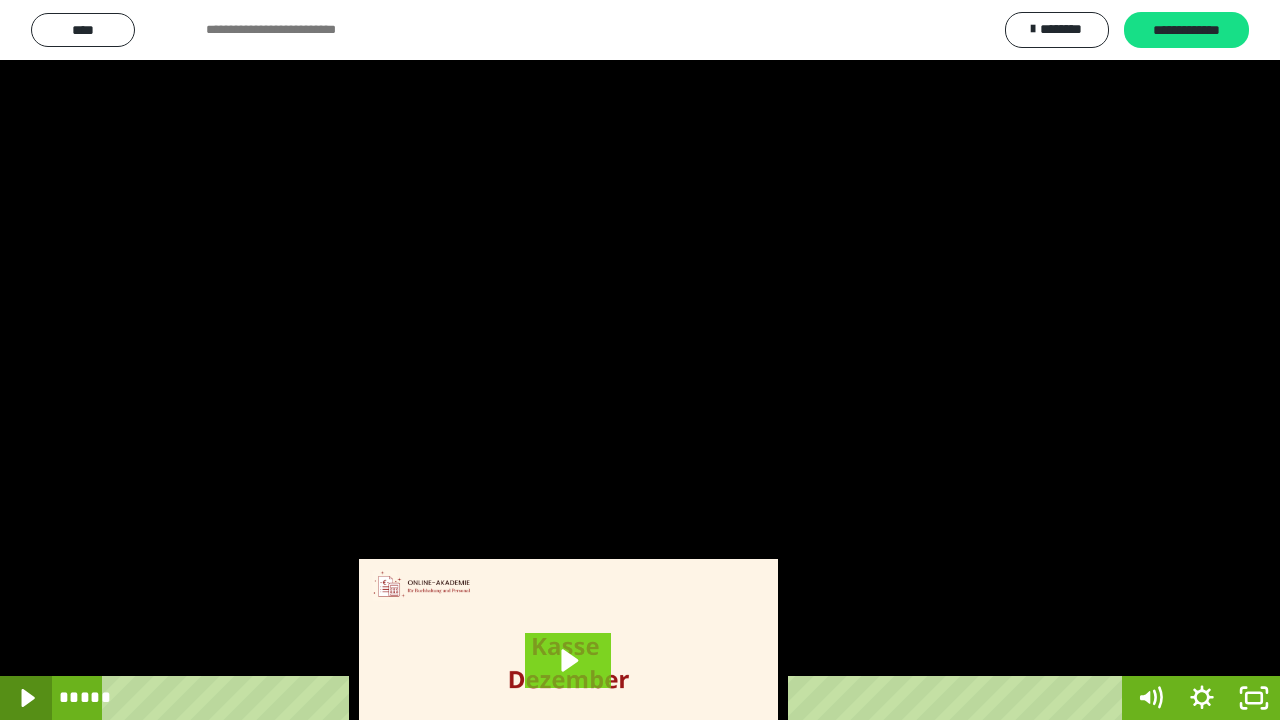 click 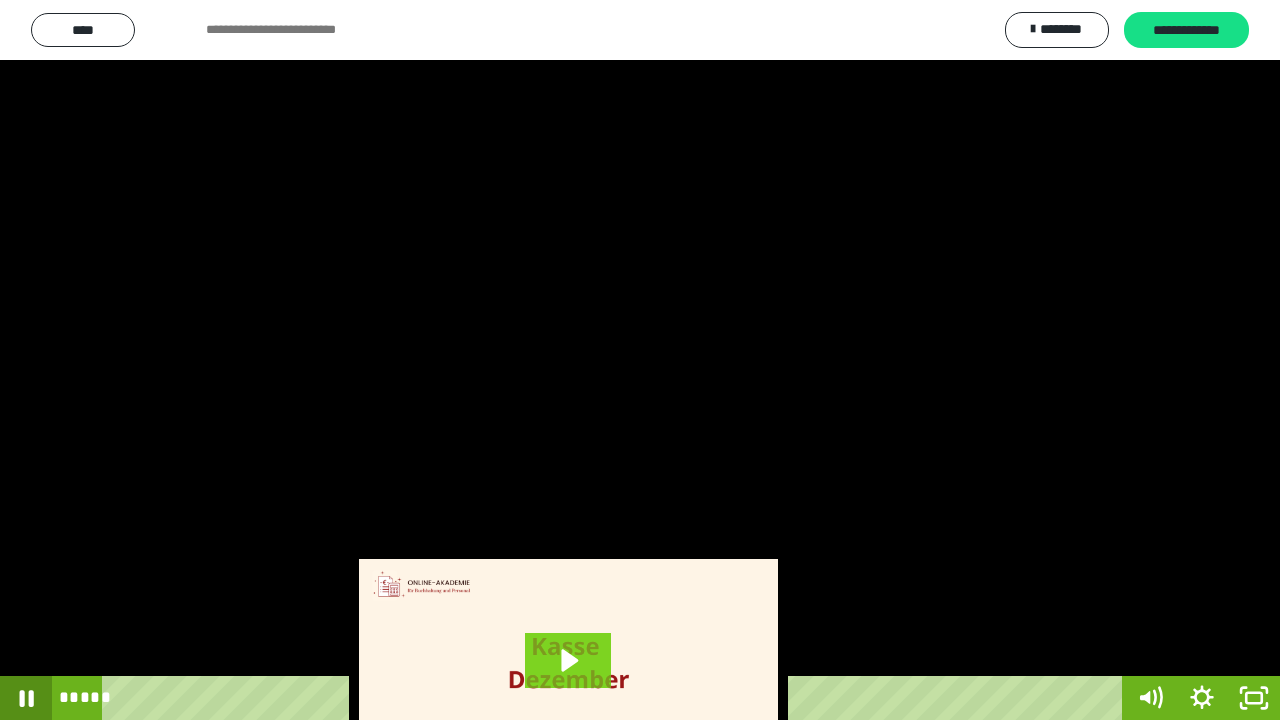 click 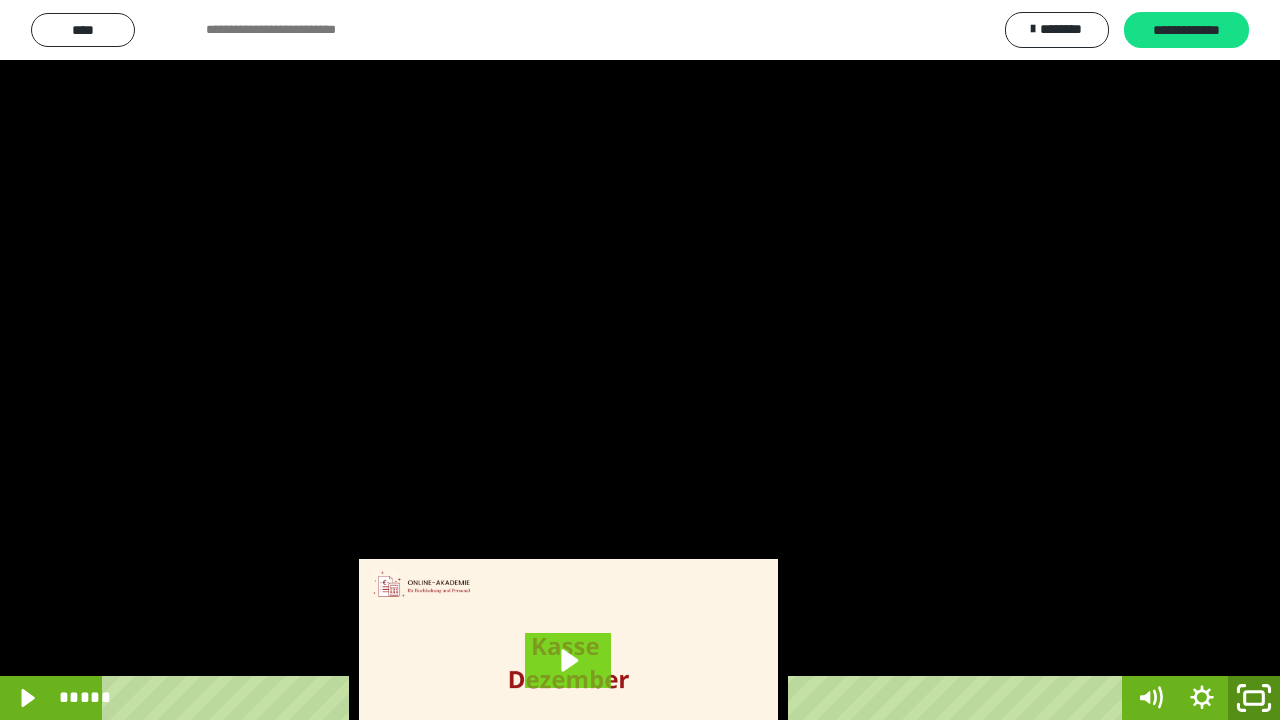 click 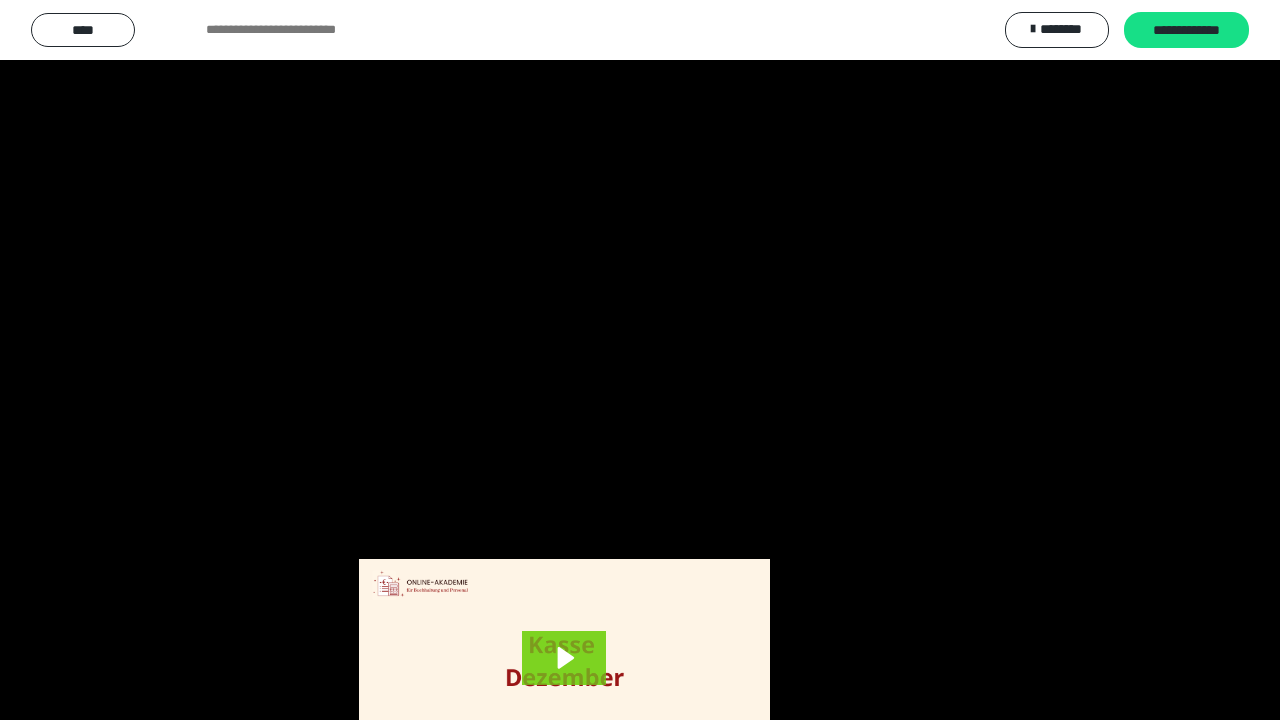 scroll, scrollTop: 3802, scrollLeft: 0, axis: vertical 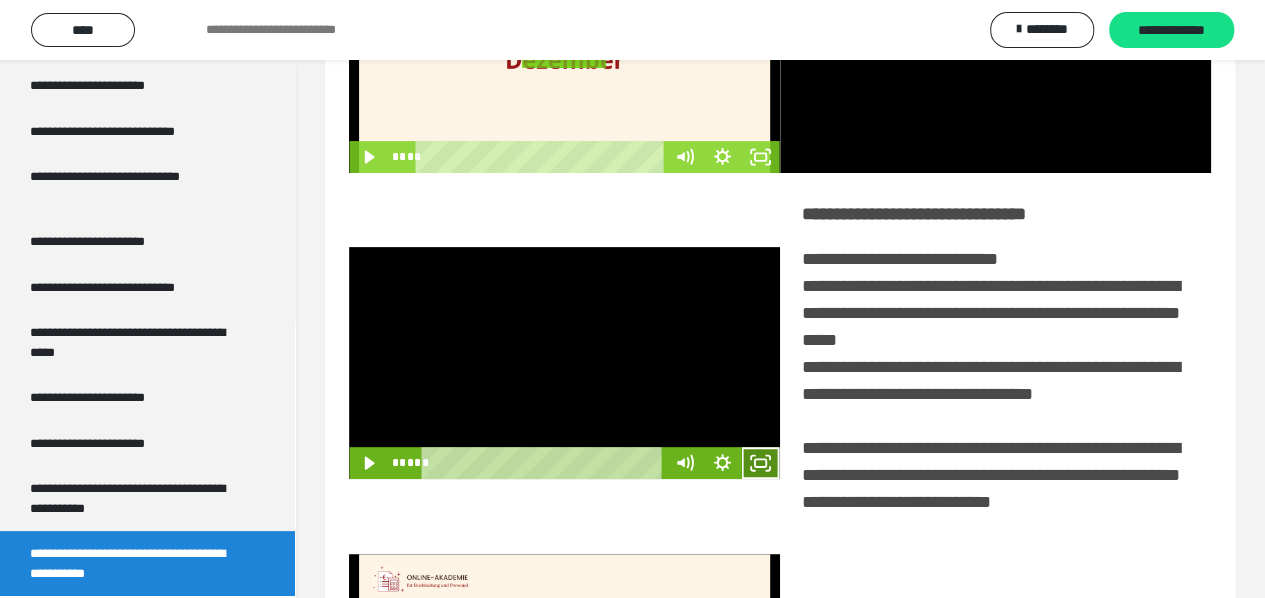 click 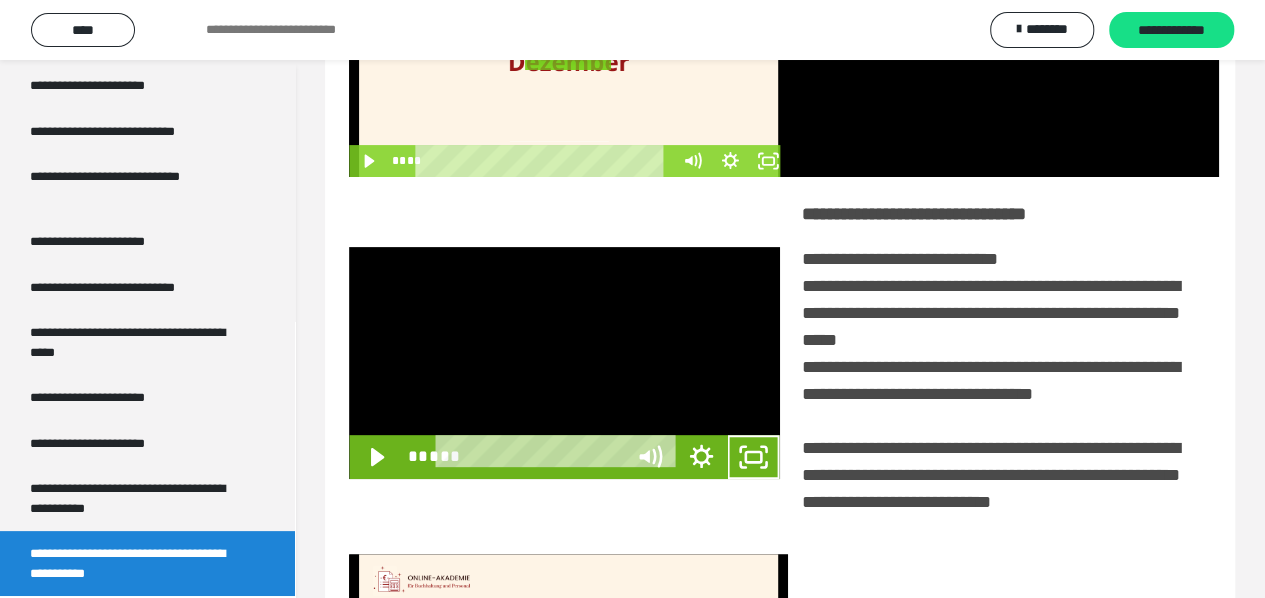 scroll, scrollTop: 3680, scrollLeft: 0, axis: vertical 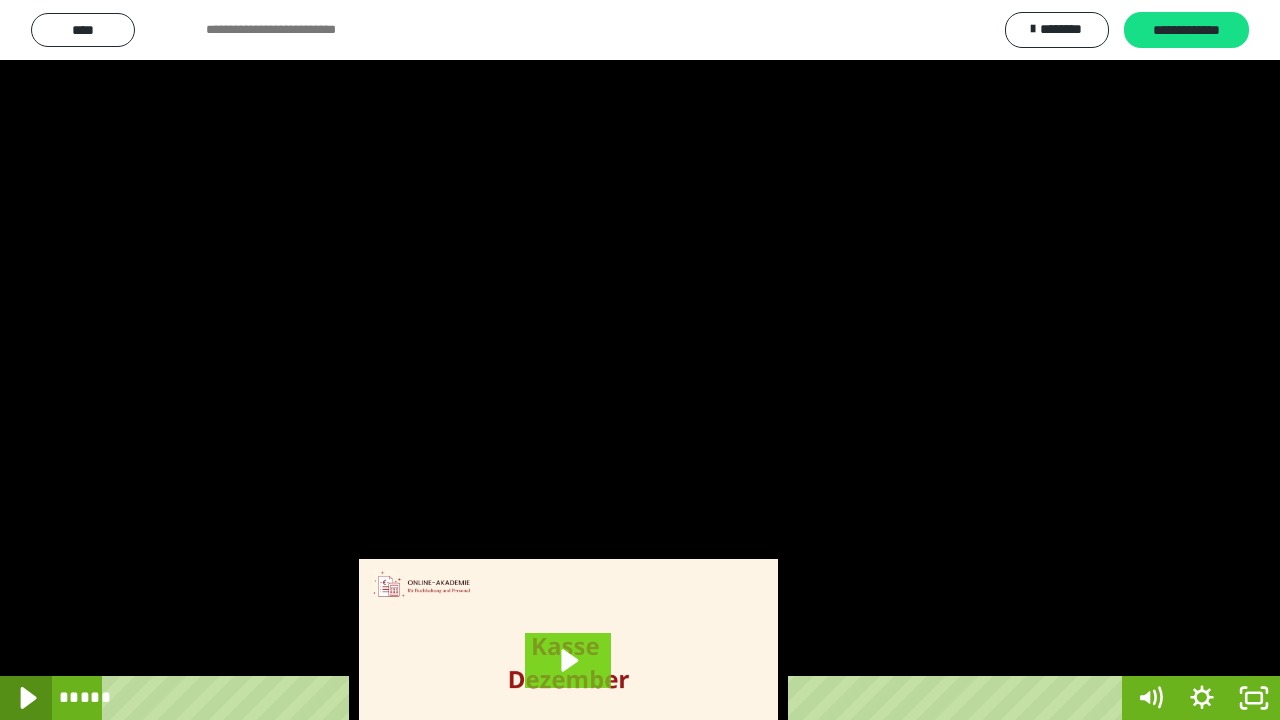 click 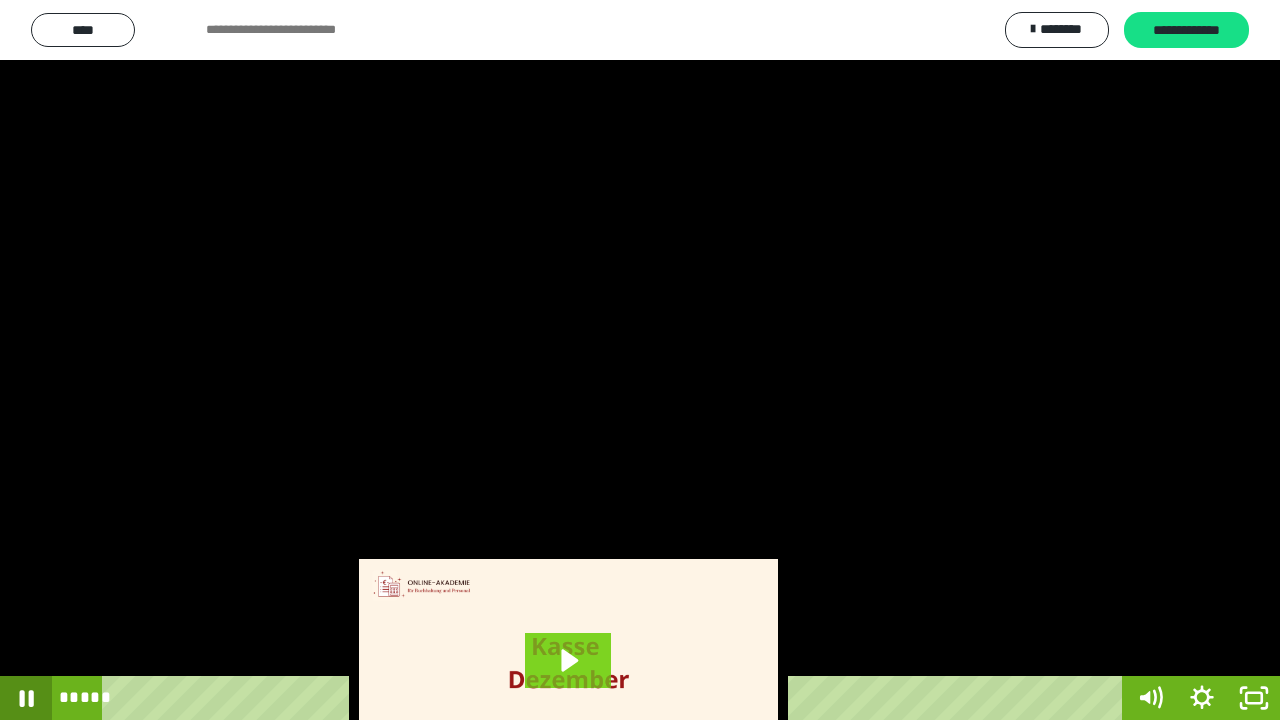 click 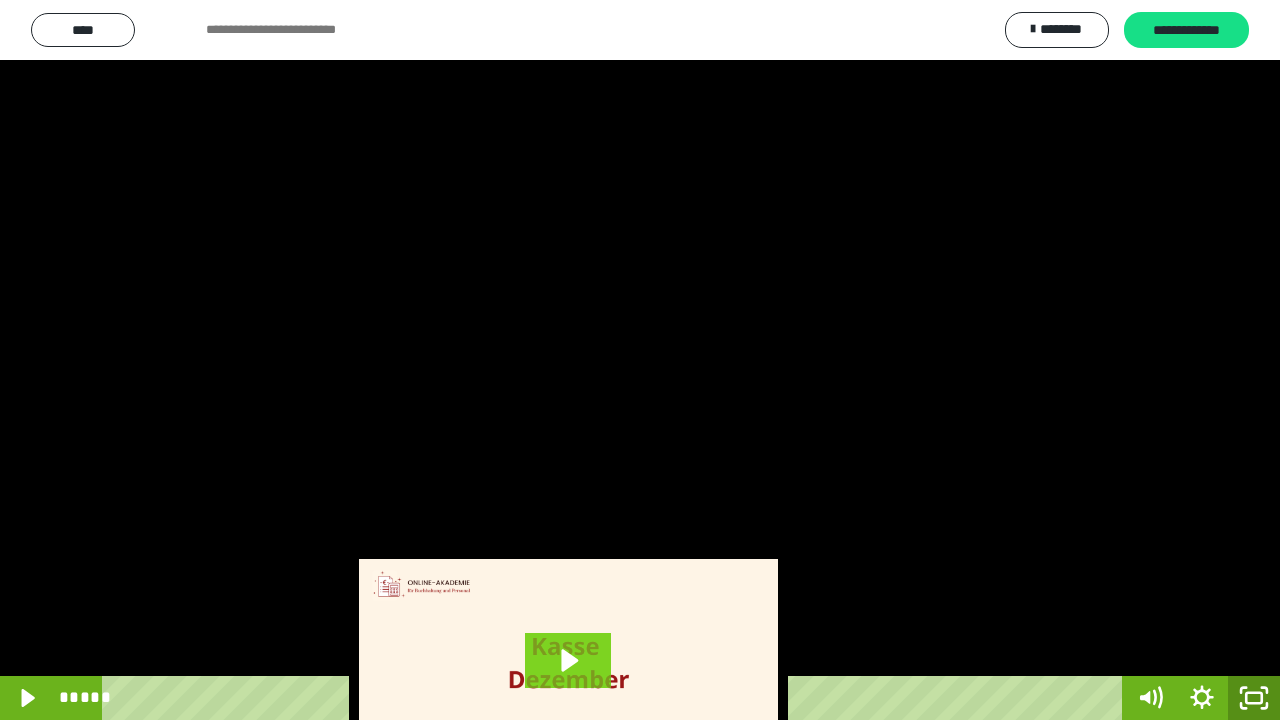 click 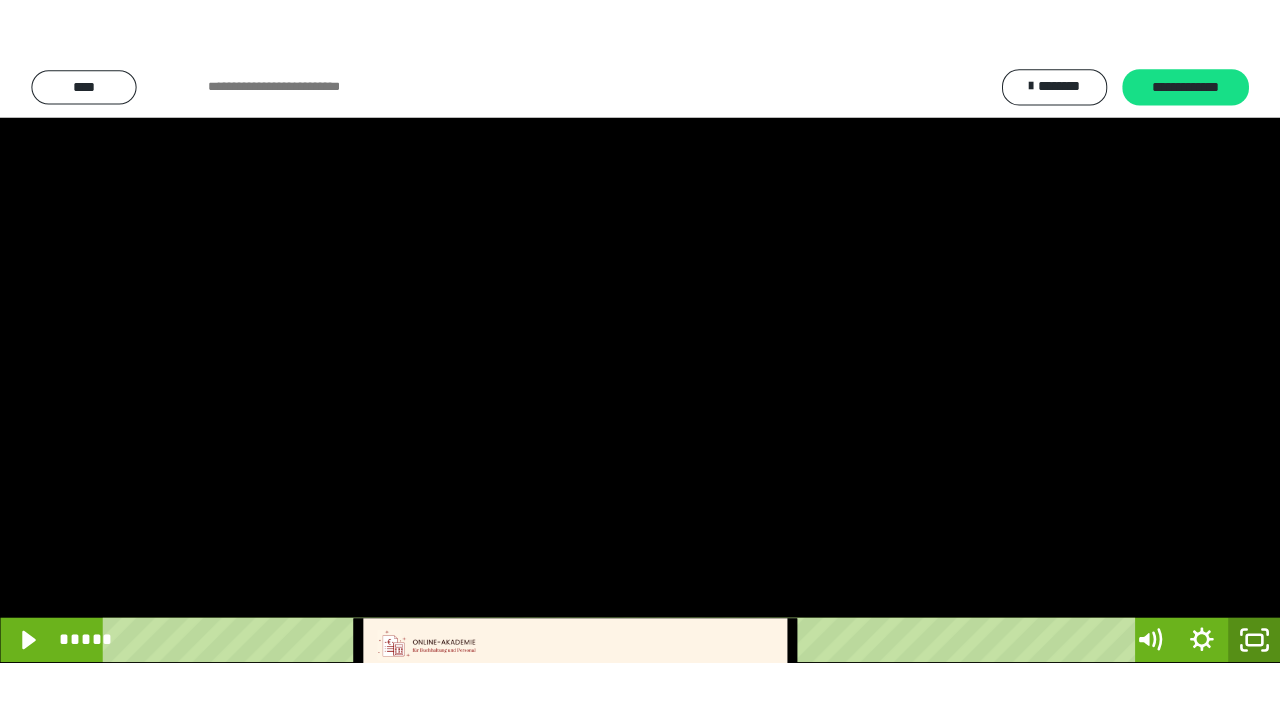 scroll, scrollTop: 3802, scrollLeft: 0, axis: vertical 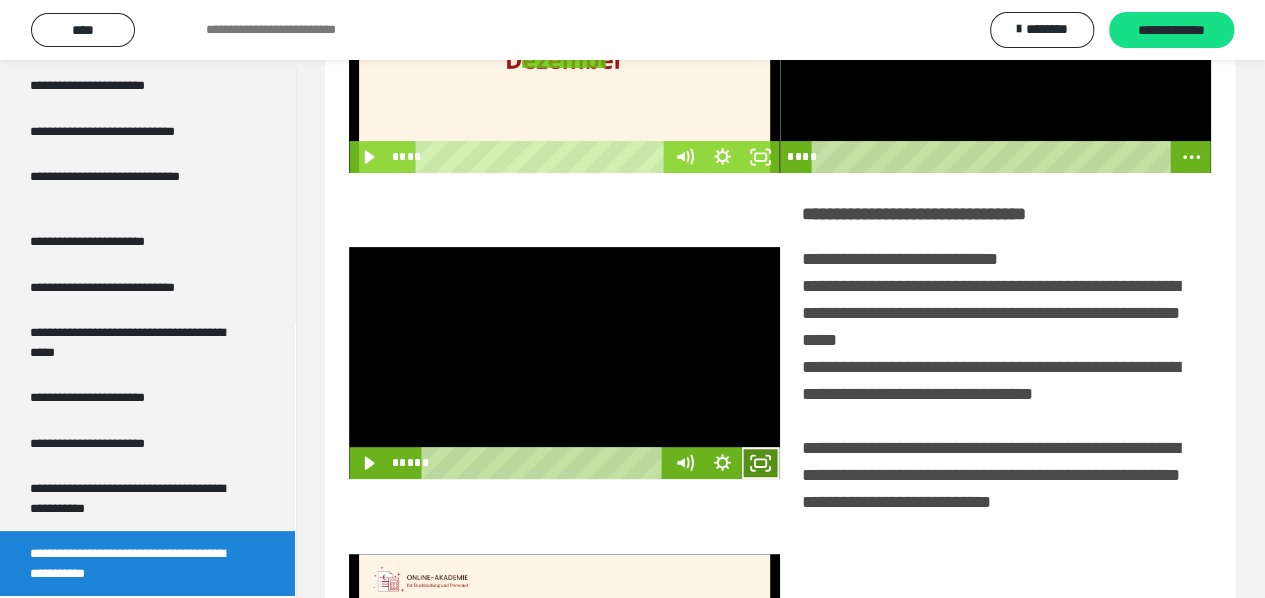 click 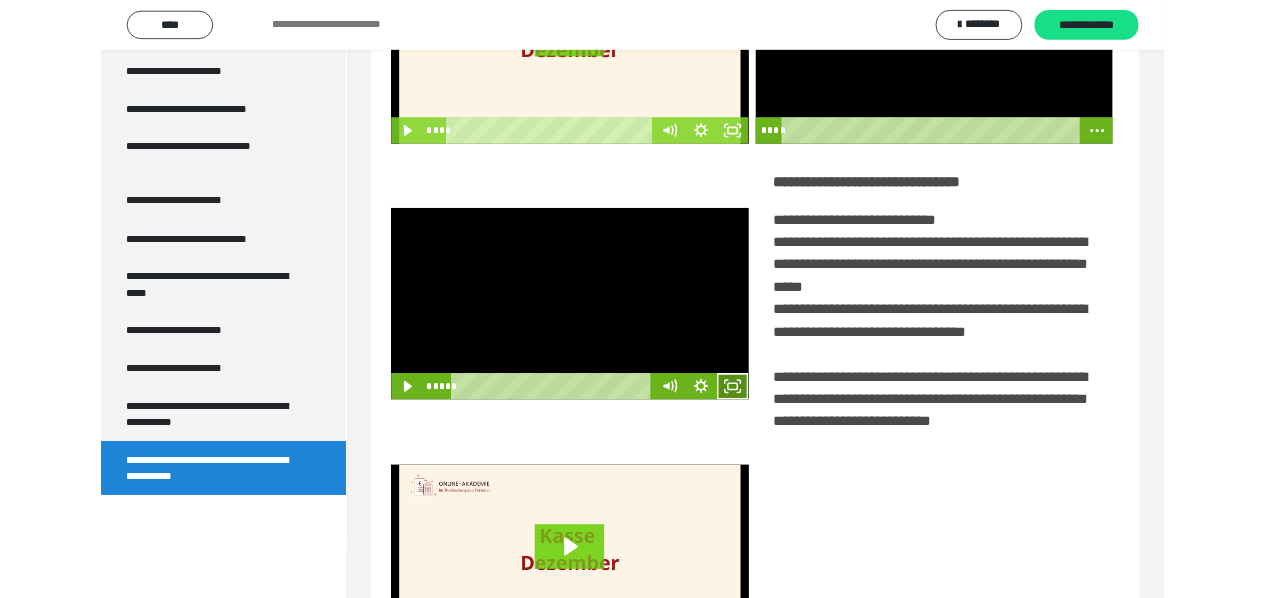 scroll, scrollTop: 3680, scrollLeft: 0, axis: vertical 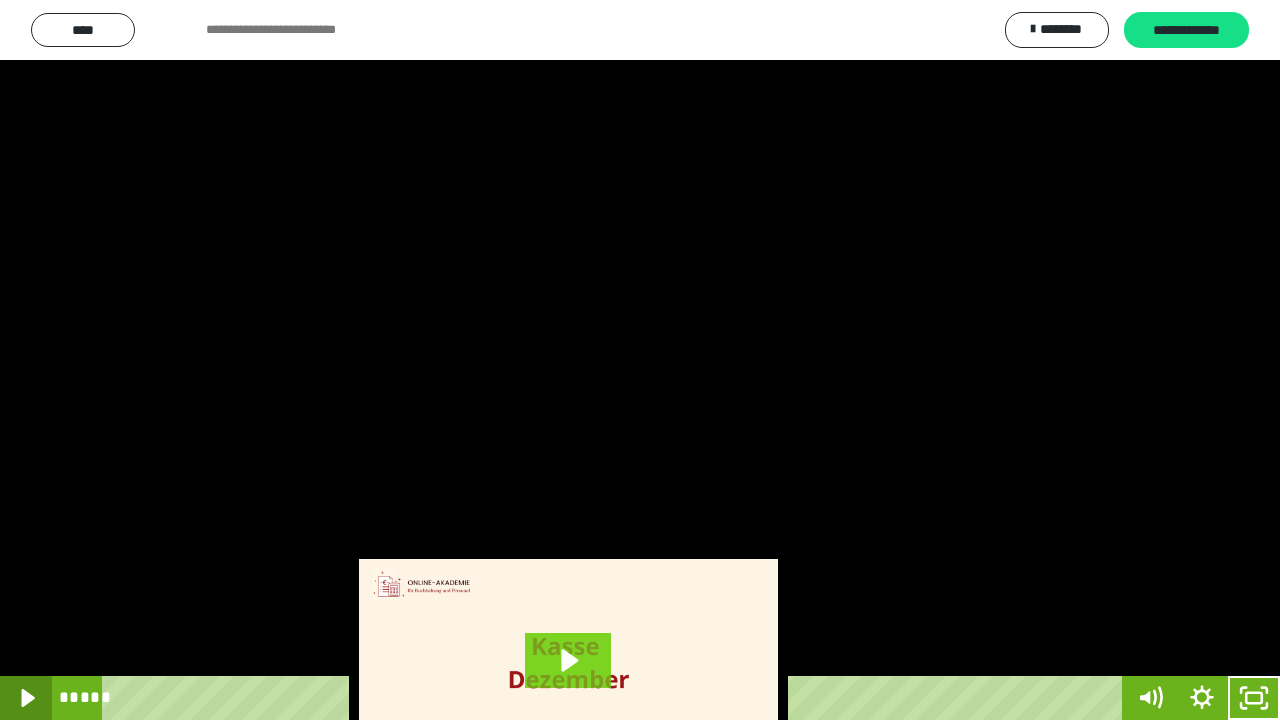 click 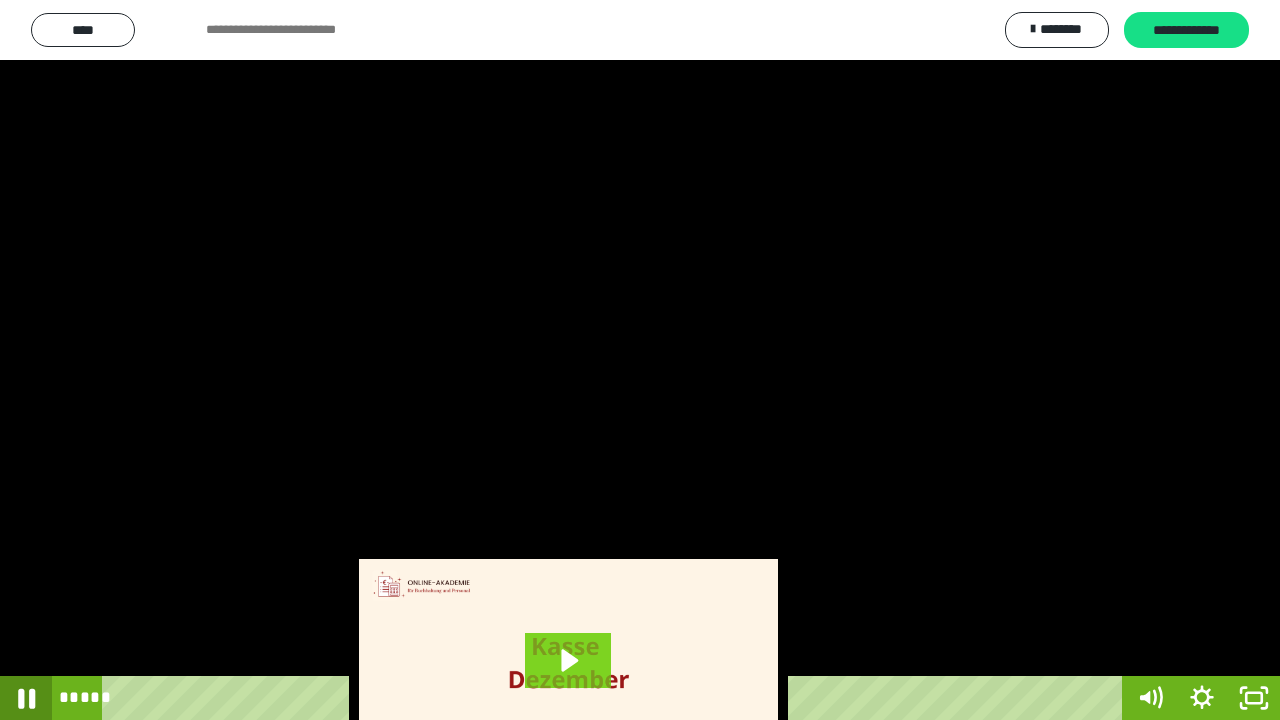 click 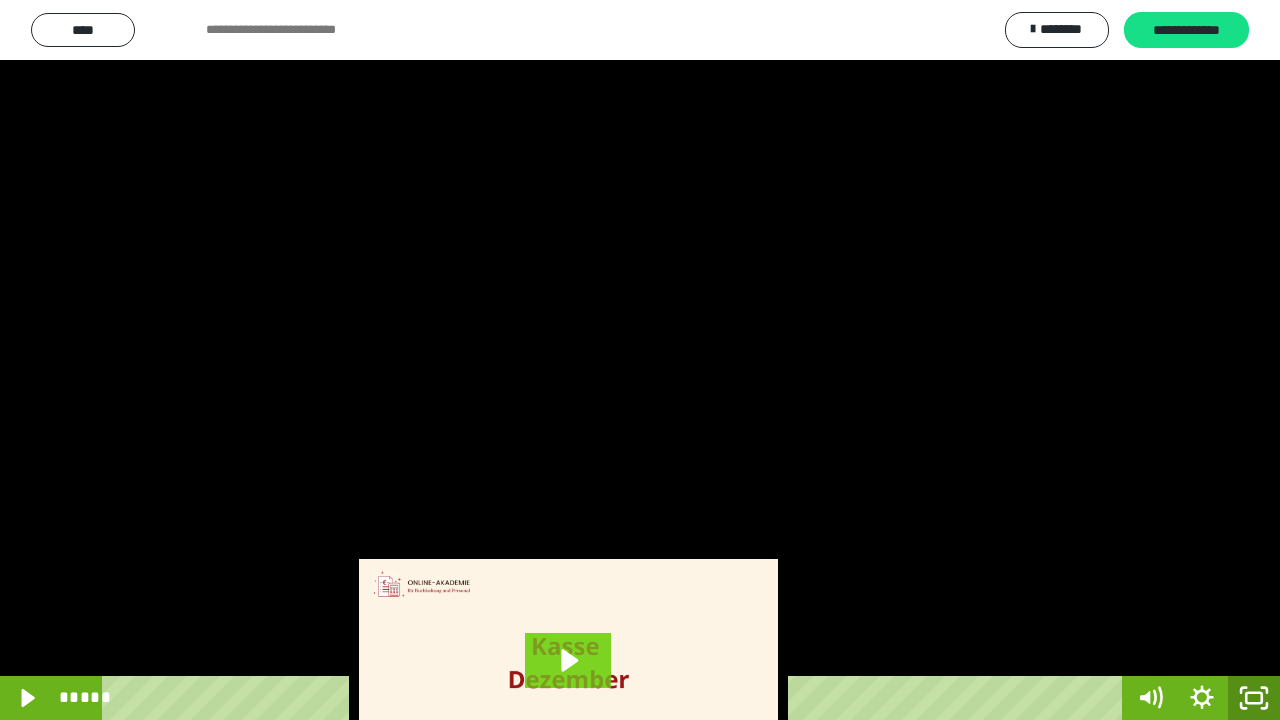 drag, startPoint x: 1260, startPoint y: 698, endPoint x: 1242, endPoint y: 505, distance: 193.83755 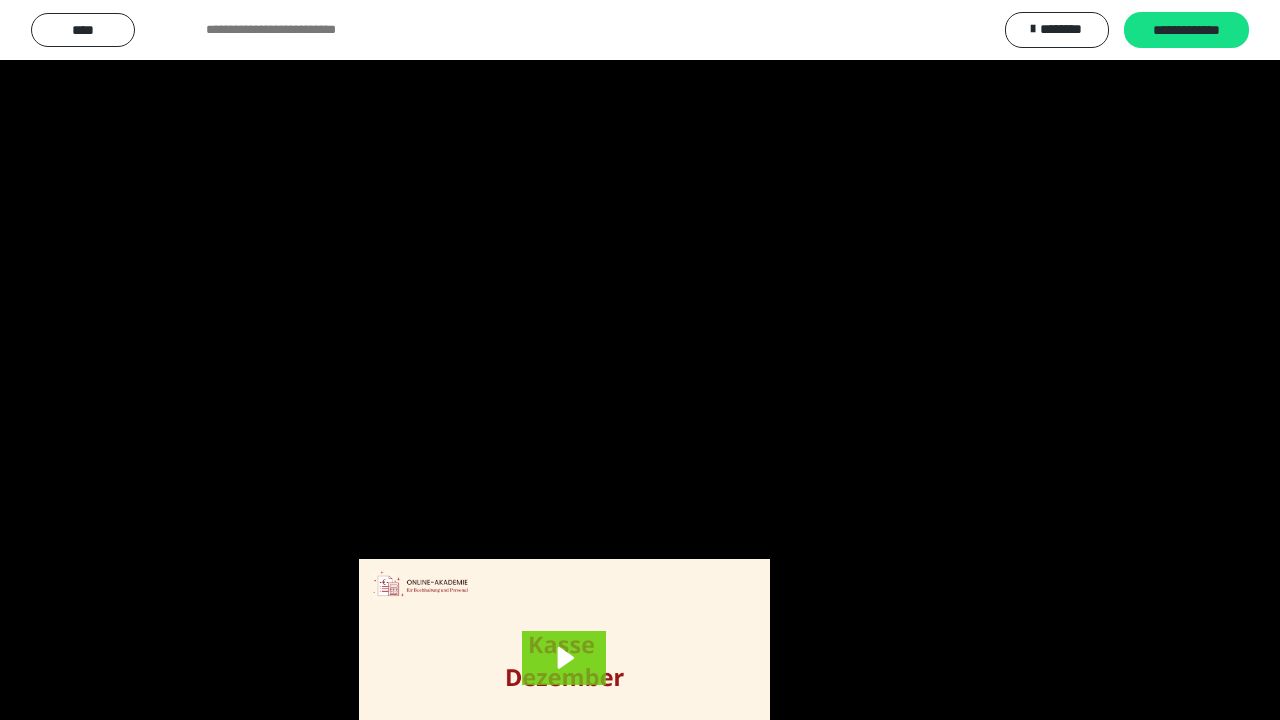 scroll, scrollTop: 3802, scrollLeft: 0, axis: vertical 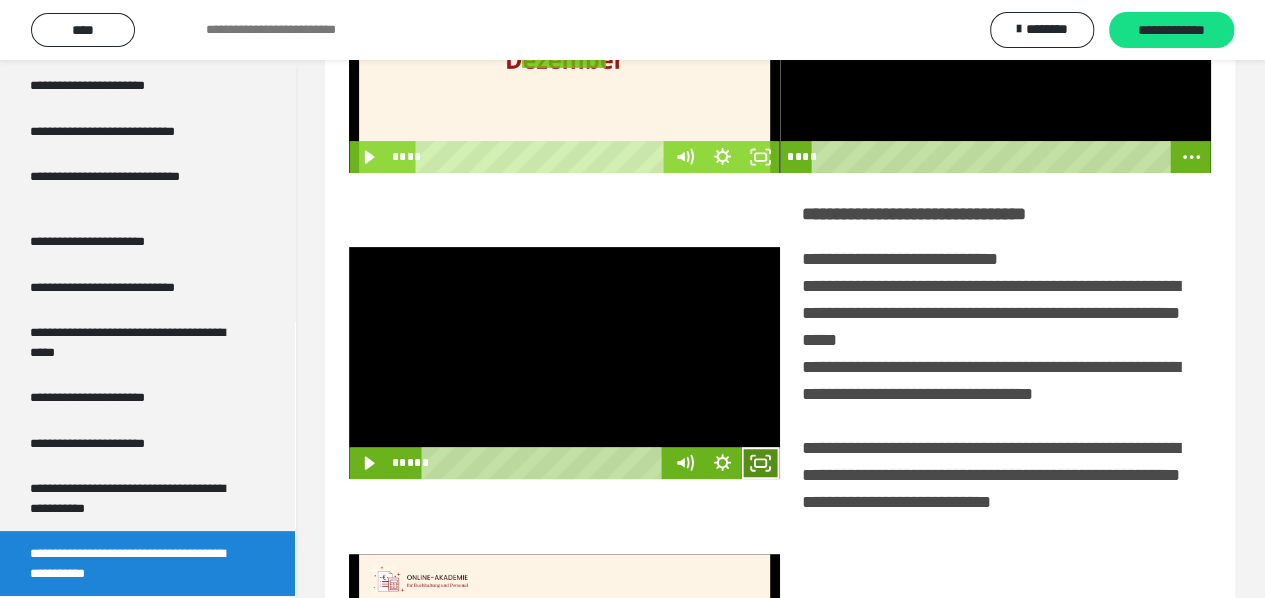 click 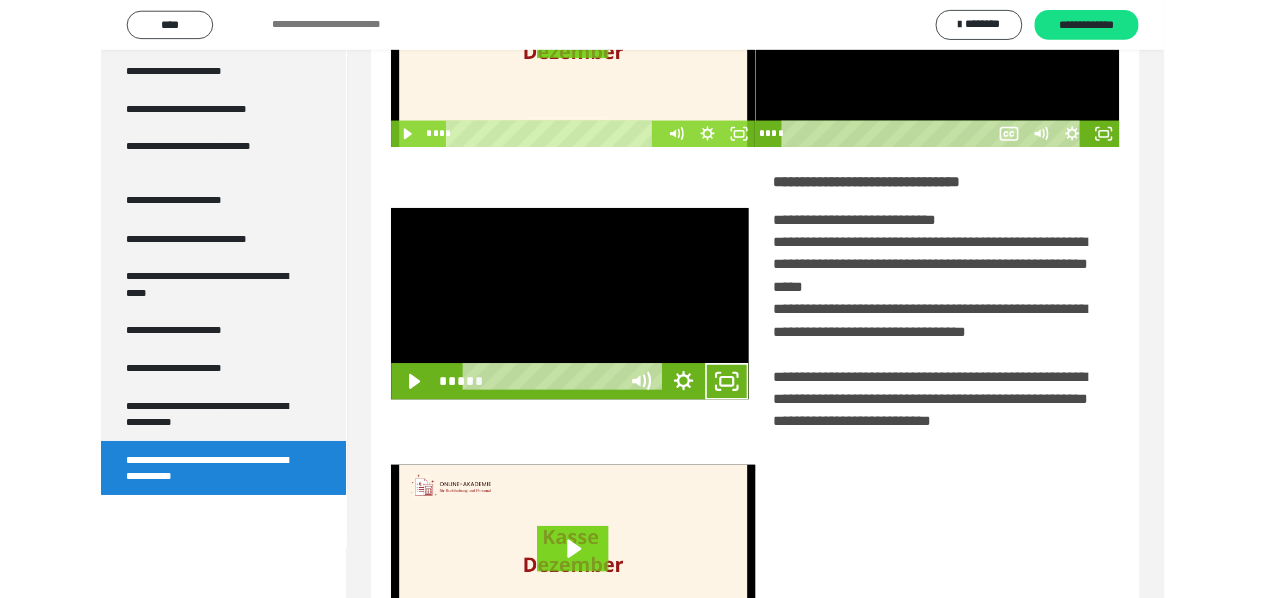 scroll, scrollTop: 3680, scrollLeft: 0, axis: vertical 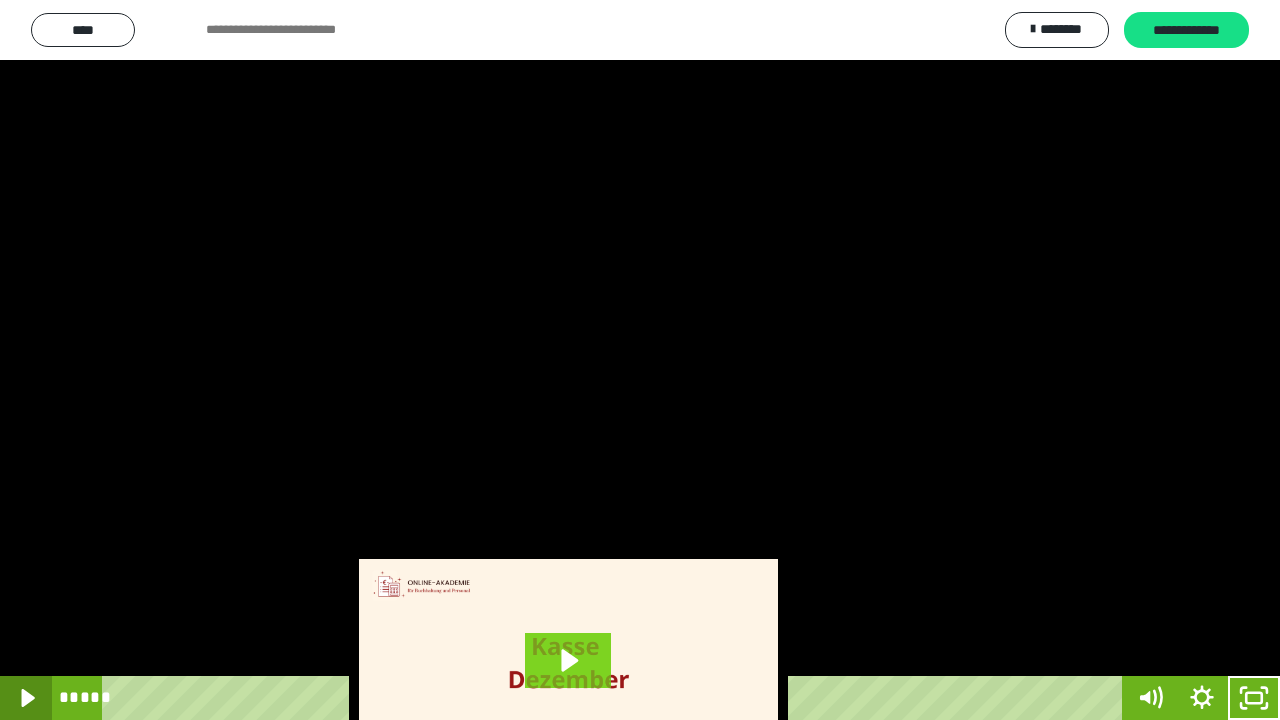 click 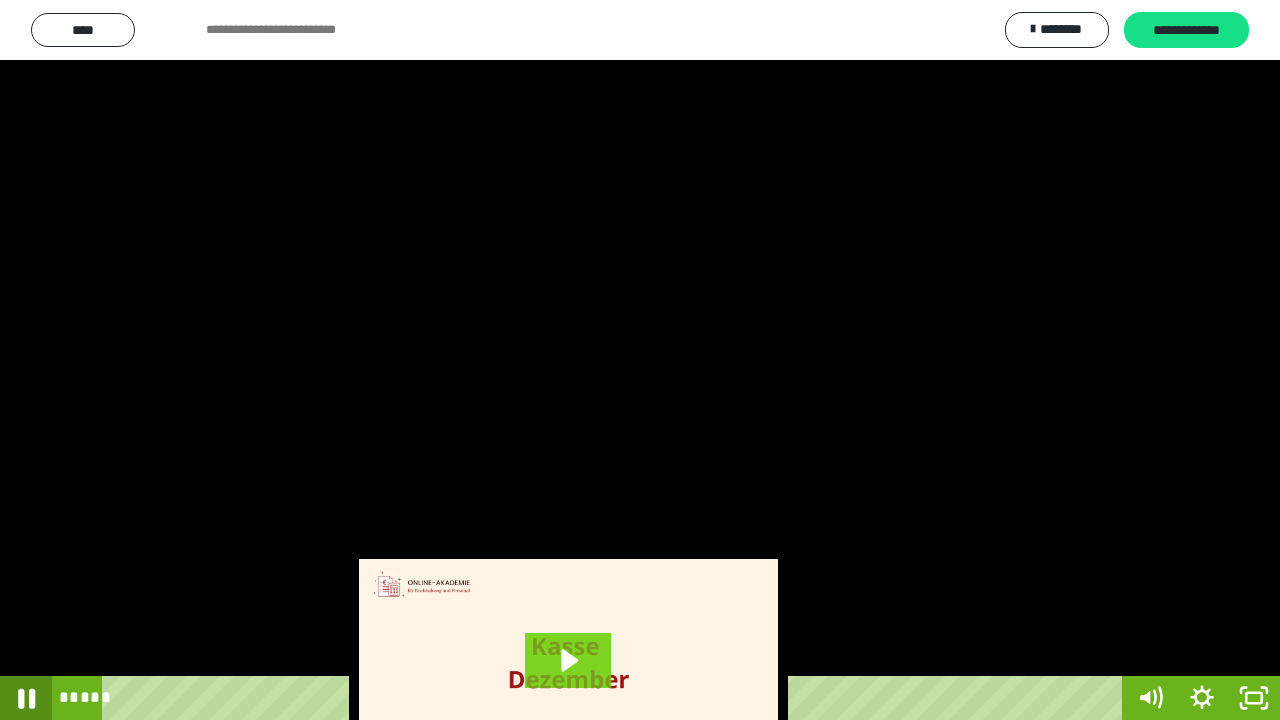 click 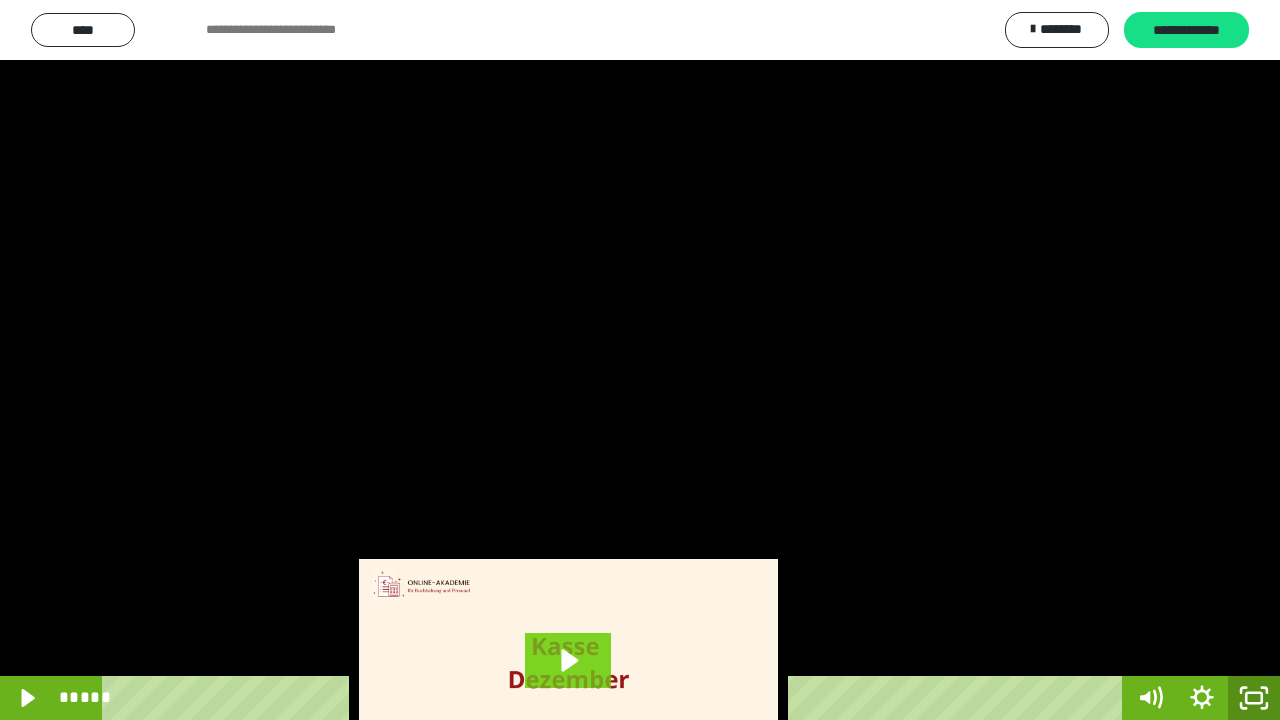 click 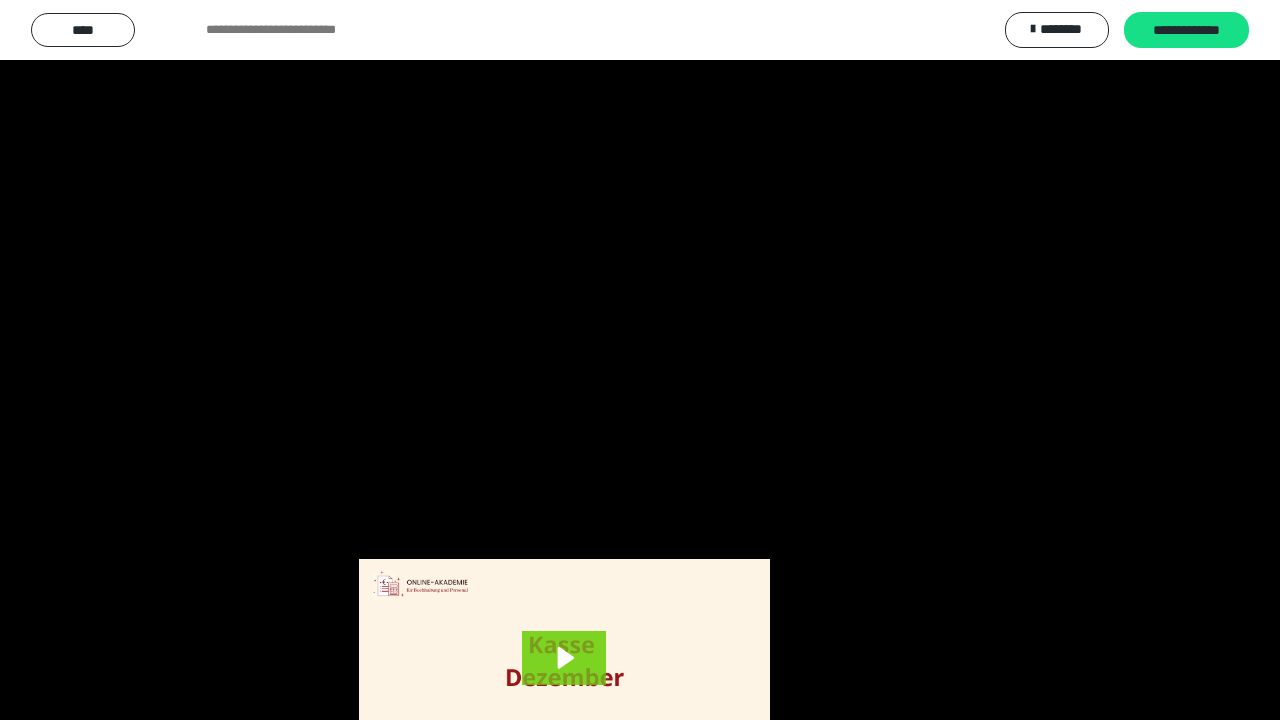 scroll, scrollTop: 3802, scrollLeft: 0, axis: vertical 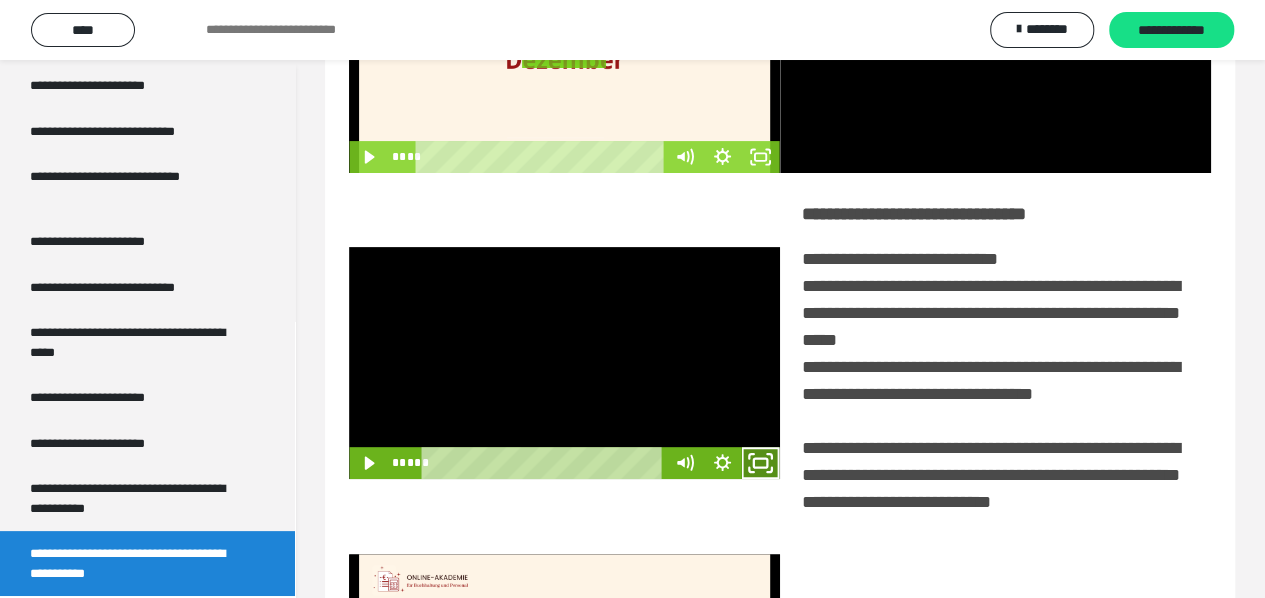 click 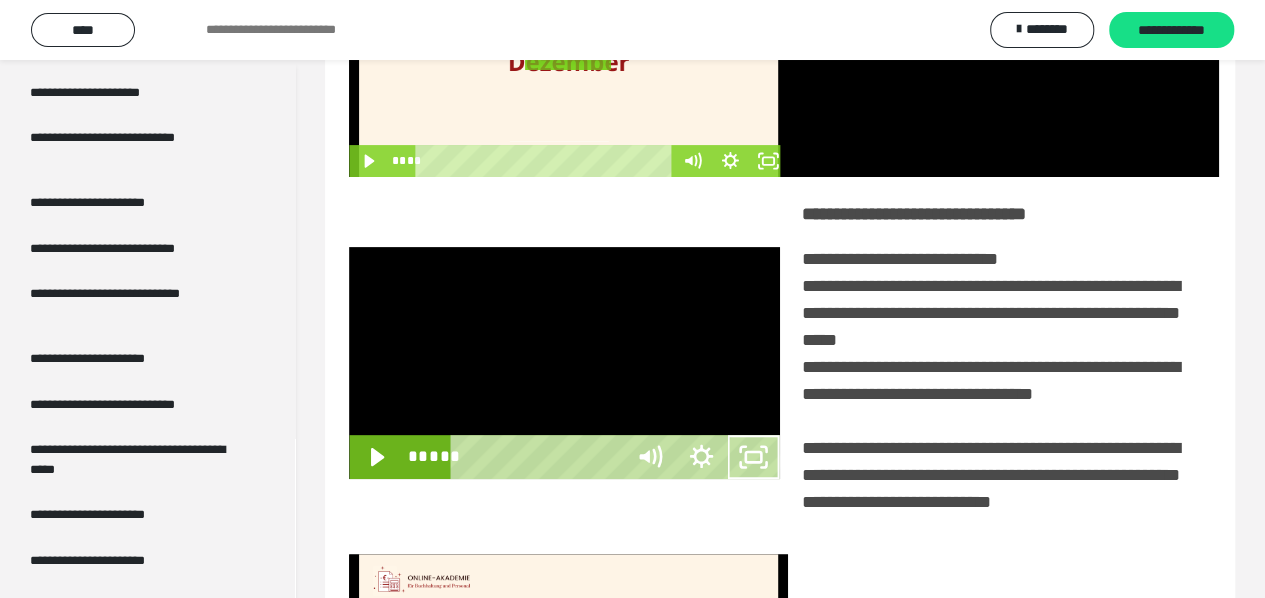 scroll, scrollTop: 3680, scrollLeft: 0, axis: vertical 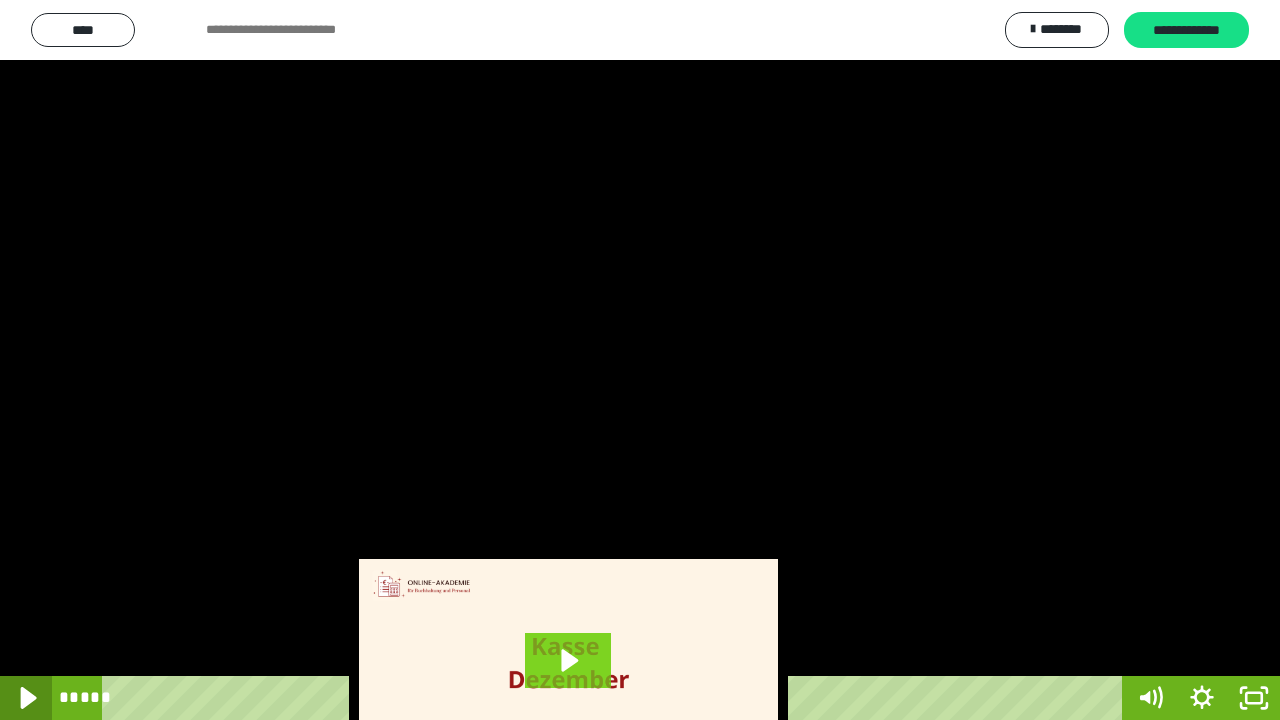 click 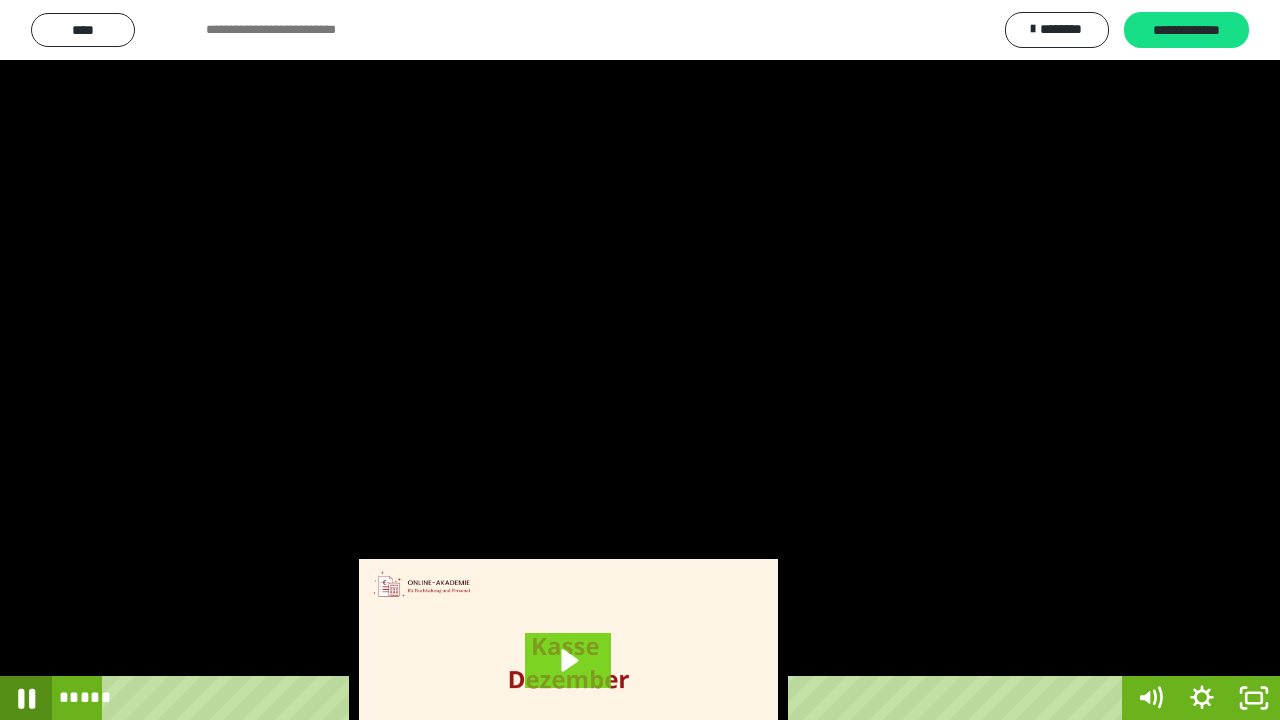 click 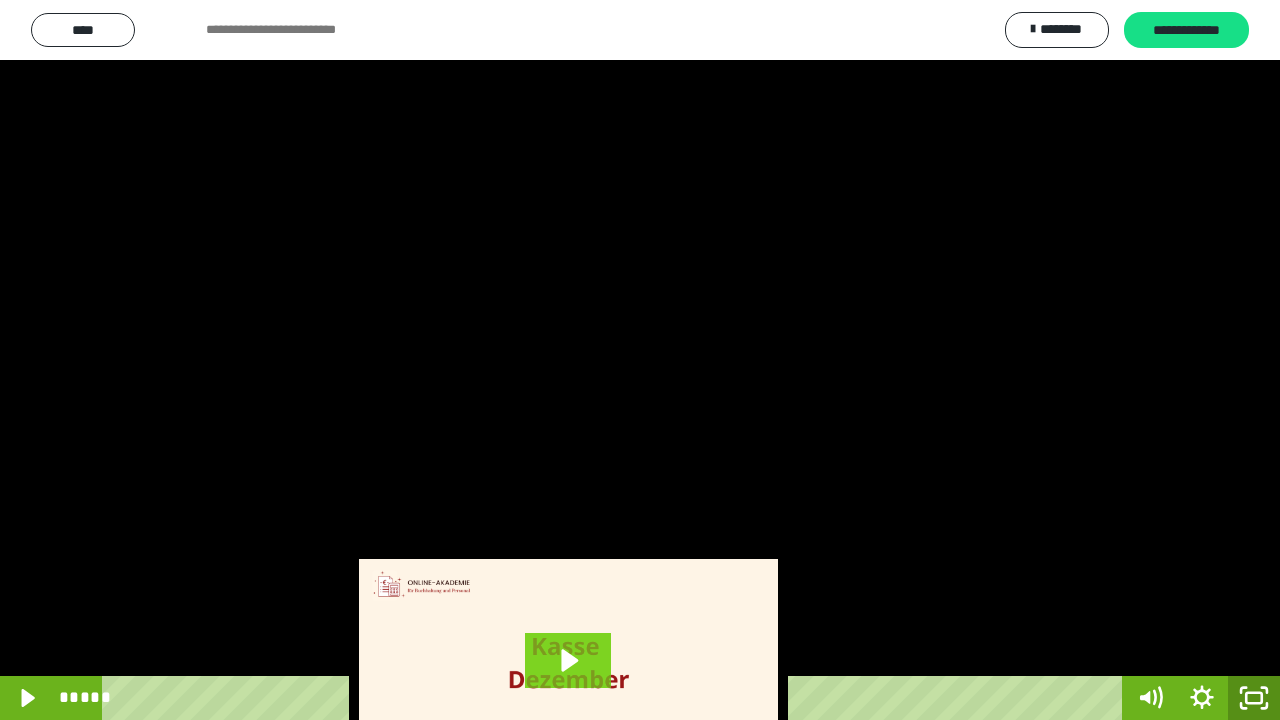 click 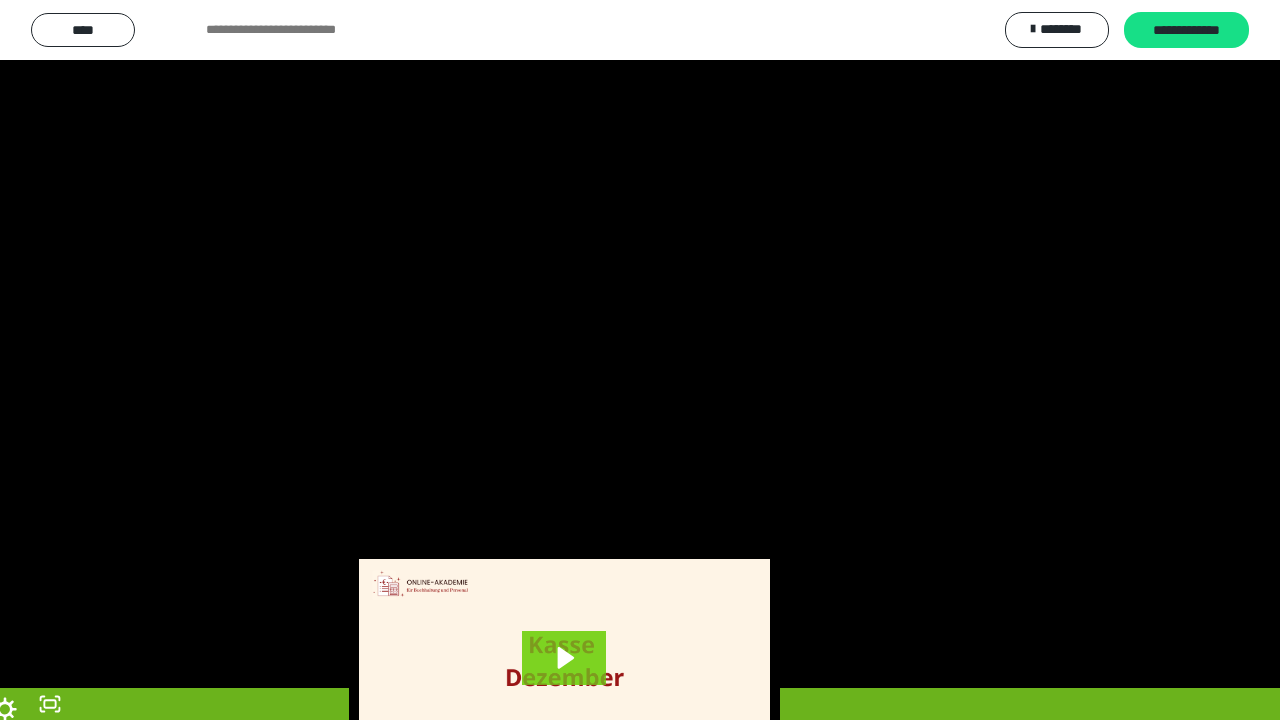 scroll, scrollTop: 3802, scrollLeft: 0, axis: vertical 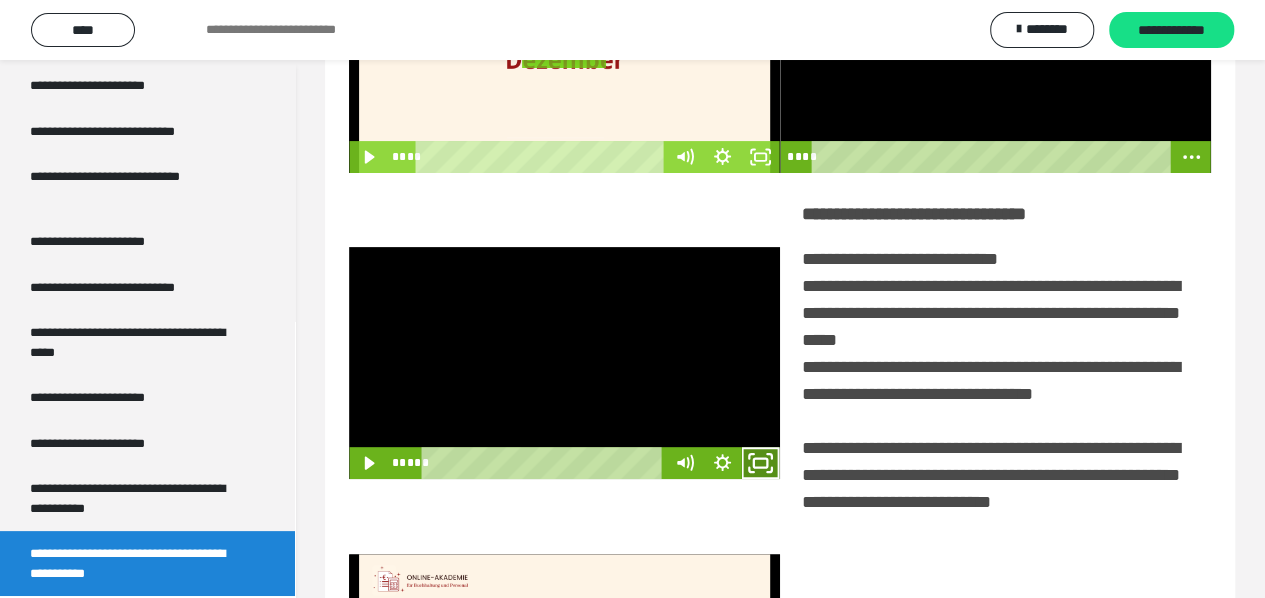 click 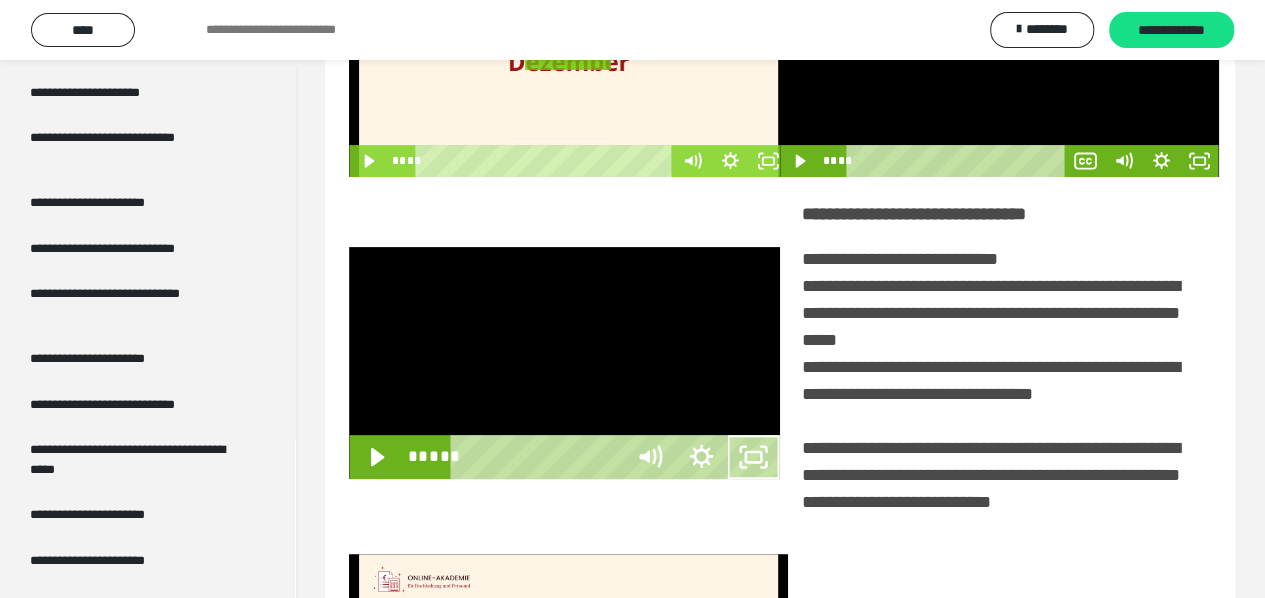 scroll, scrollTop: 3680, scrollLeft: 0, axis: vertical 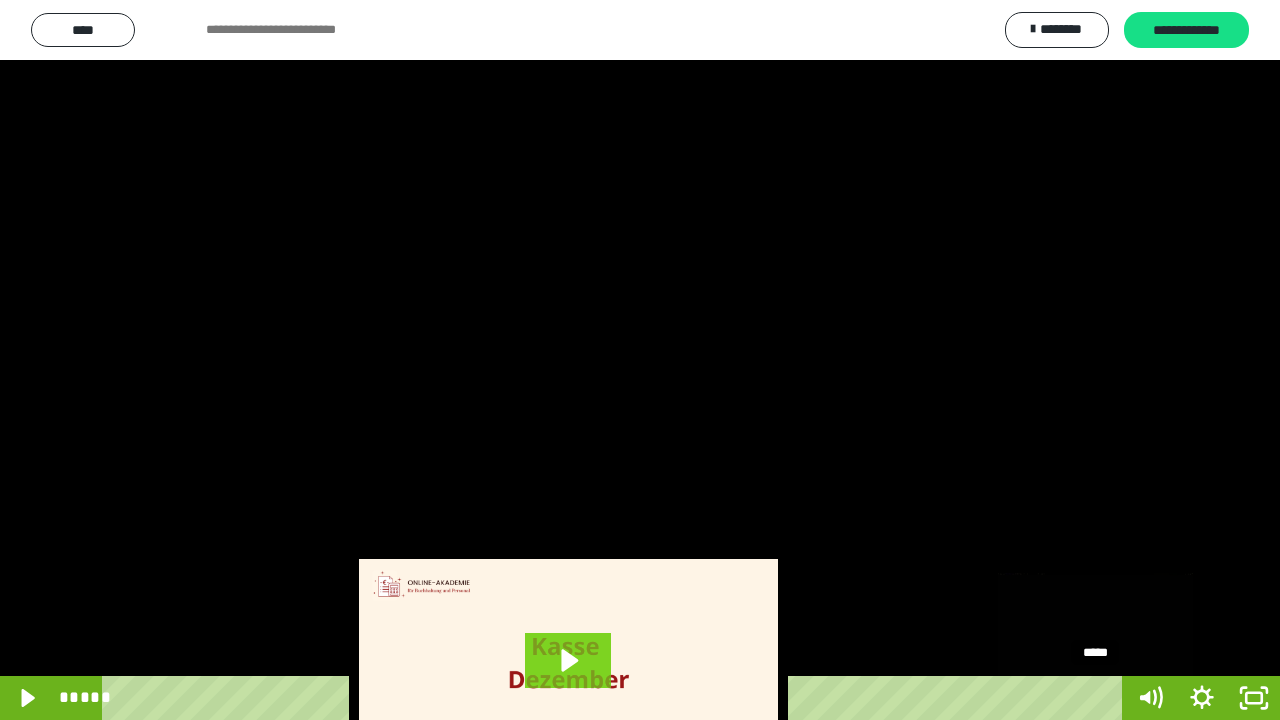 click on "*****" at bounding box center [616, 698] 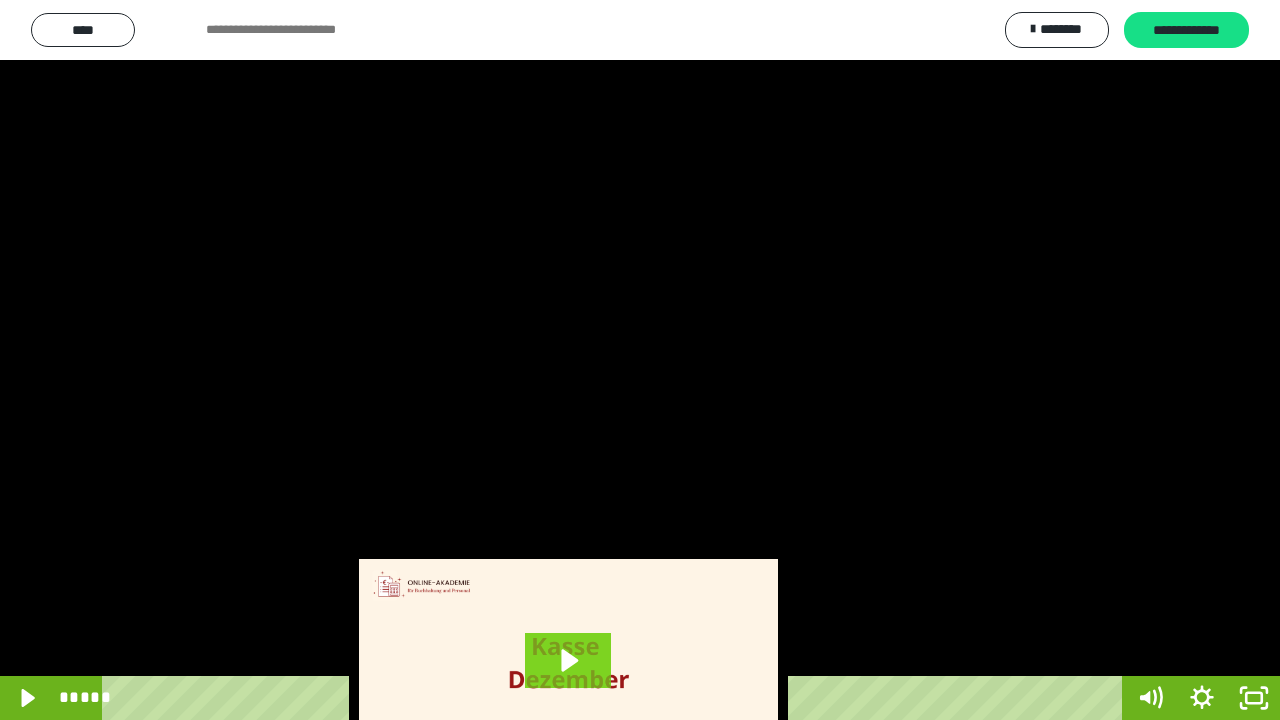 click at bounding box center [640, 360] 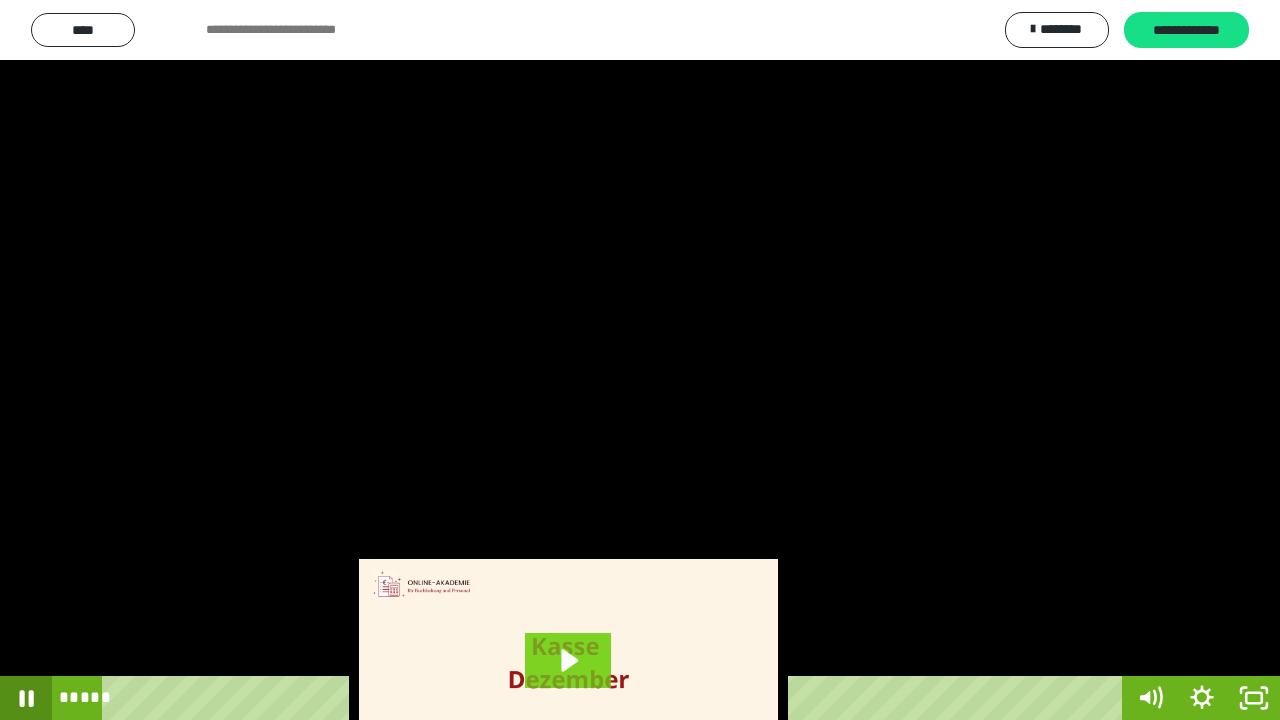 click 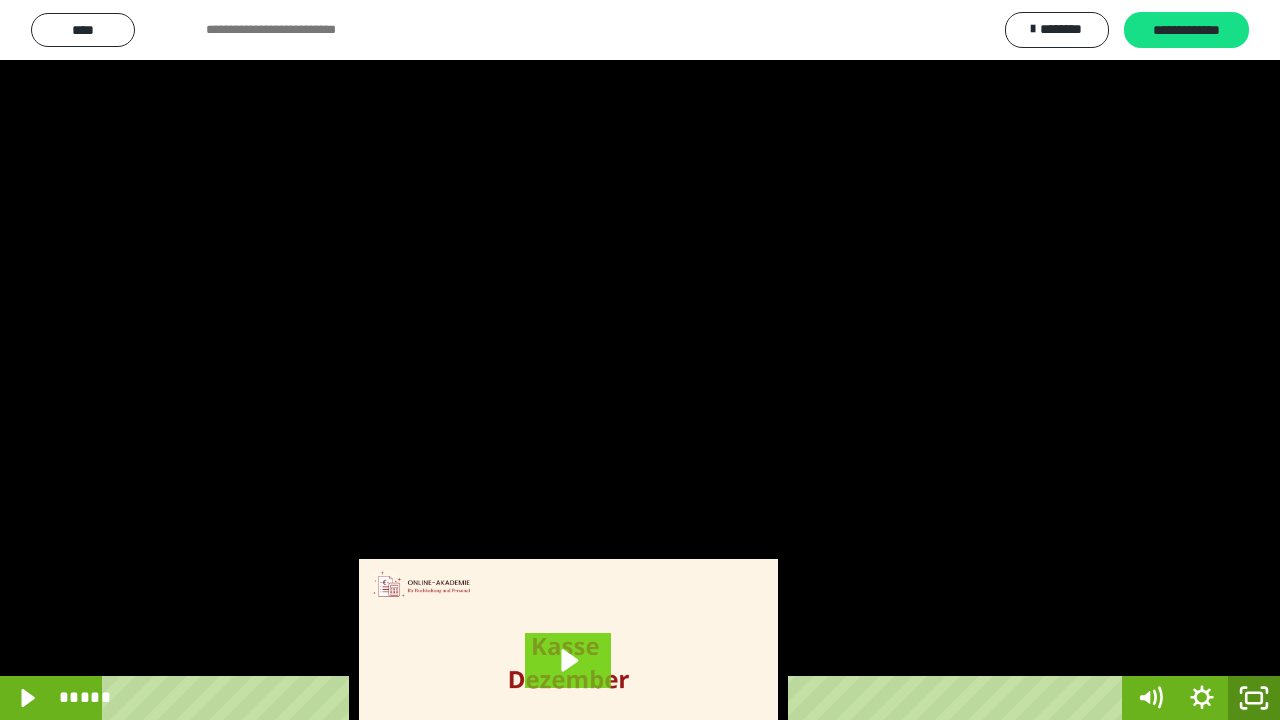 click 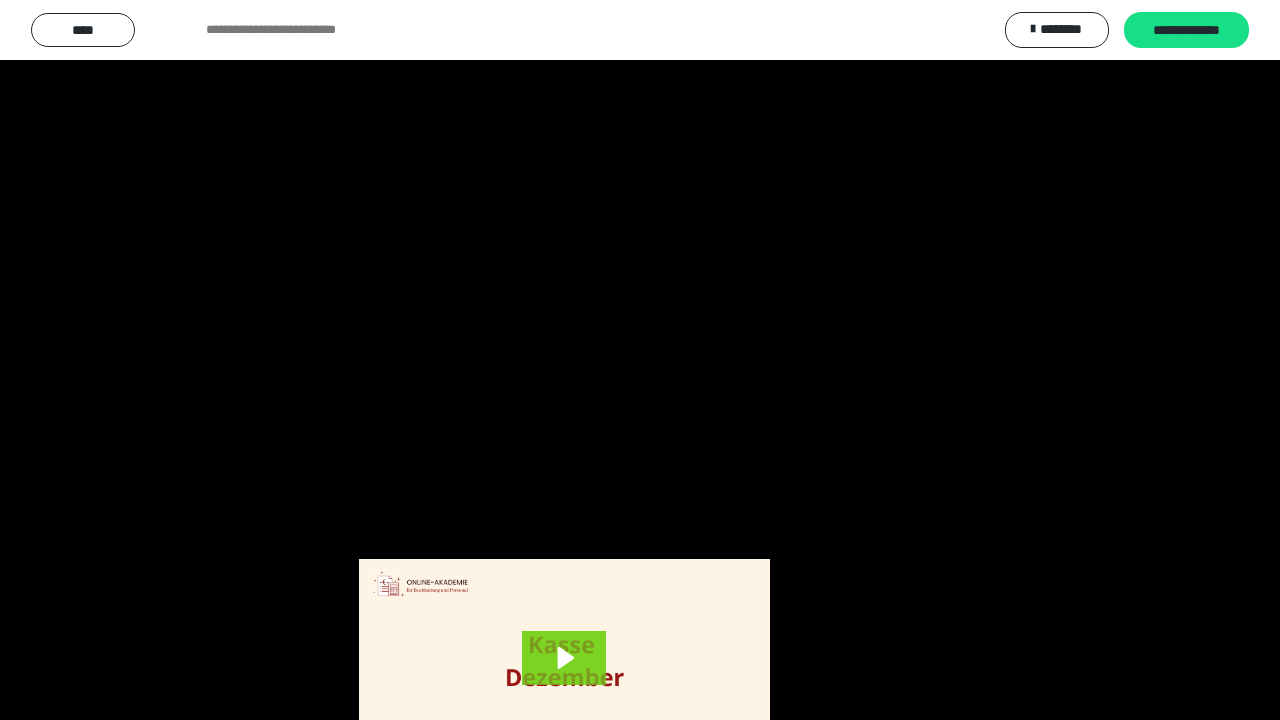 scroll, scrollTop: 3802, scrollLeft: 0, axis: vertical 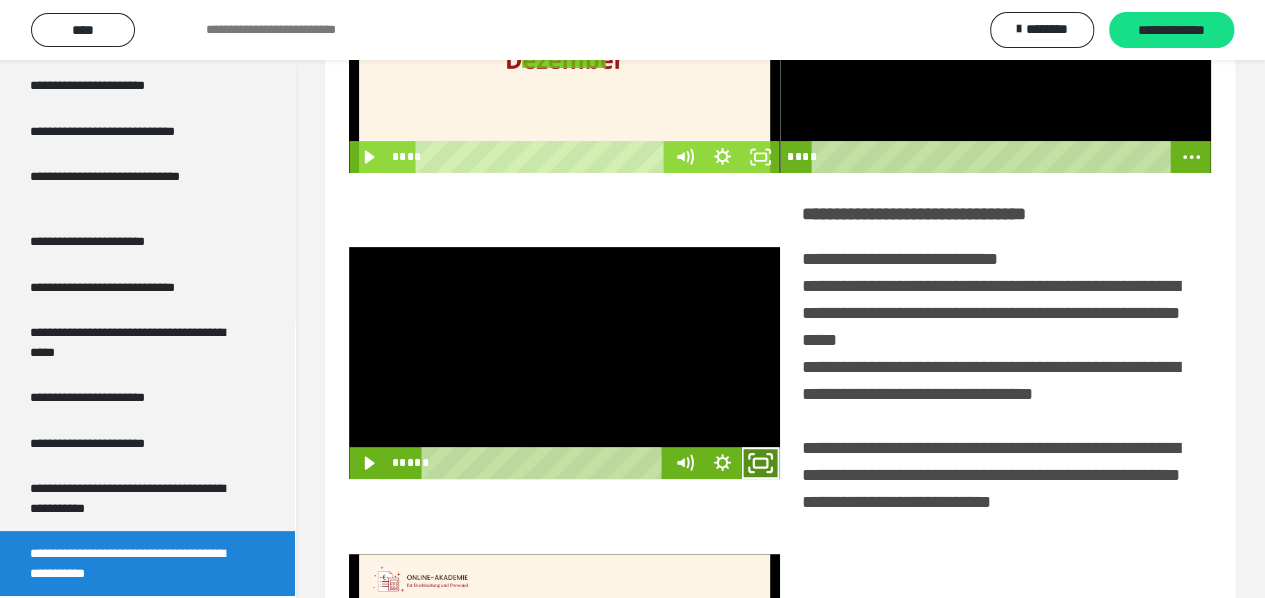 click 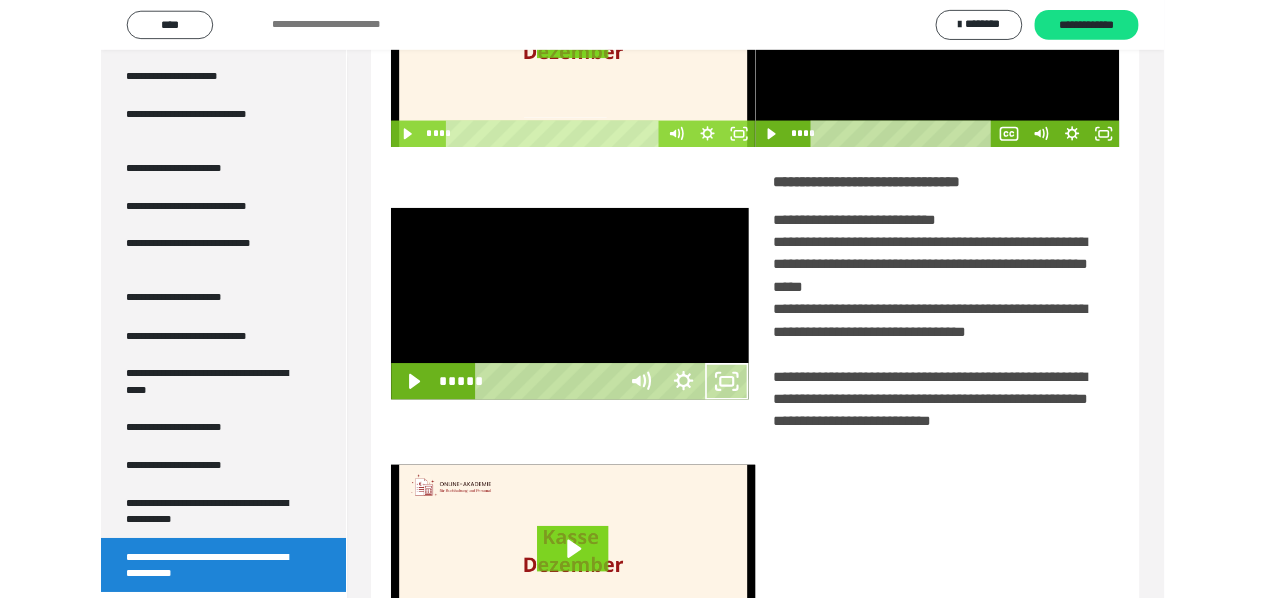 scroll, scrollTop: 3680, scrollLeft: 0, axis: vertical 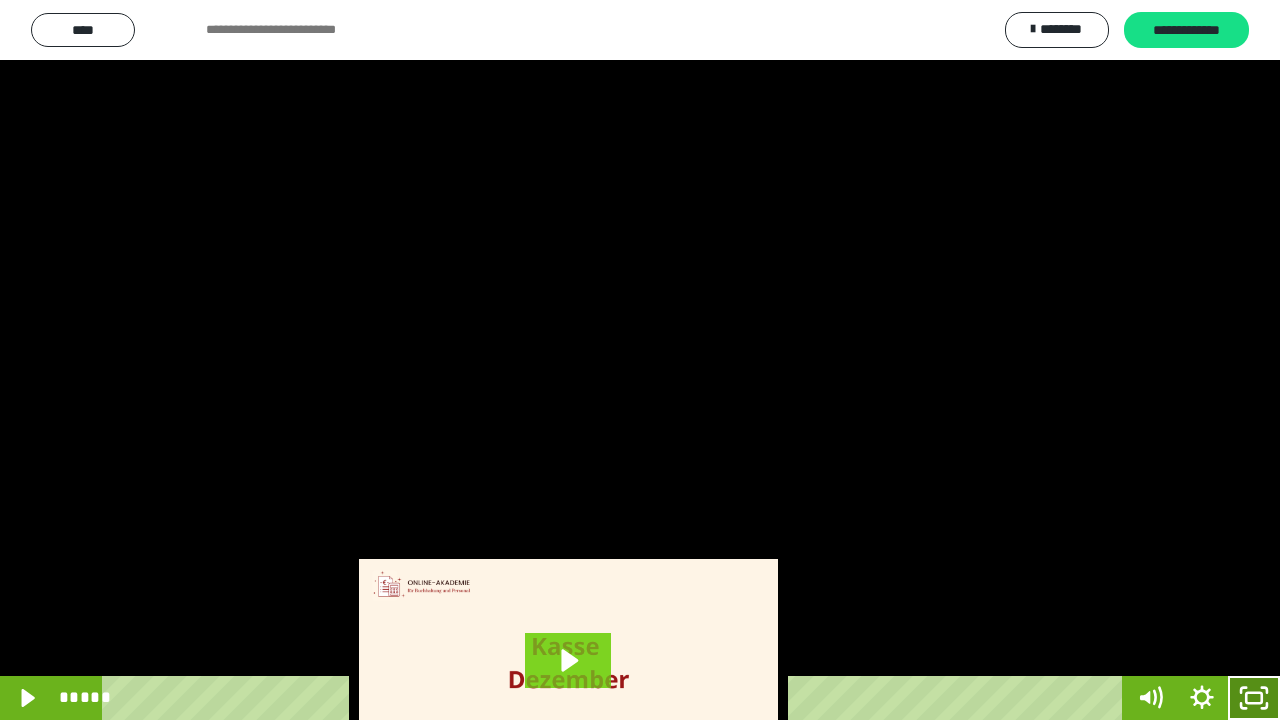 click 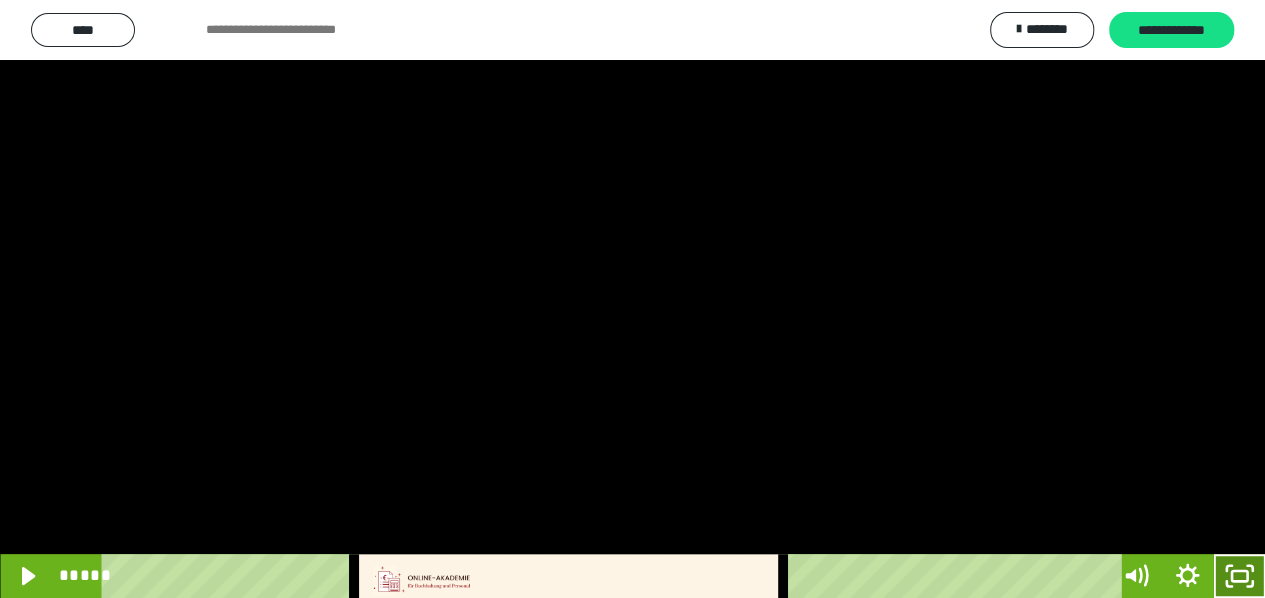 scroll, scrollTop: 3802, scrollLeft: 0, axis: vertical 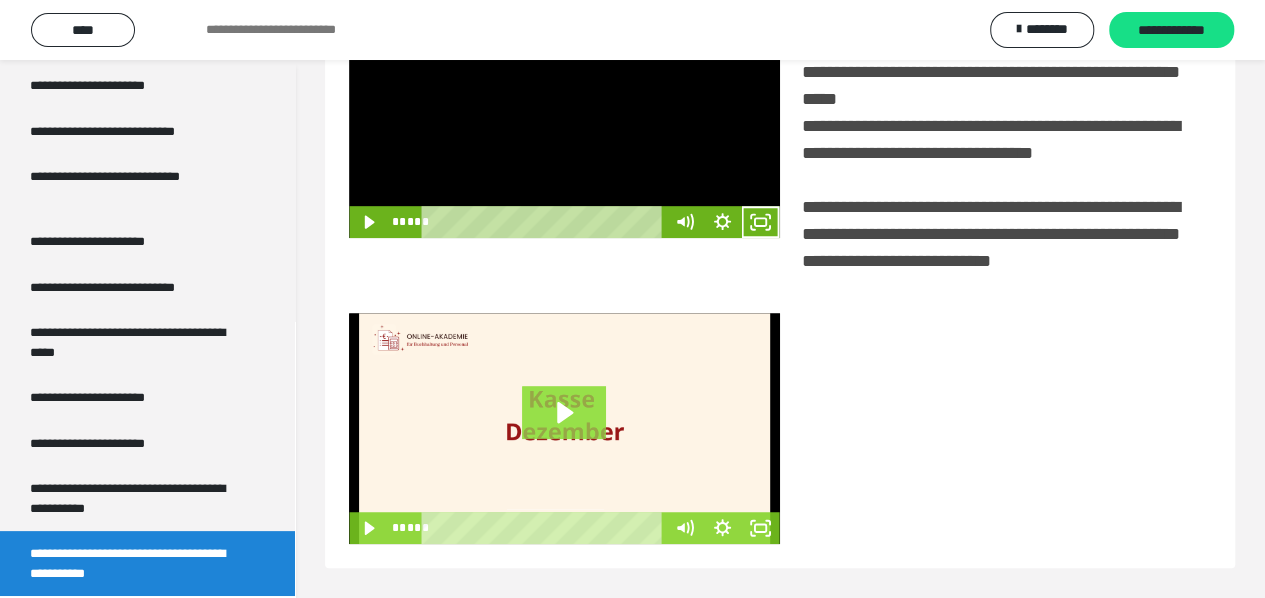 click 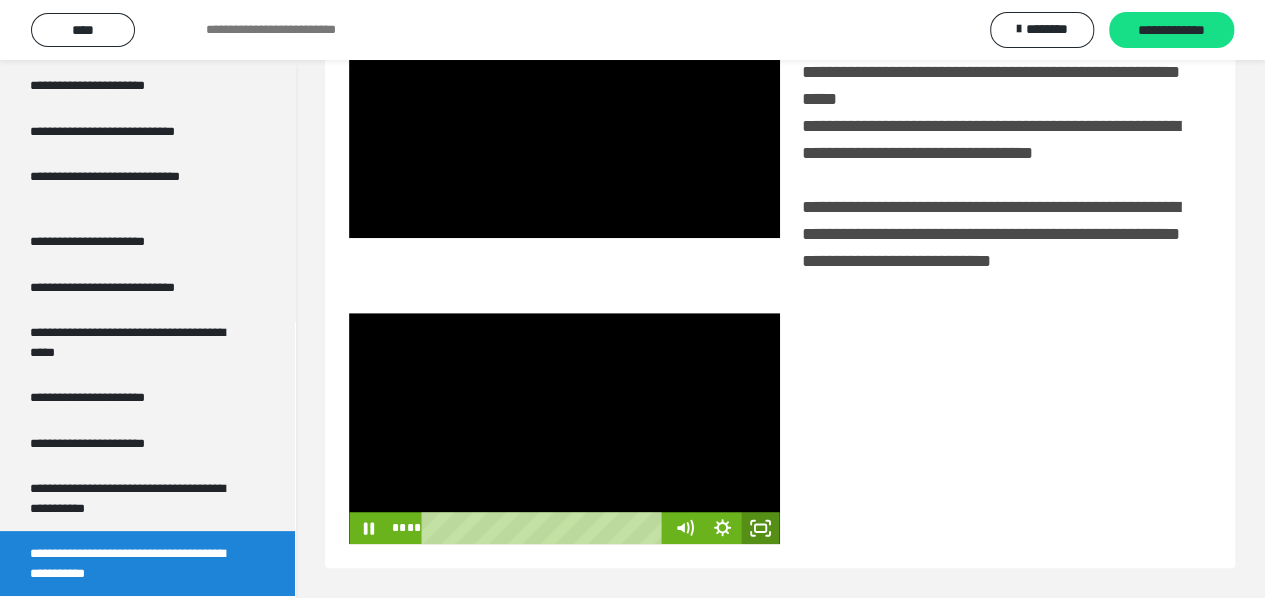 click 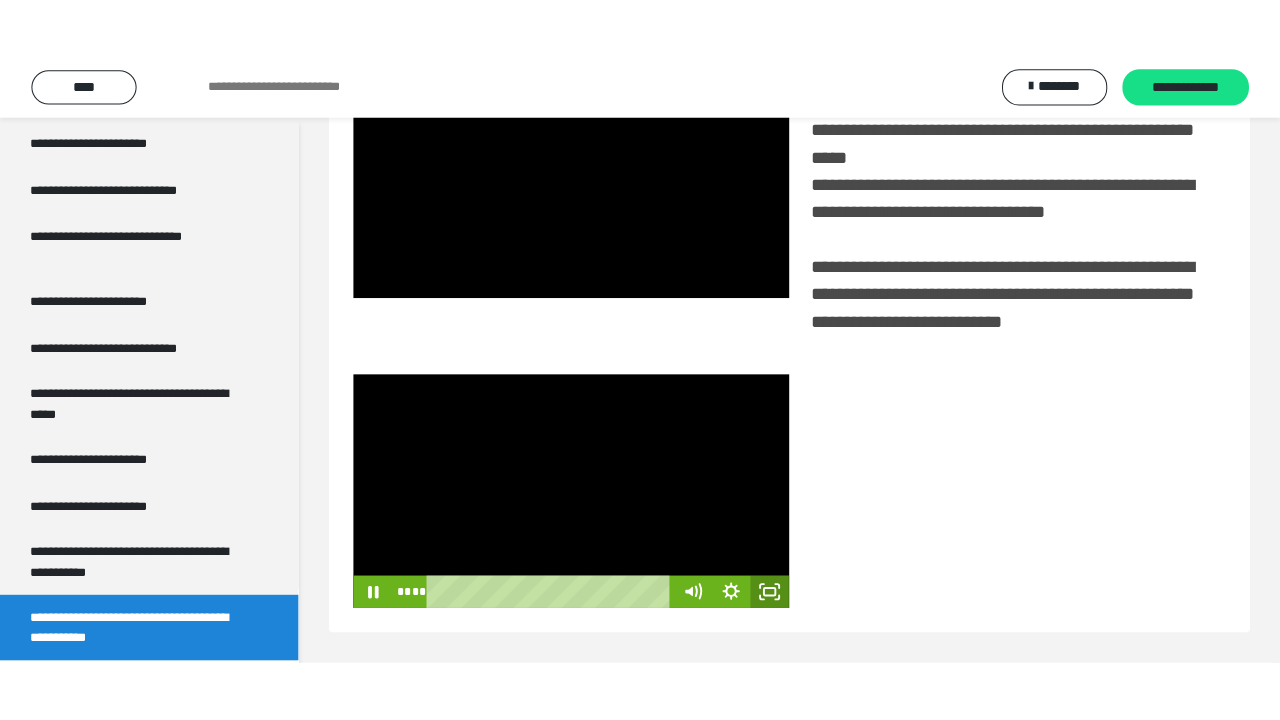 scroll, scrollTop: 382, scrollLeft: 0, axis: vertical 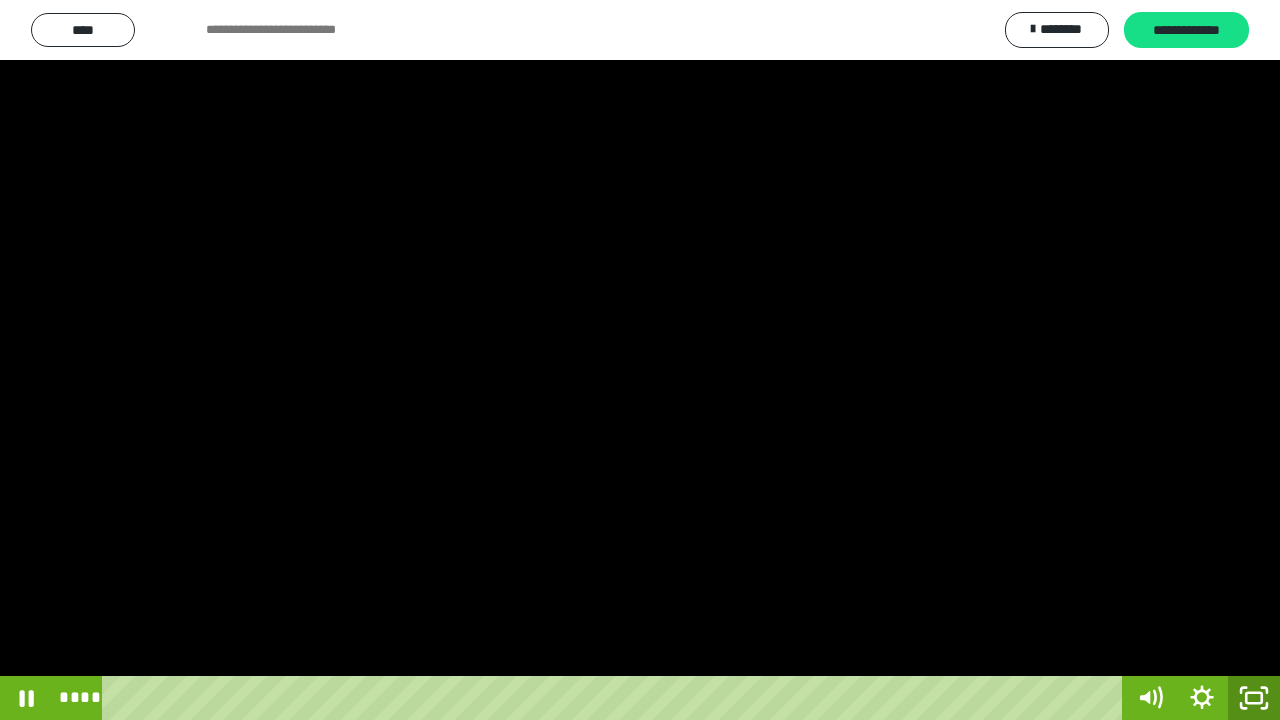 click 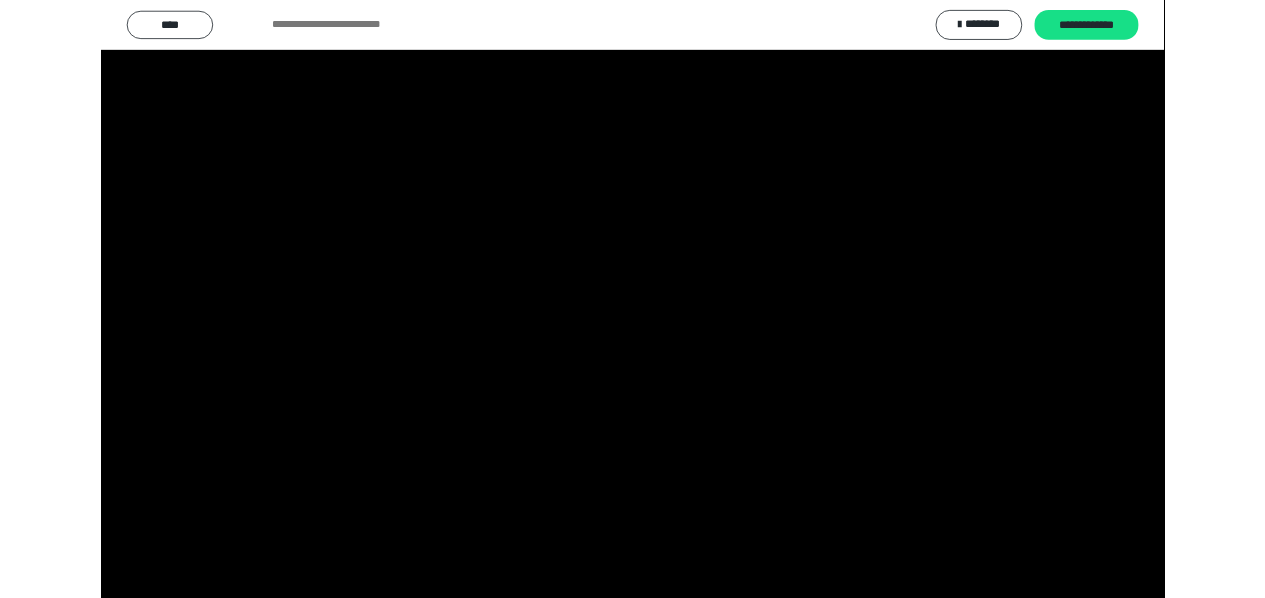 scroll, scrollTop: 3802, scrollLeft: 0, axis: vertical 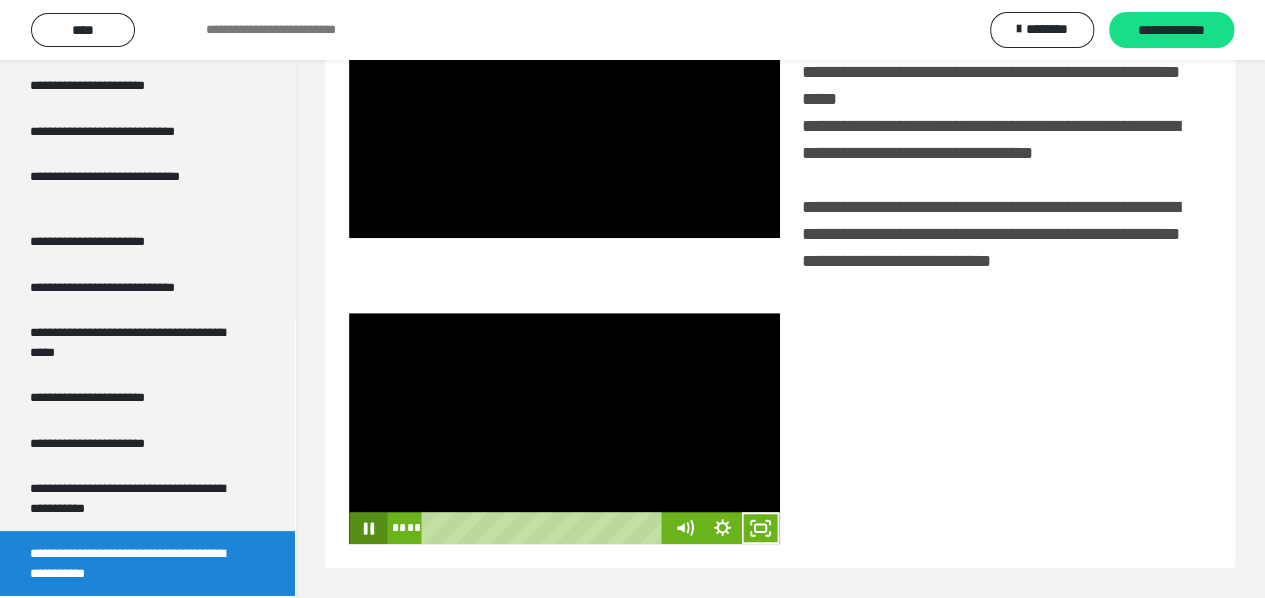 click 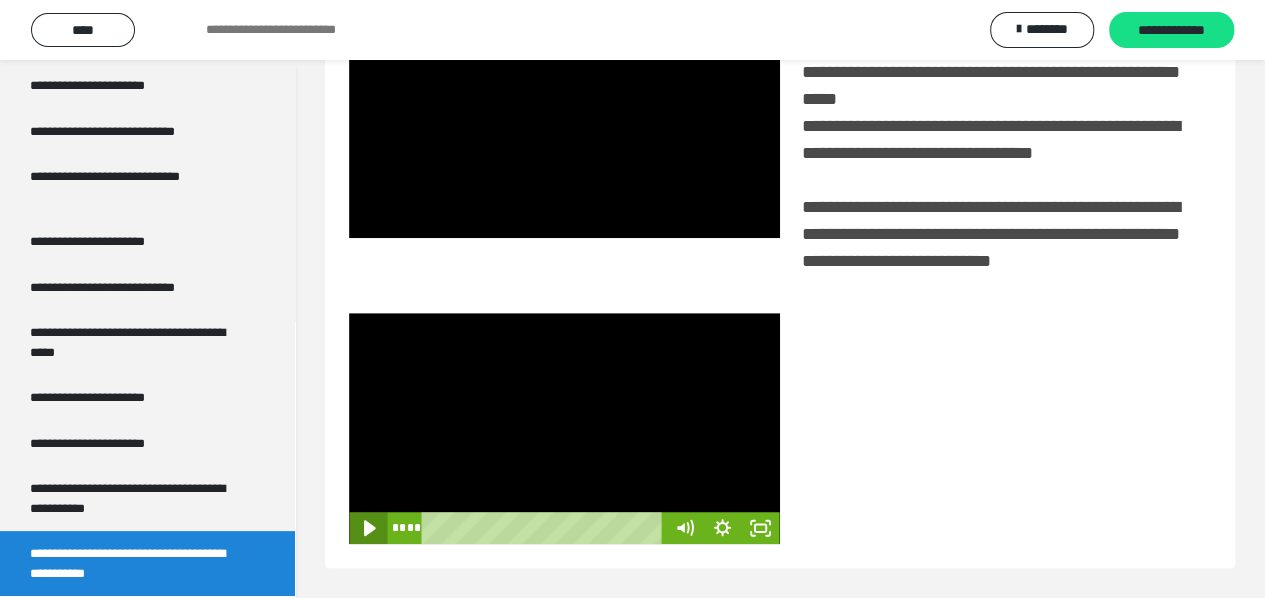click 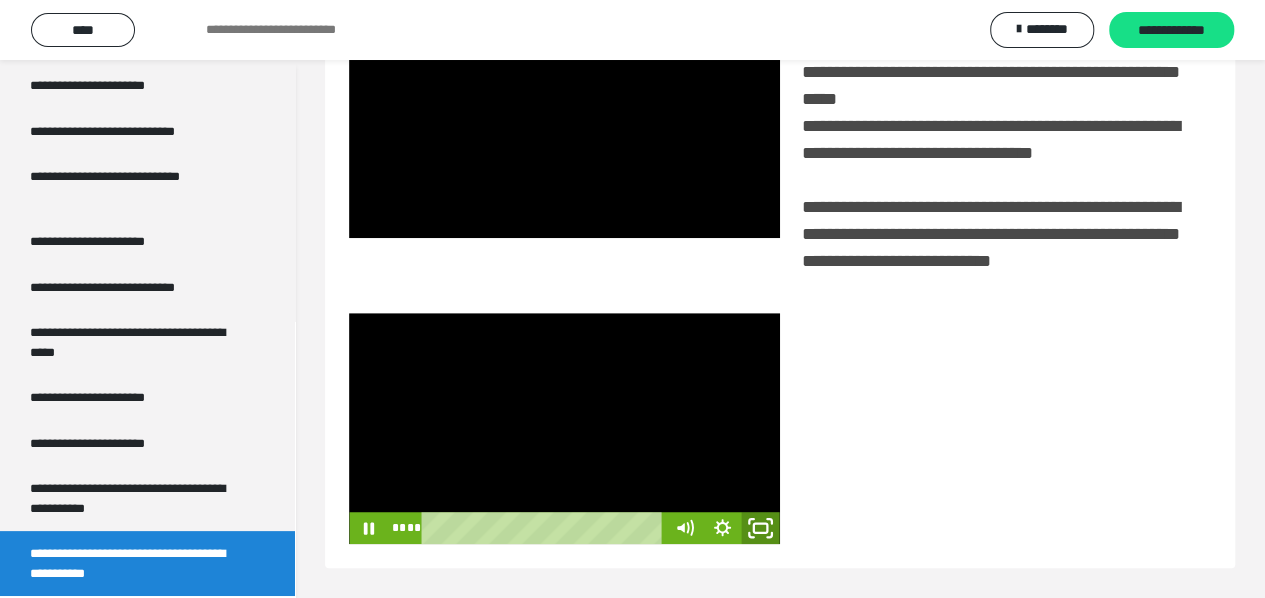 click 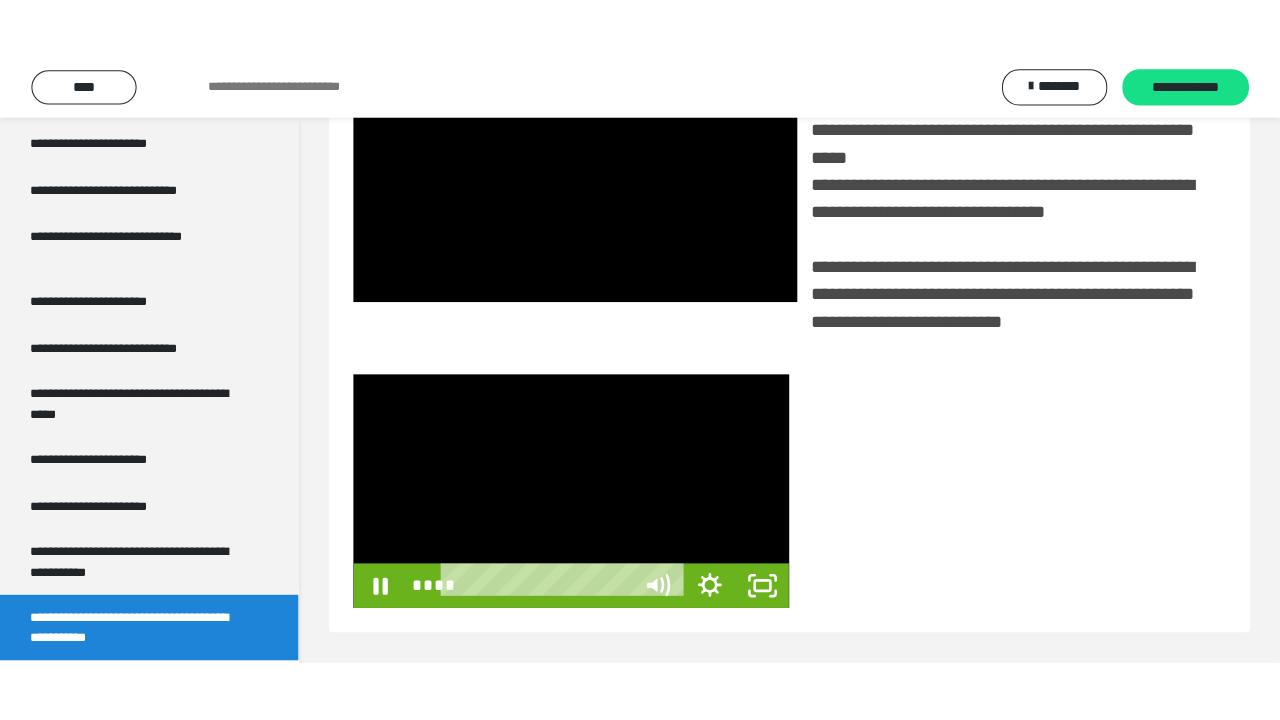 scroll, scrollTop: 382, scrollLeft: 0, axis: vertical 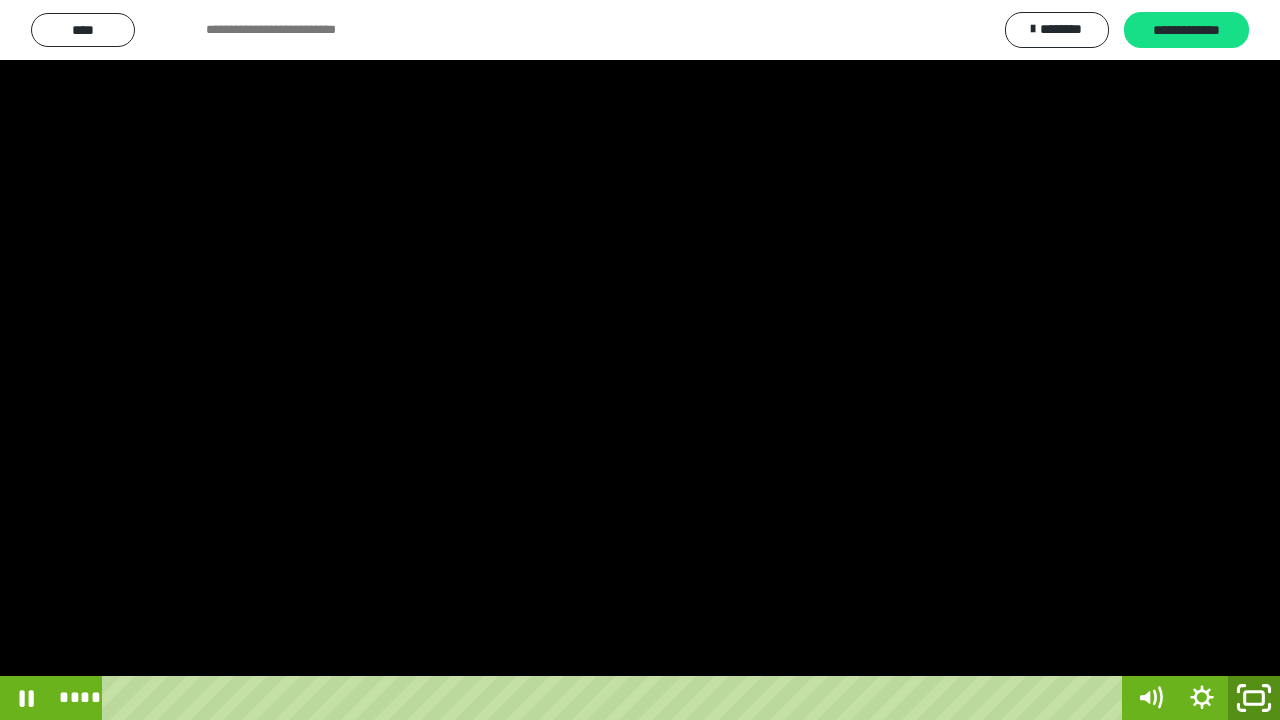 click 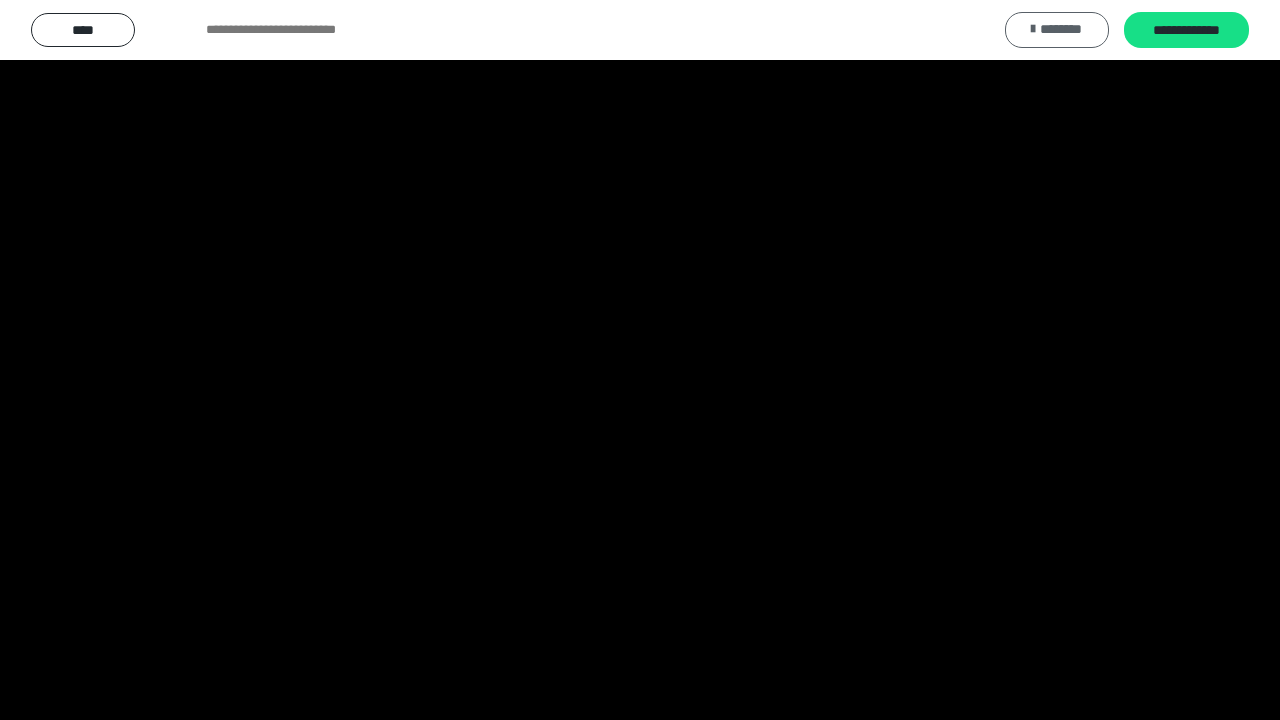 scroll, scrollTop: 3802, scrollLeft: 0, axis: vertical 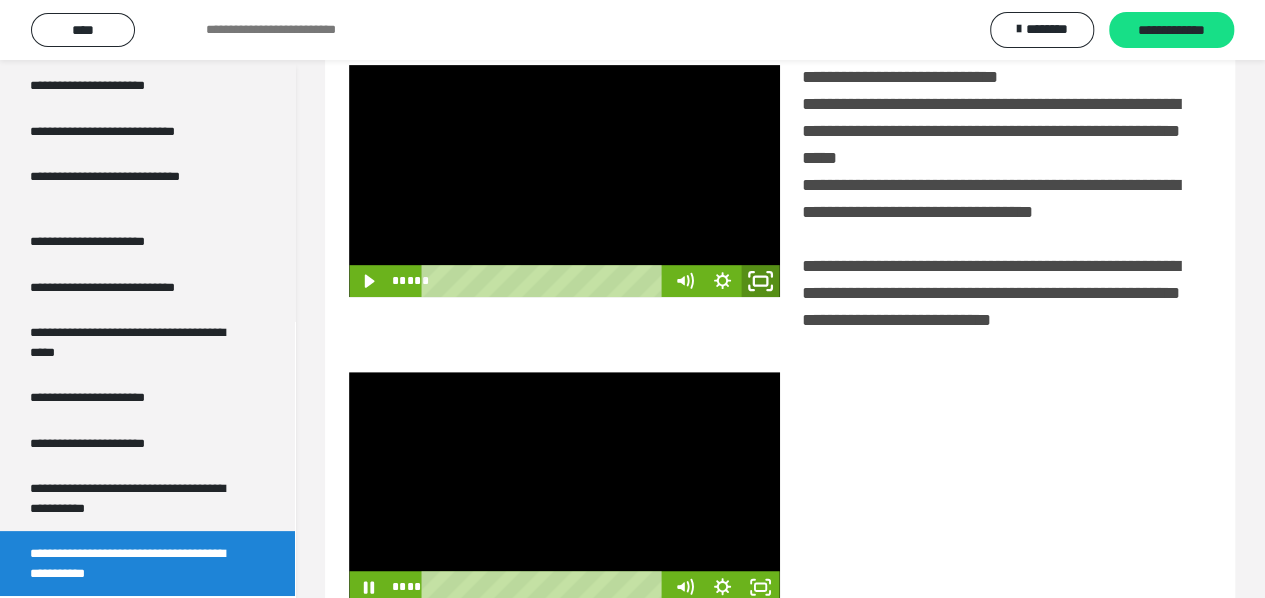 click 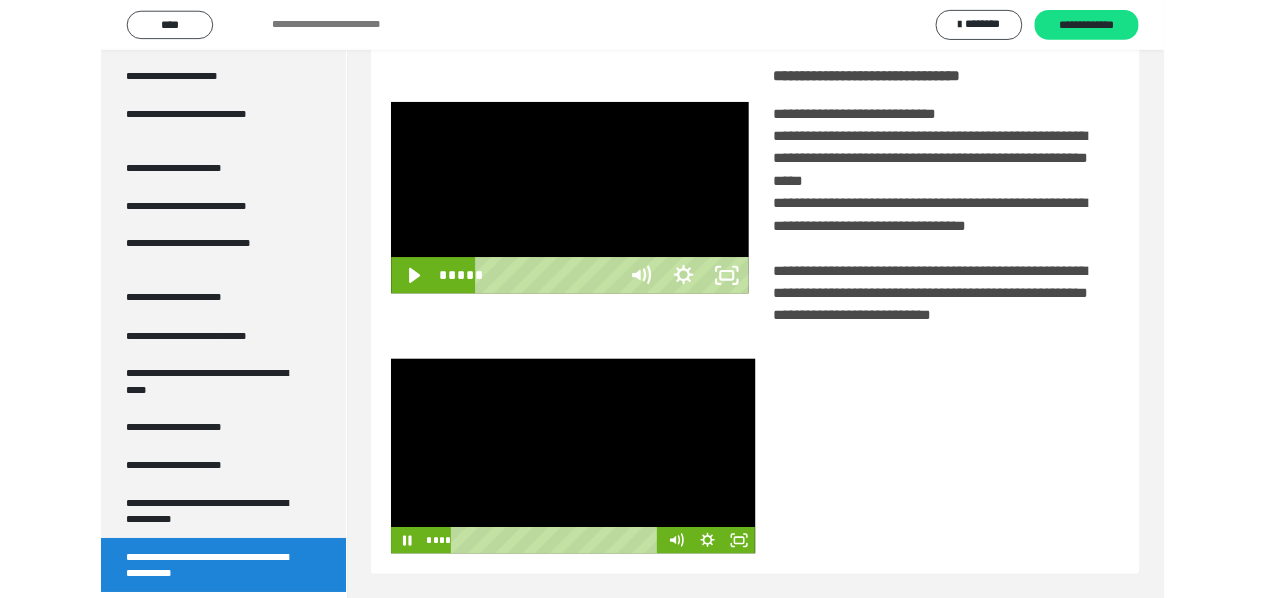 scroll, scrollTop: 3680, scrollLeft: 0, axis: vertical 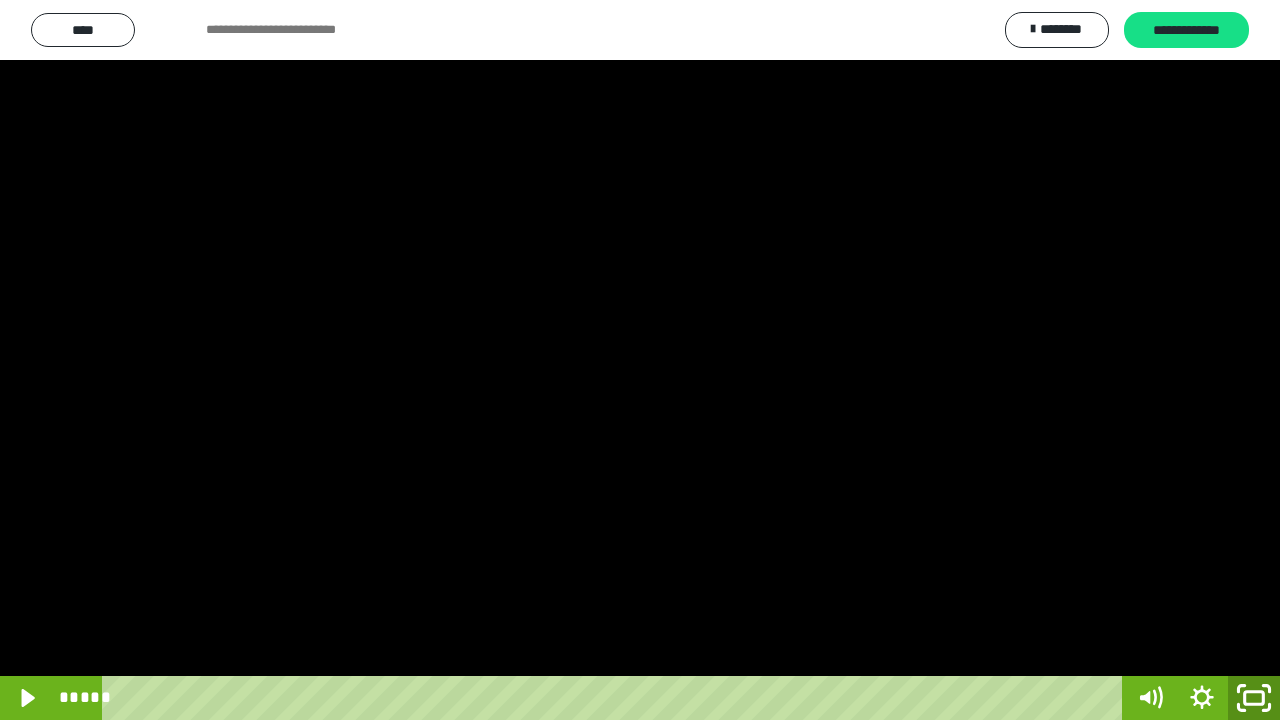 click 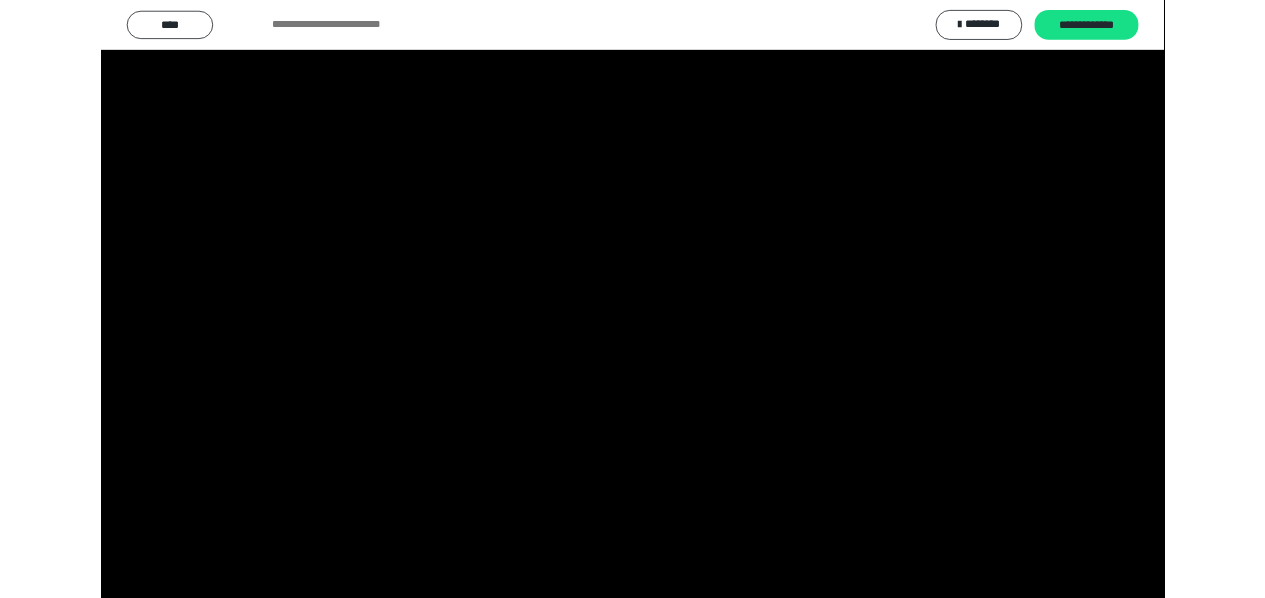scroll, scrollTop: 3802, scrollLeft: 0, axis: vertical 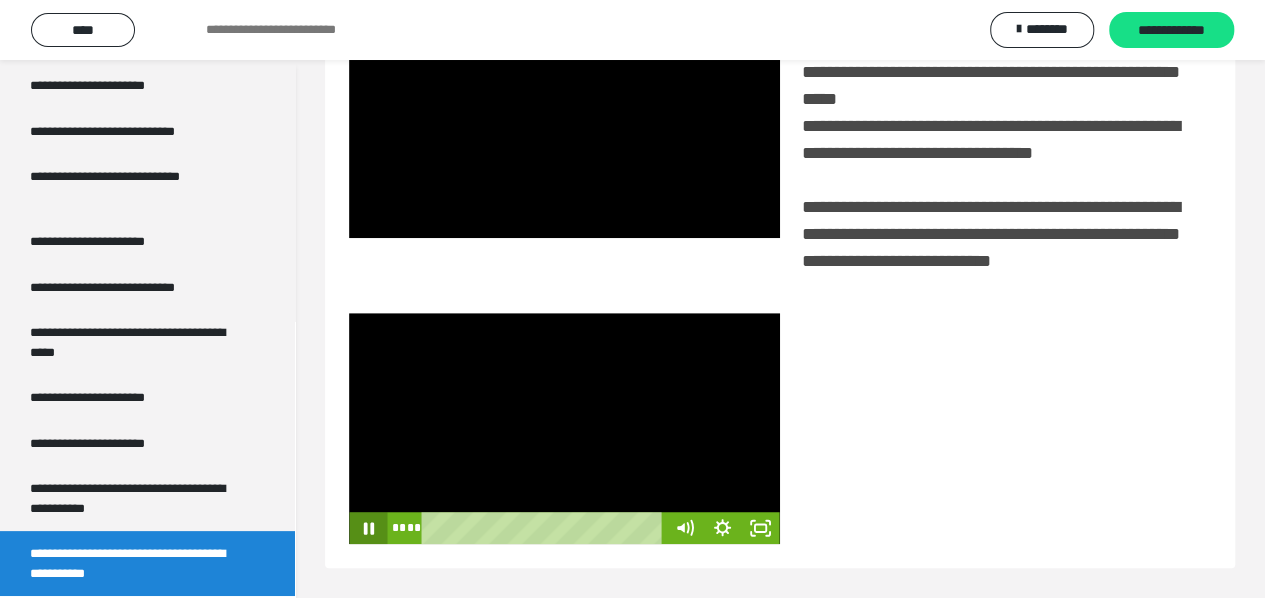 click 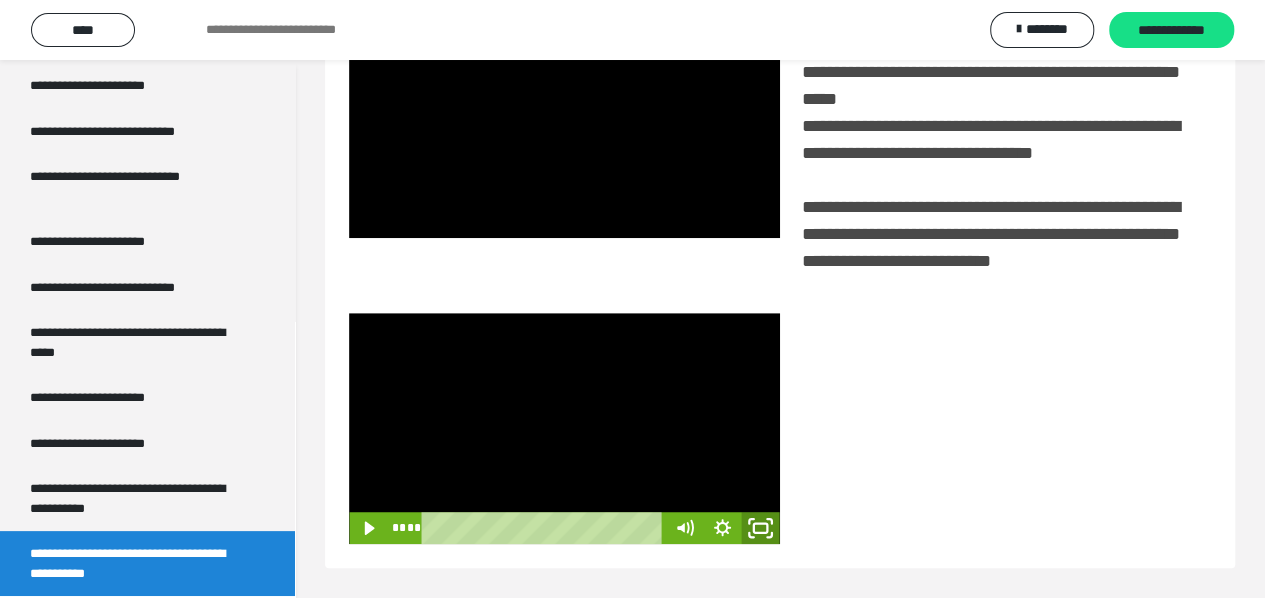 click 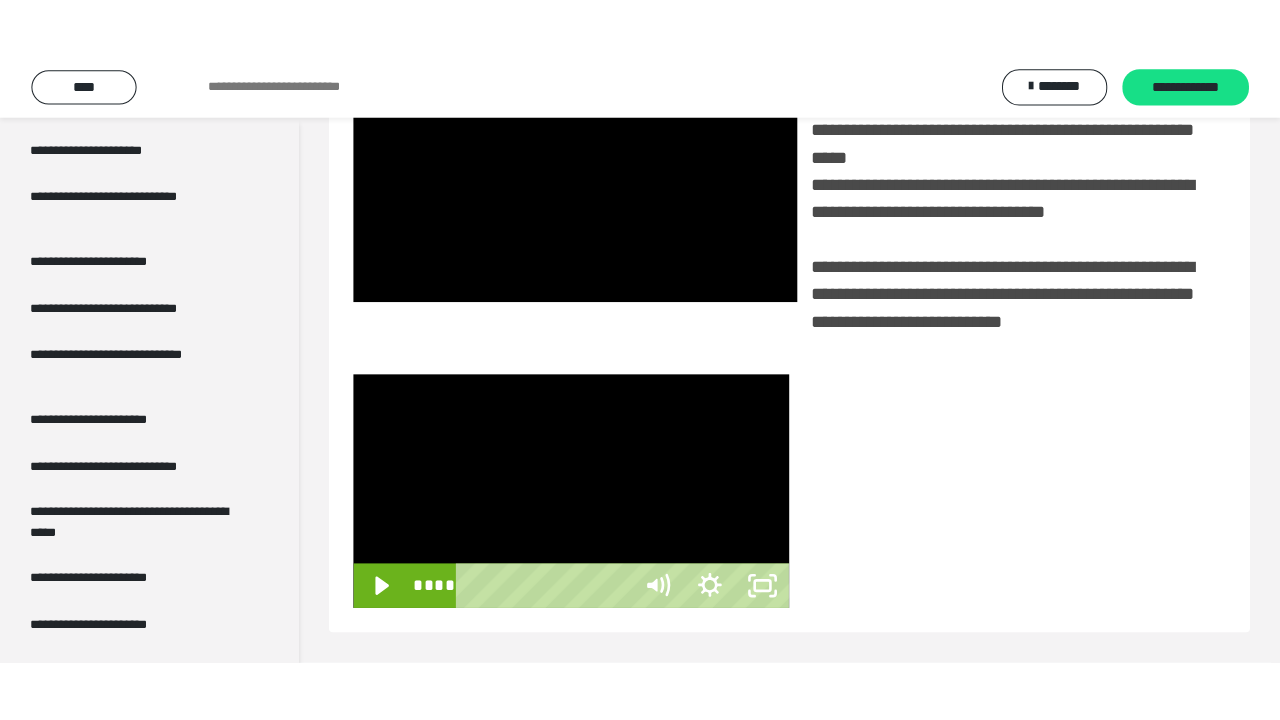 scroll, scrollTop: 382, scrollLeft: 0, axis: vertical 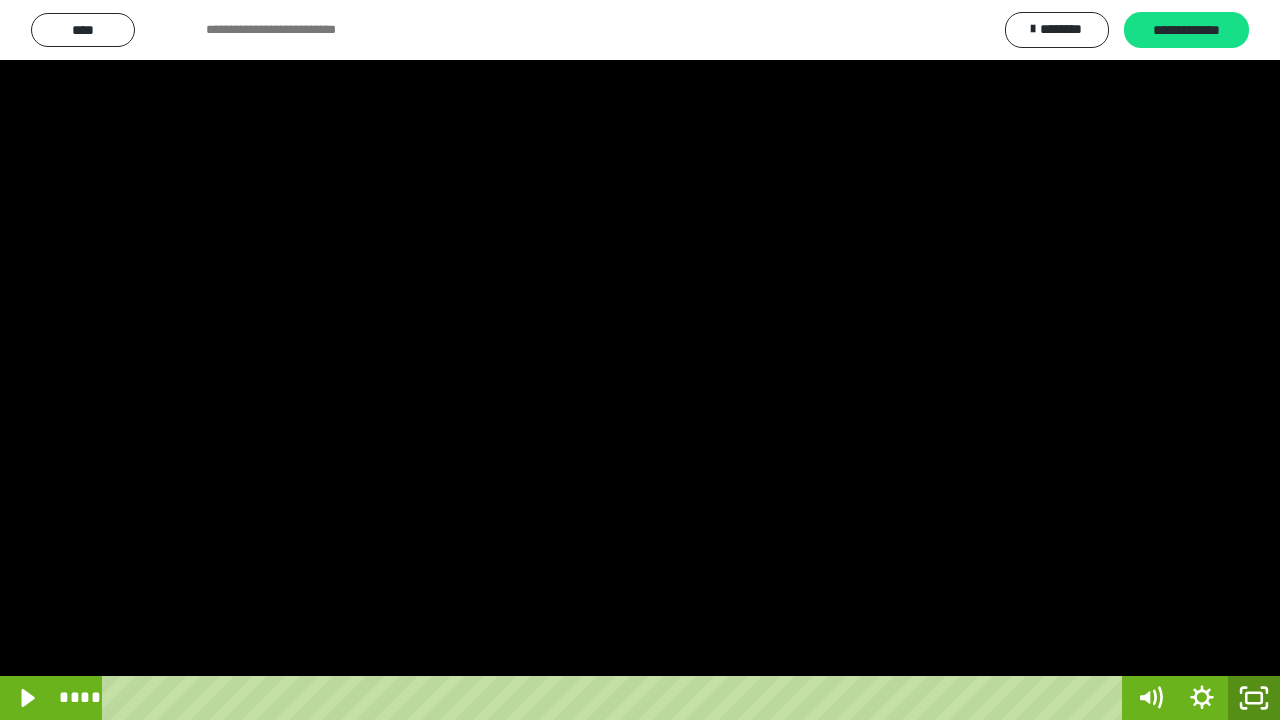 click 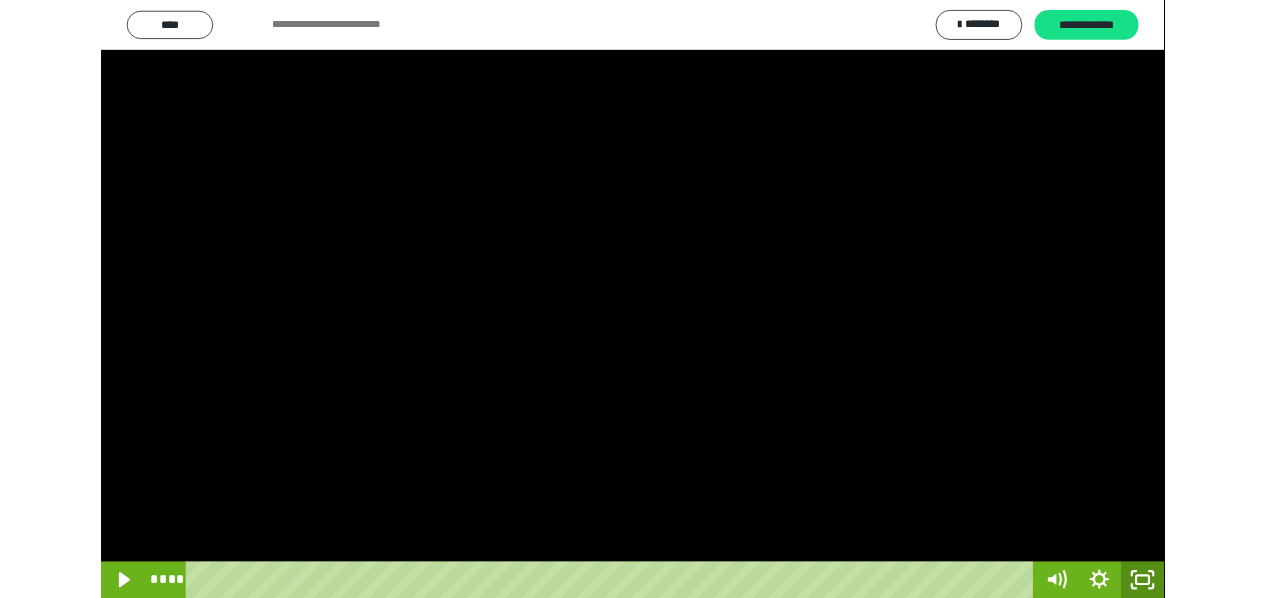 scroll, scrollTop: 3802, scrollLeft: 0, axis: vertical 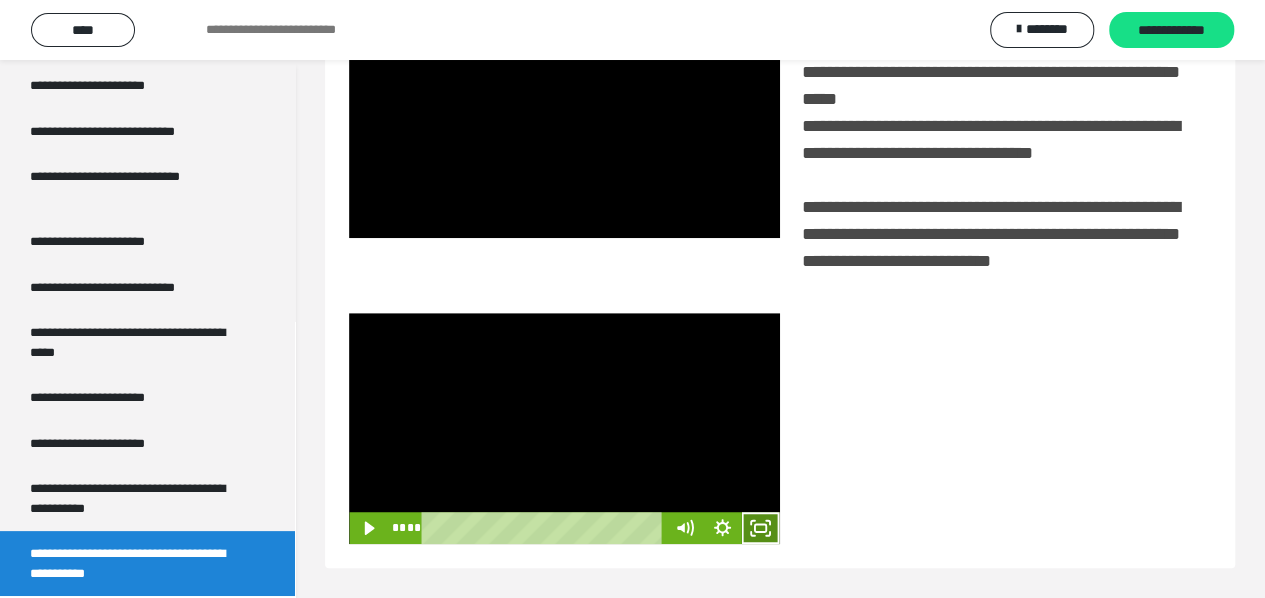 click 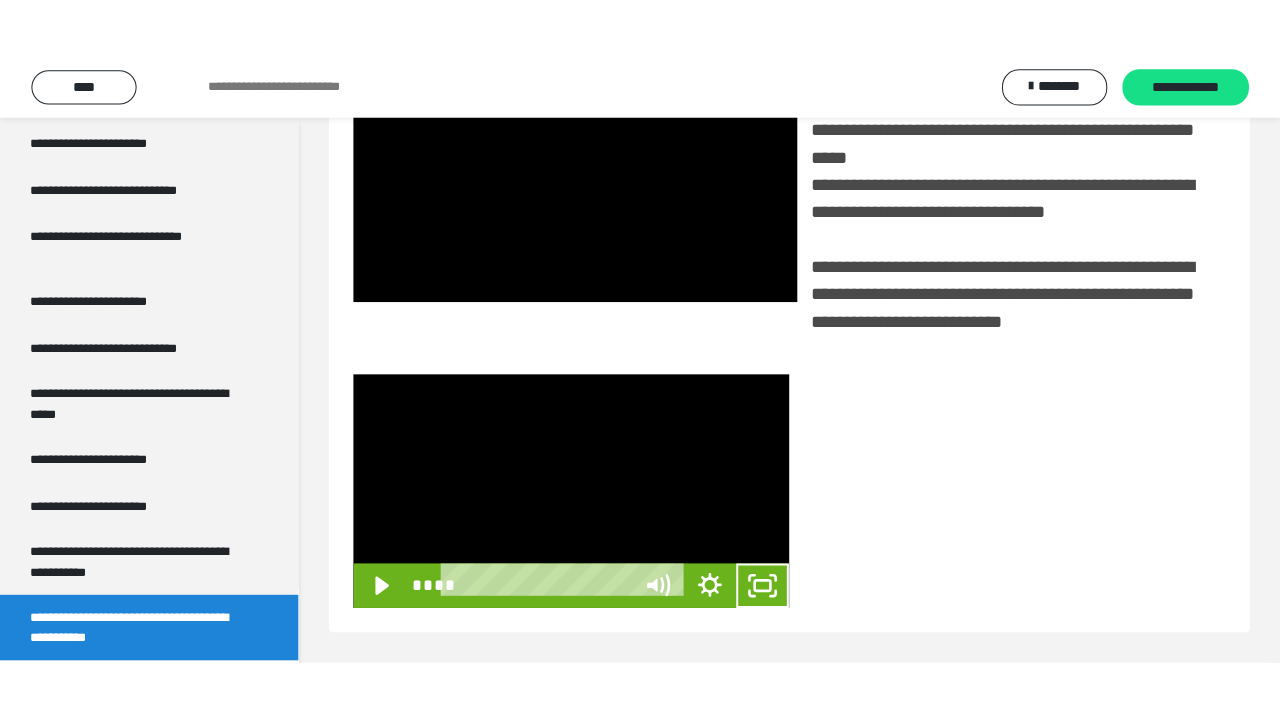 scroll, scrollTop: 382, scrollLeft: 0, axis: vertical 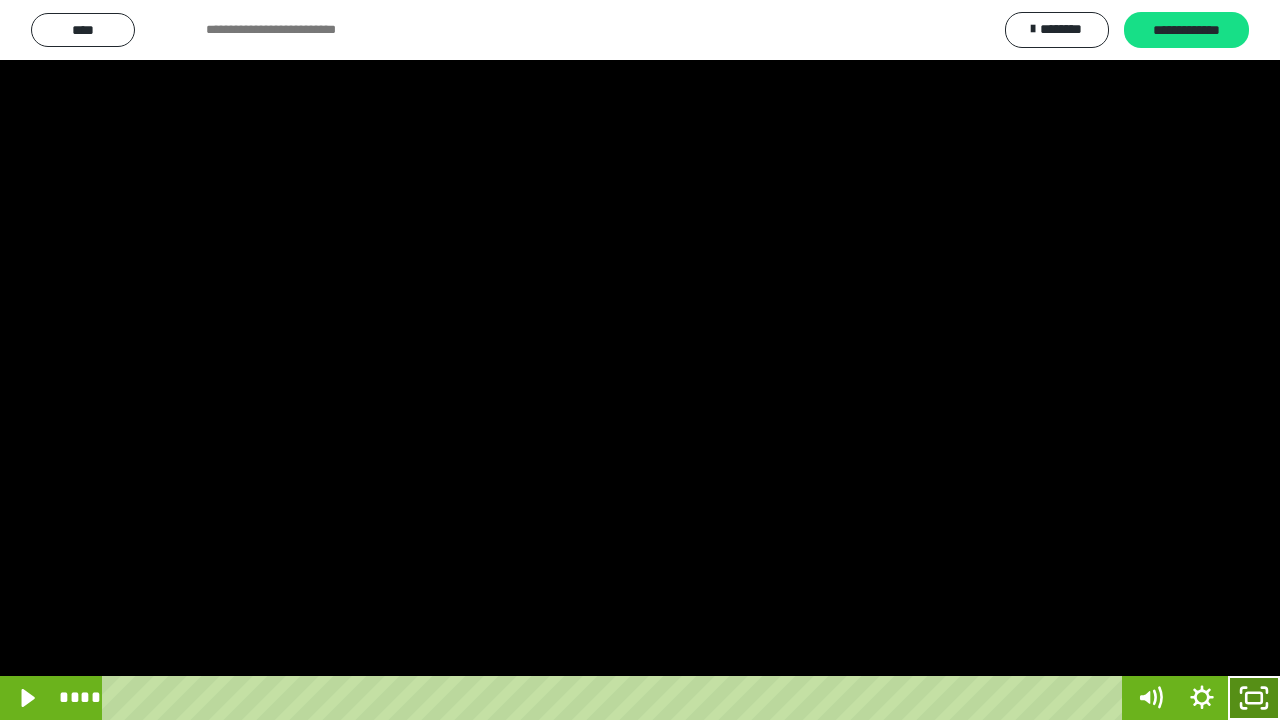click 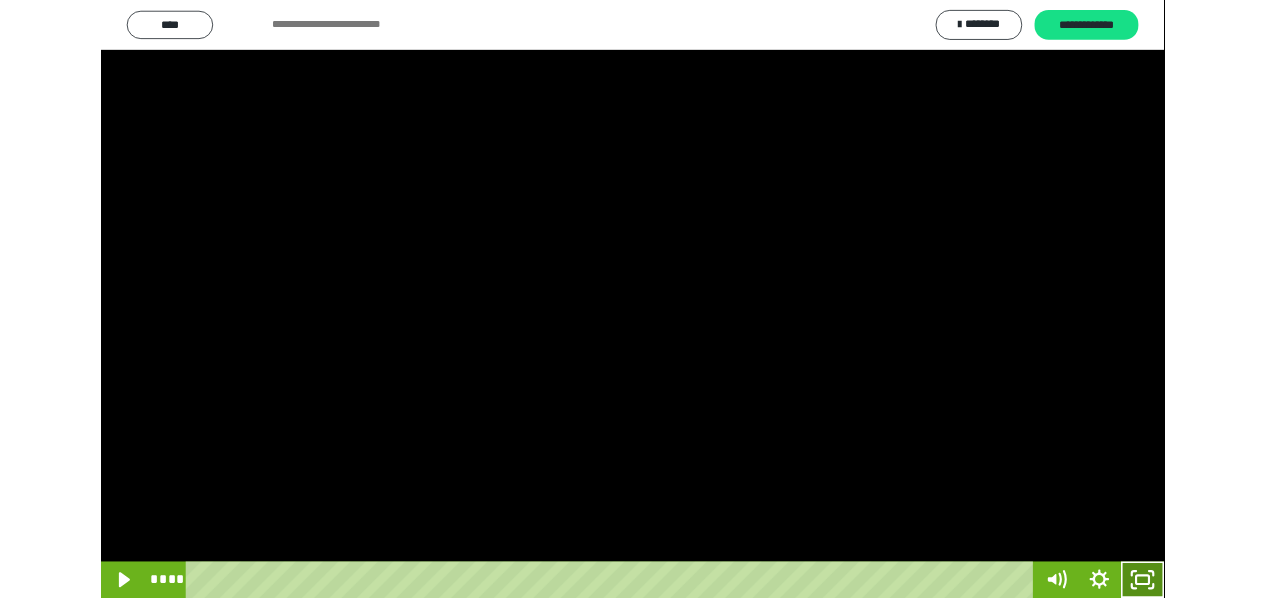 scroll, scrollTop: 3802, scrollLeft: 0, axis: vertical 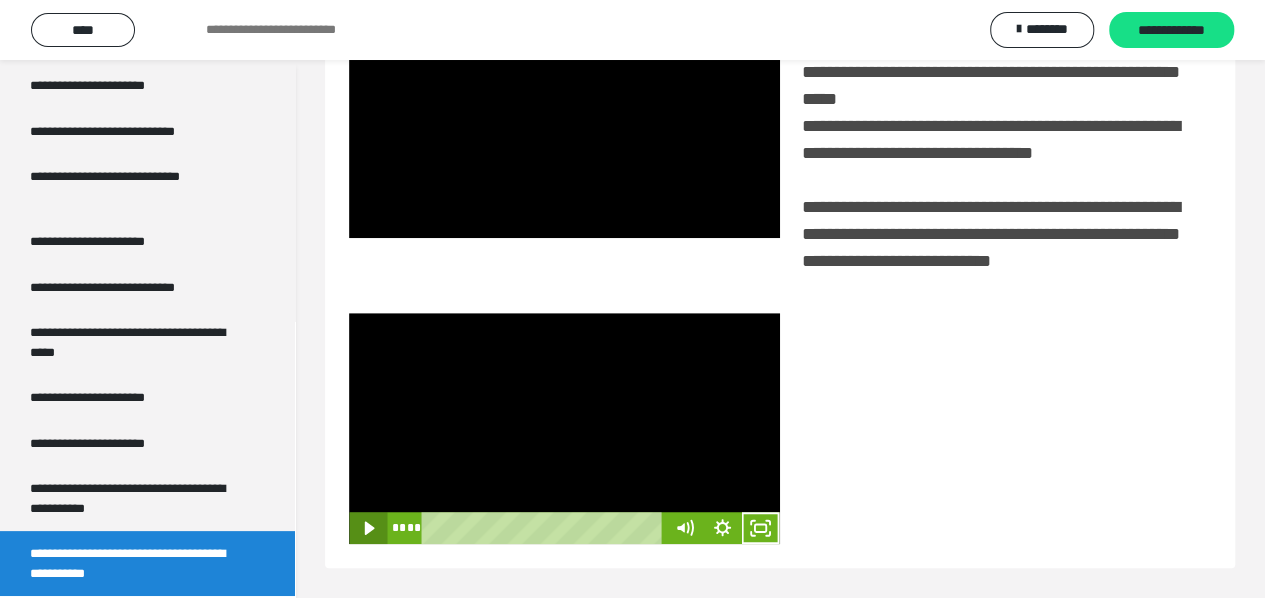 click 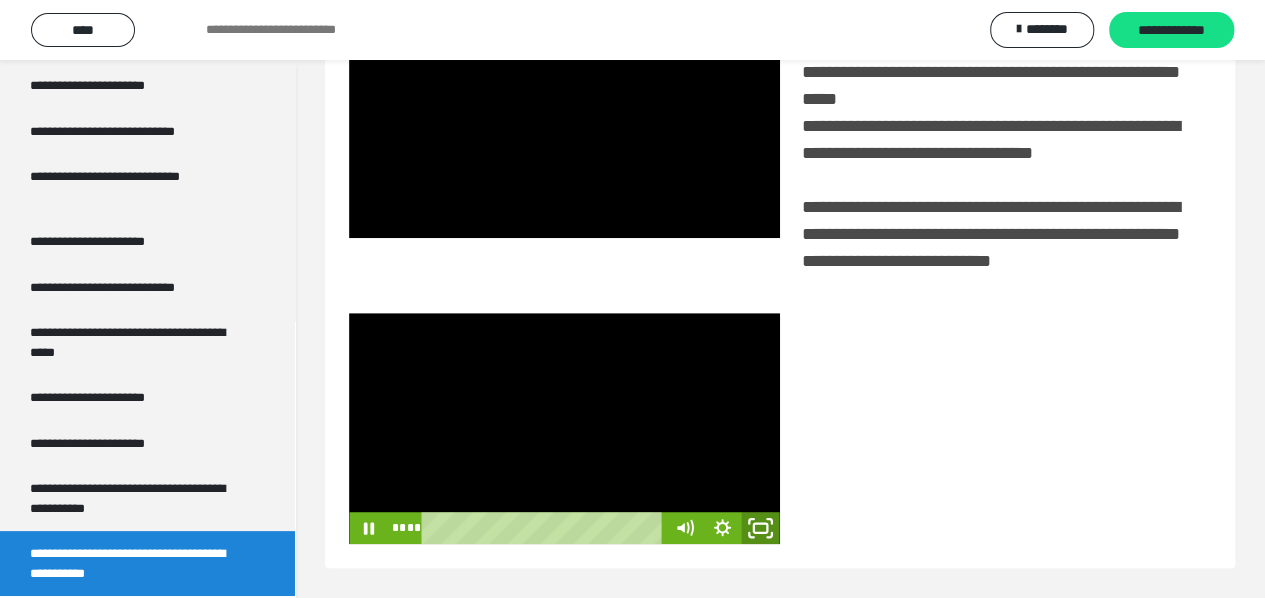 click 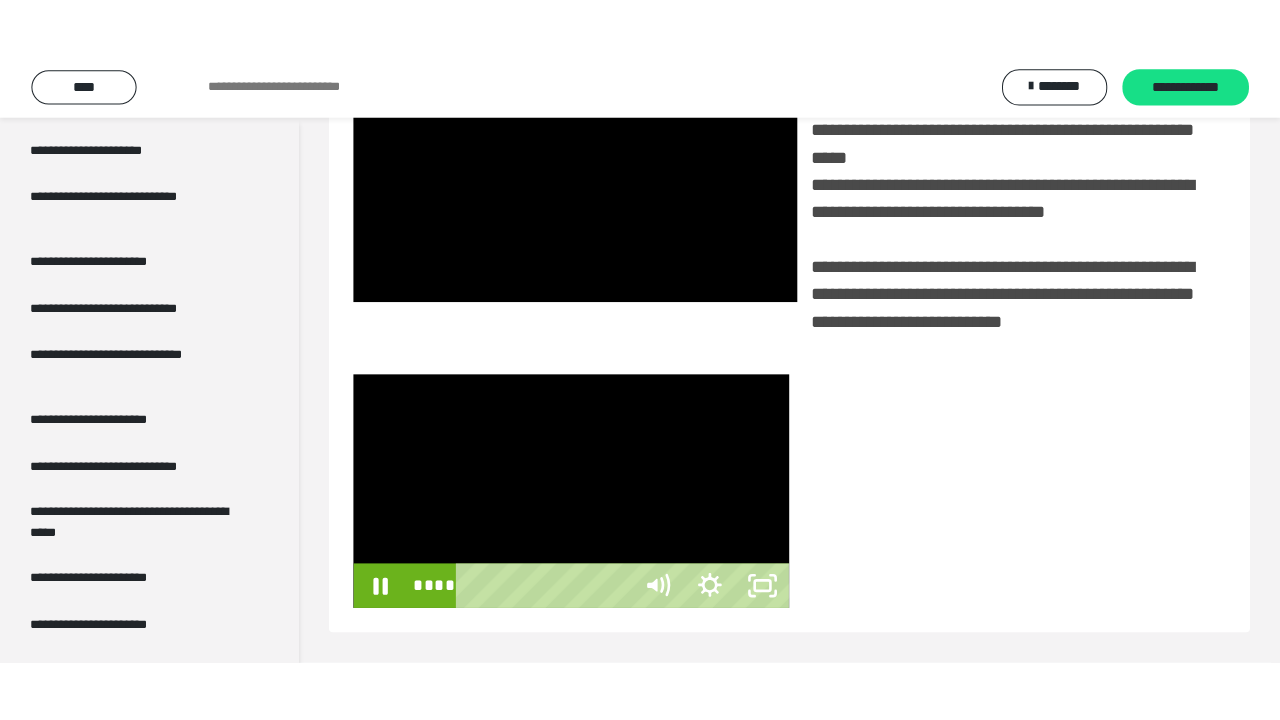 scroll, scrollTop: 382, scrollLeft: 0, axis: vertical 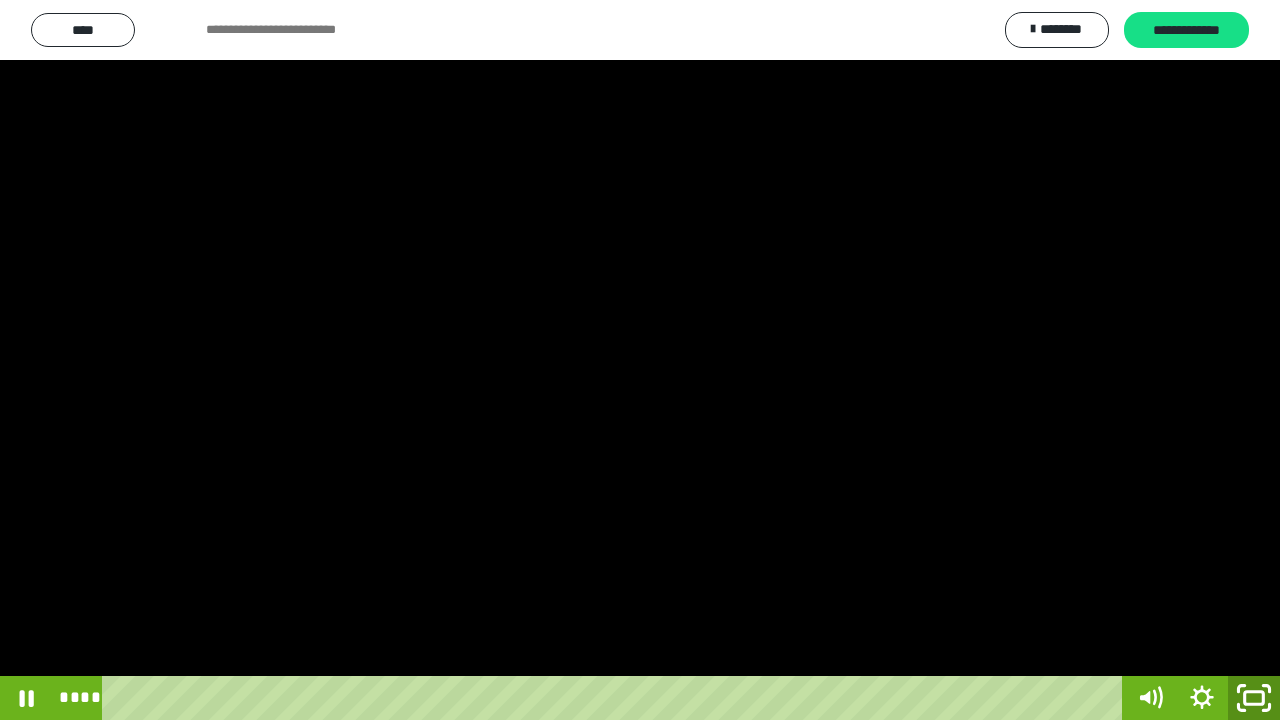click 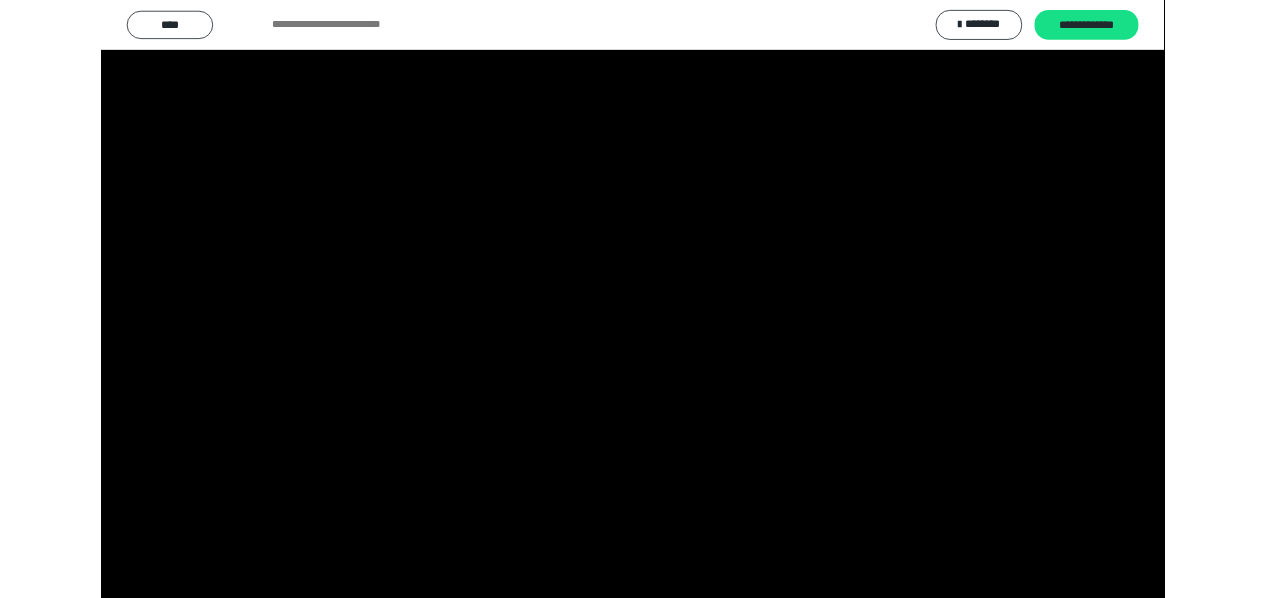 scroll, scrollTop: 3802, scrollLeft: 0, axis: vertical 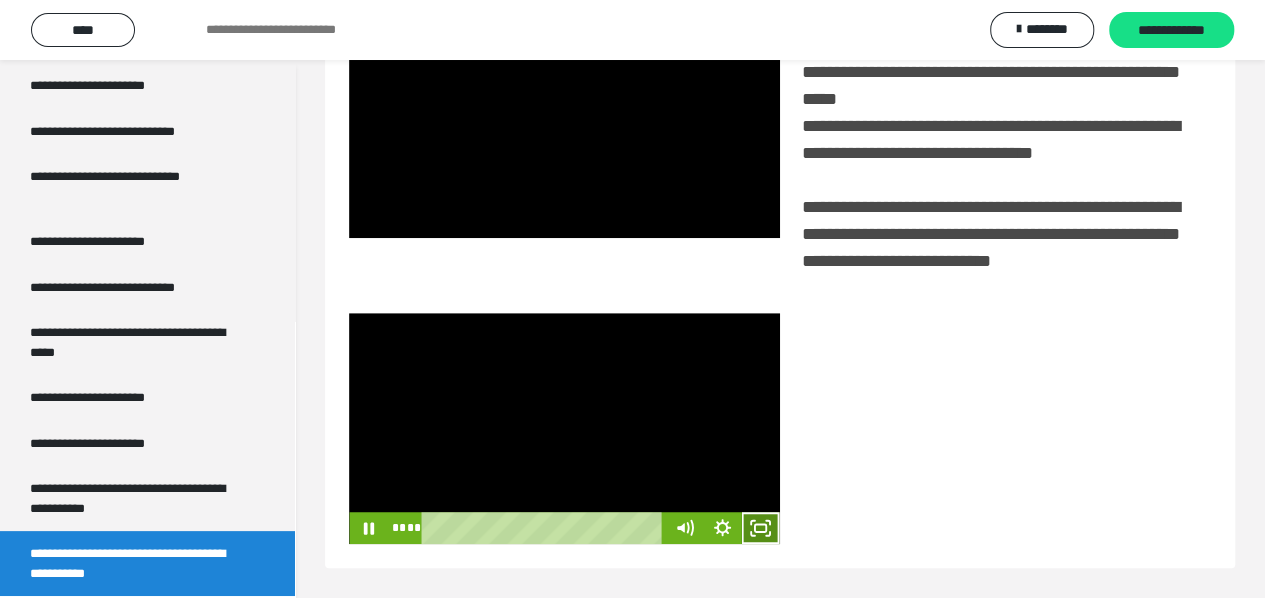 click 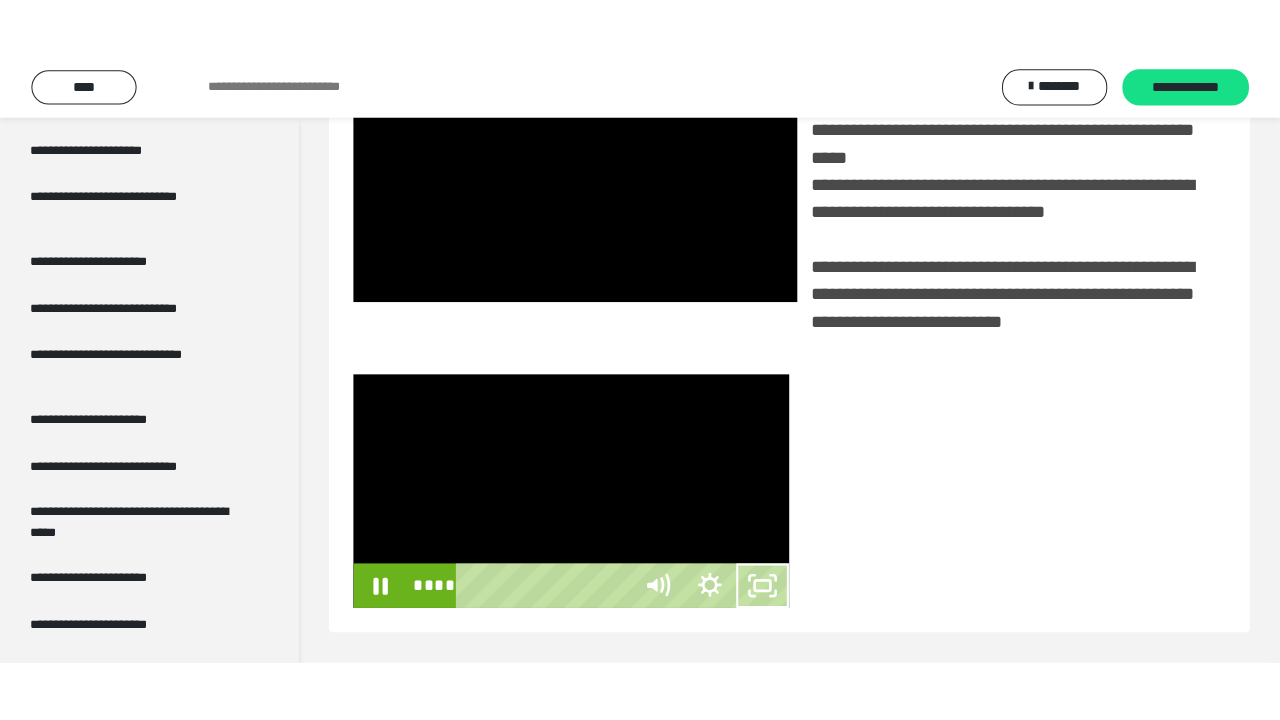 scroll, scrollTop: 382, scrollLeft: 0, axis: vertical 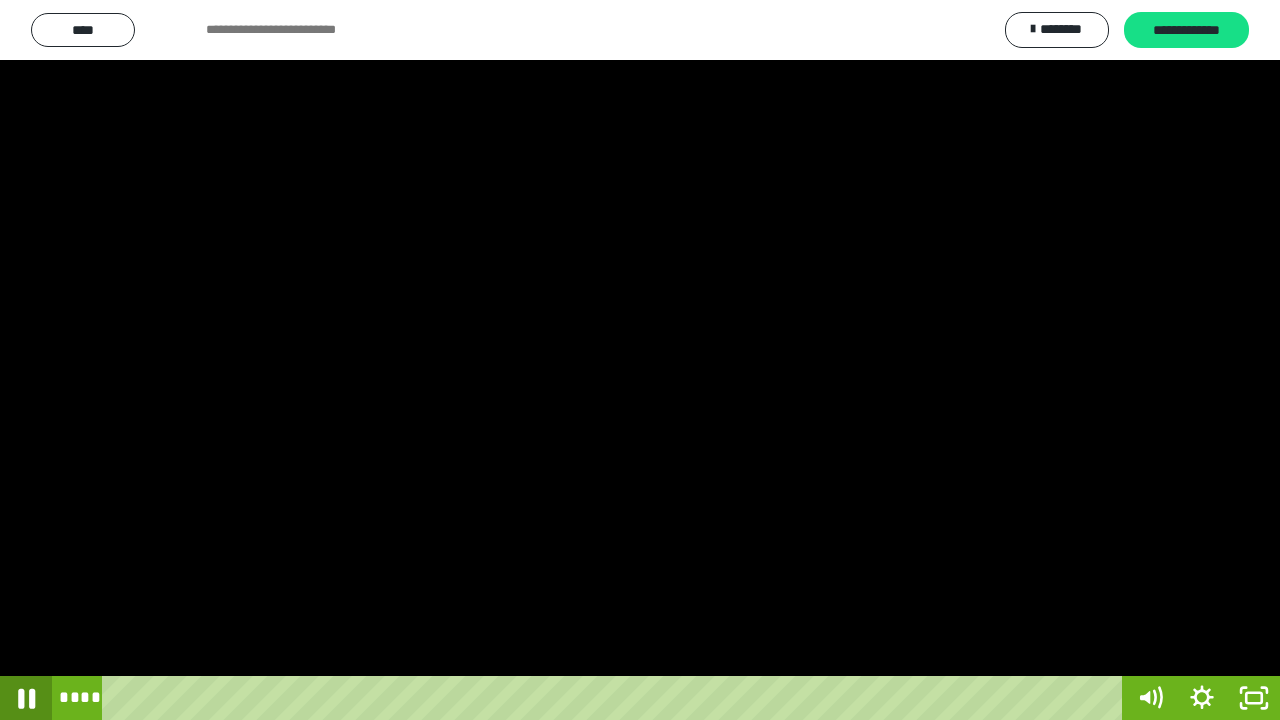 click 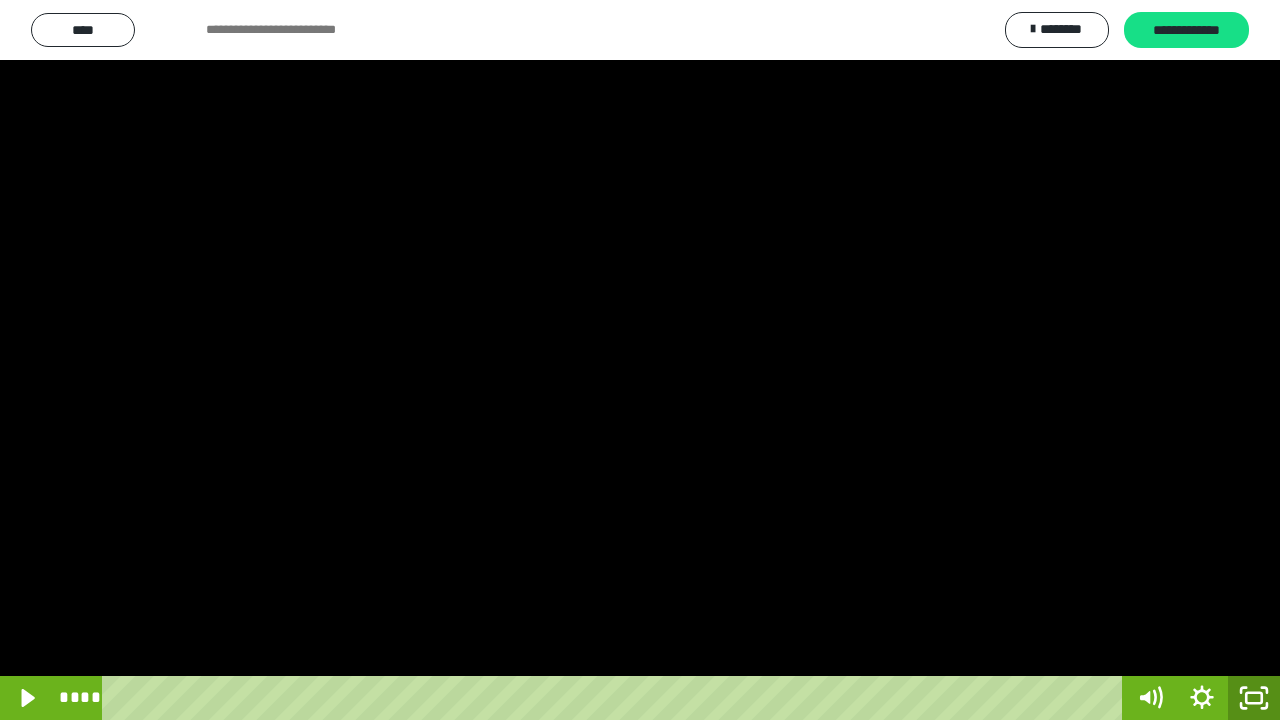 click 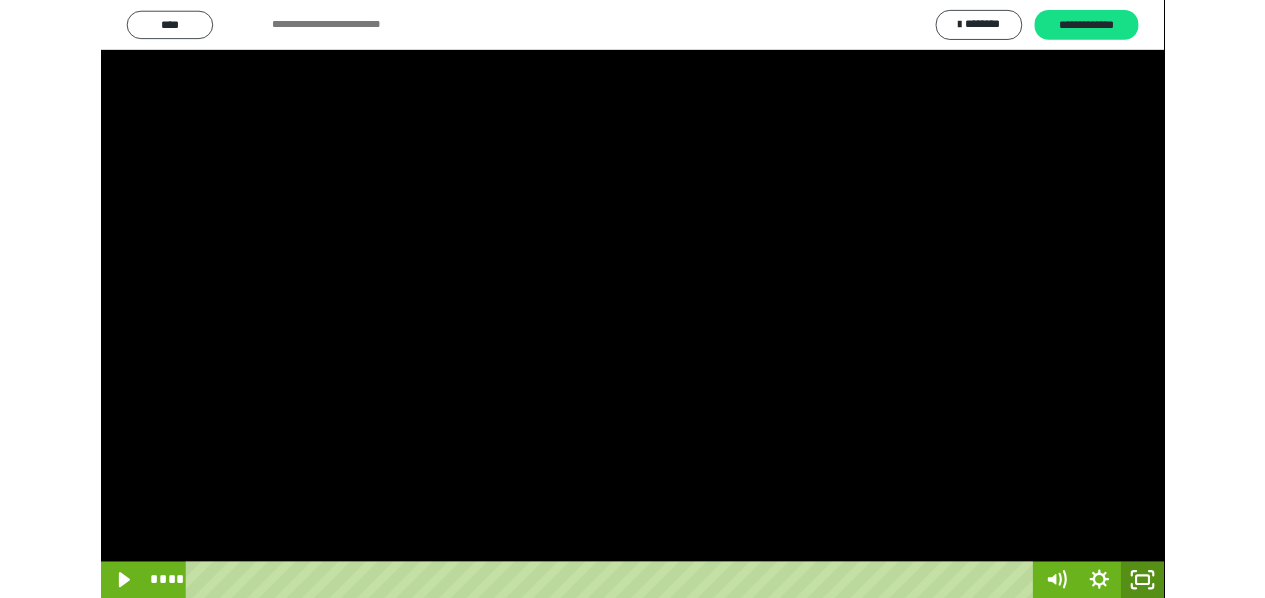 scroll, scrollTop: 3802, scrollLeft: 0, axis: vertical 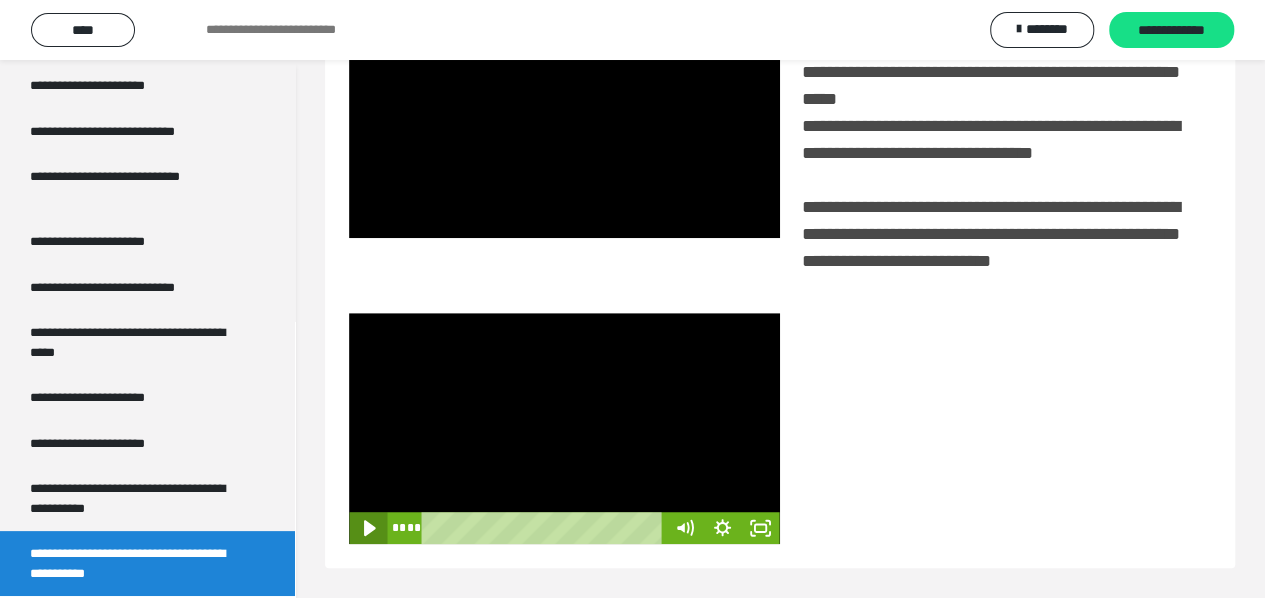 click 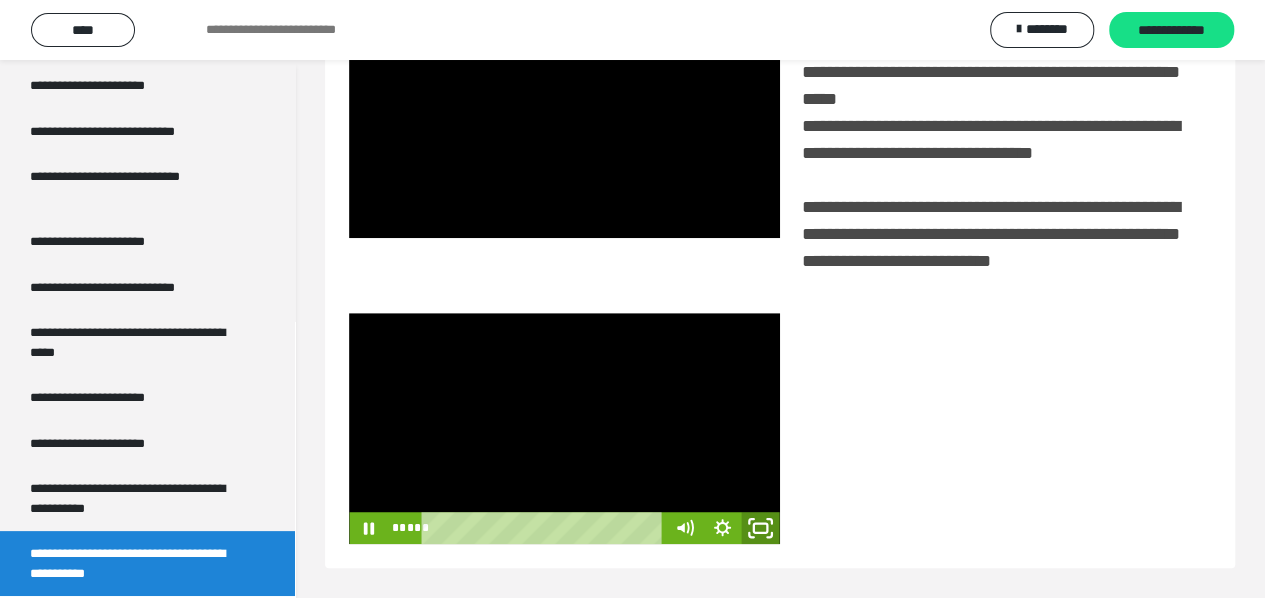 click 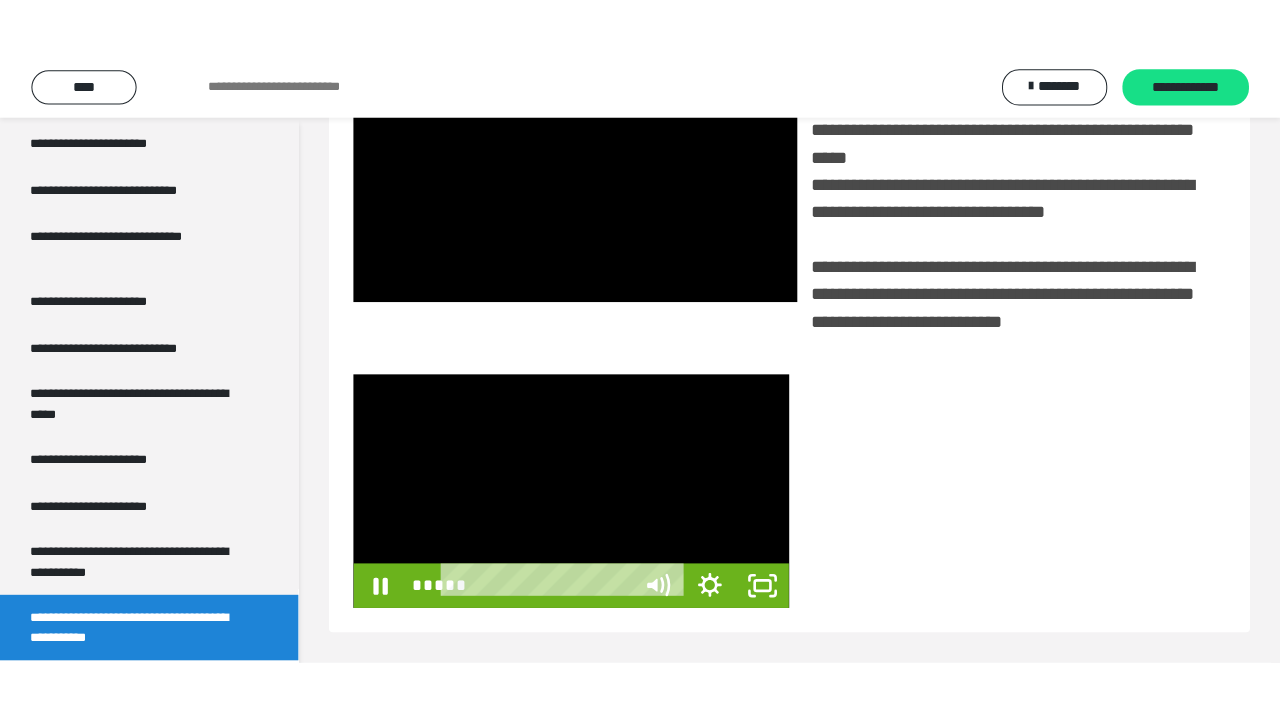 scroll, scrollTop: 382, scrollLeft: 0, axis: vertical 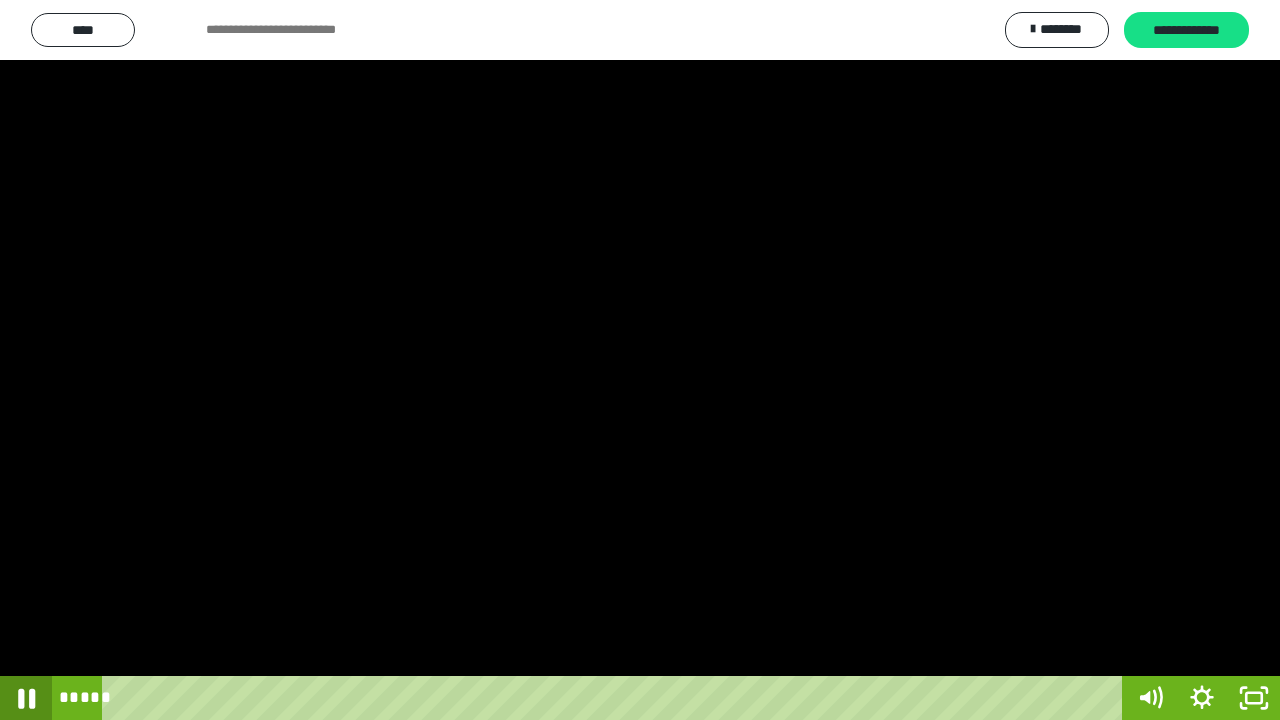 click 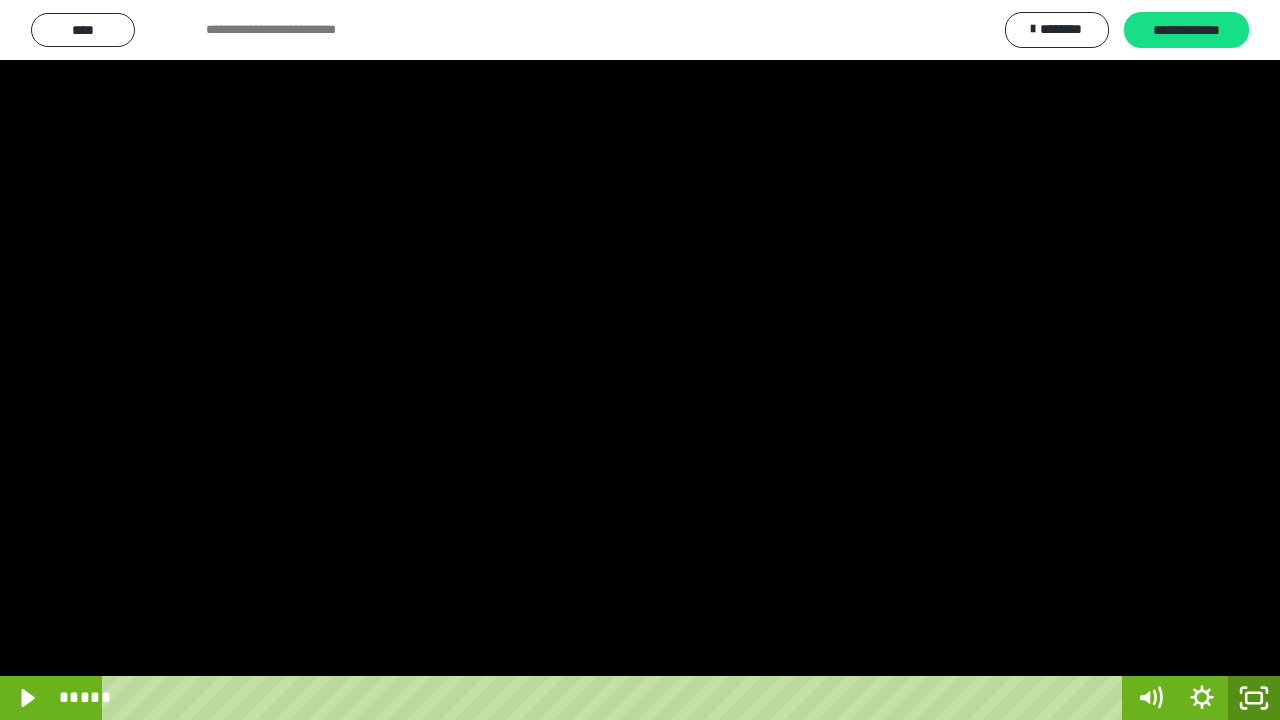 click 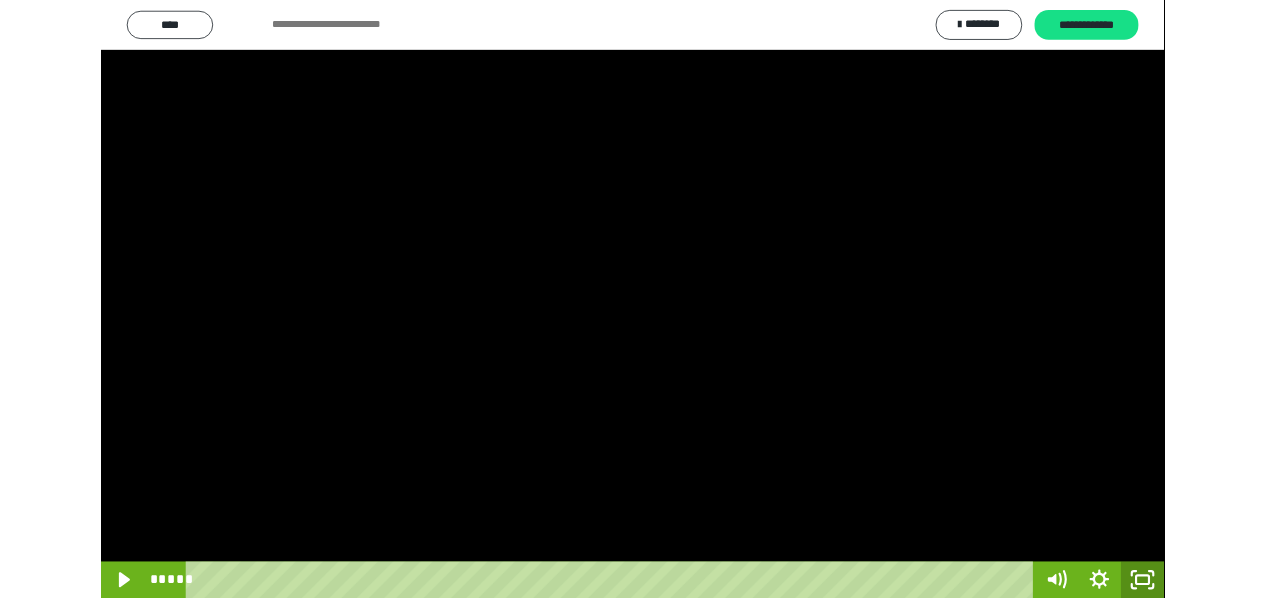 scroll, scrollTop: 3802, scrollLeft: 0, axis: vertical 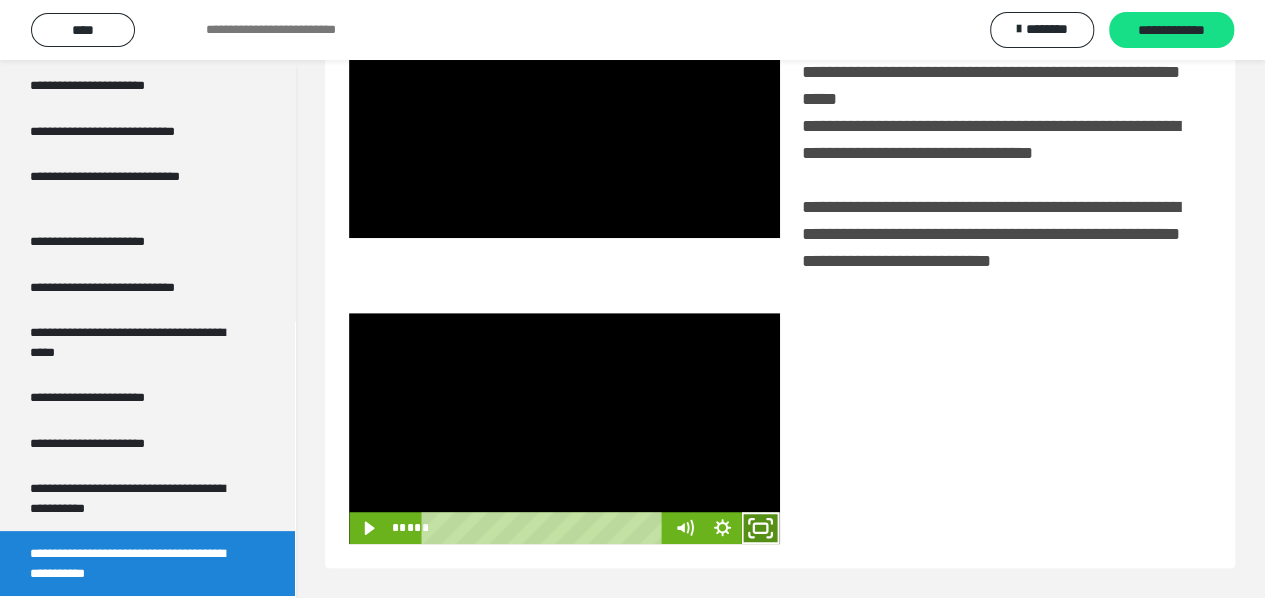 click 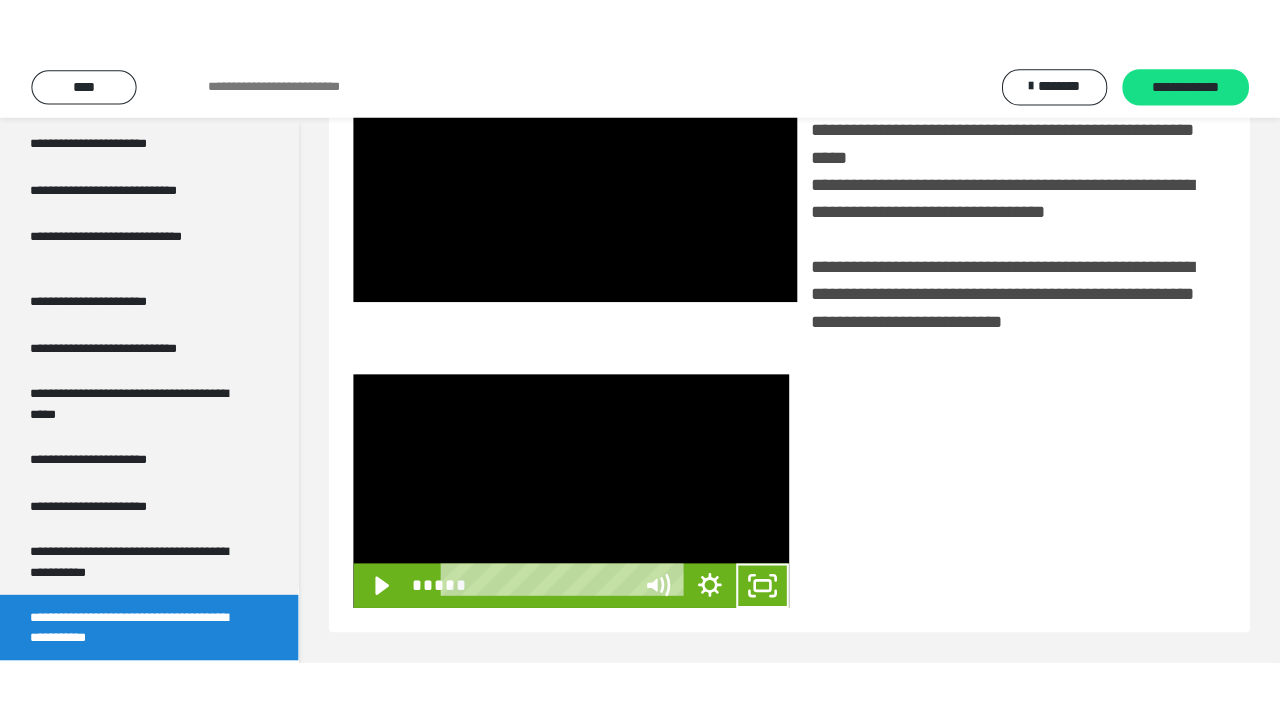 scroll, scrollTop: 382, scrollLeft: 0, axis: vertical 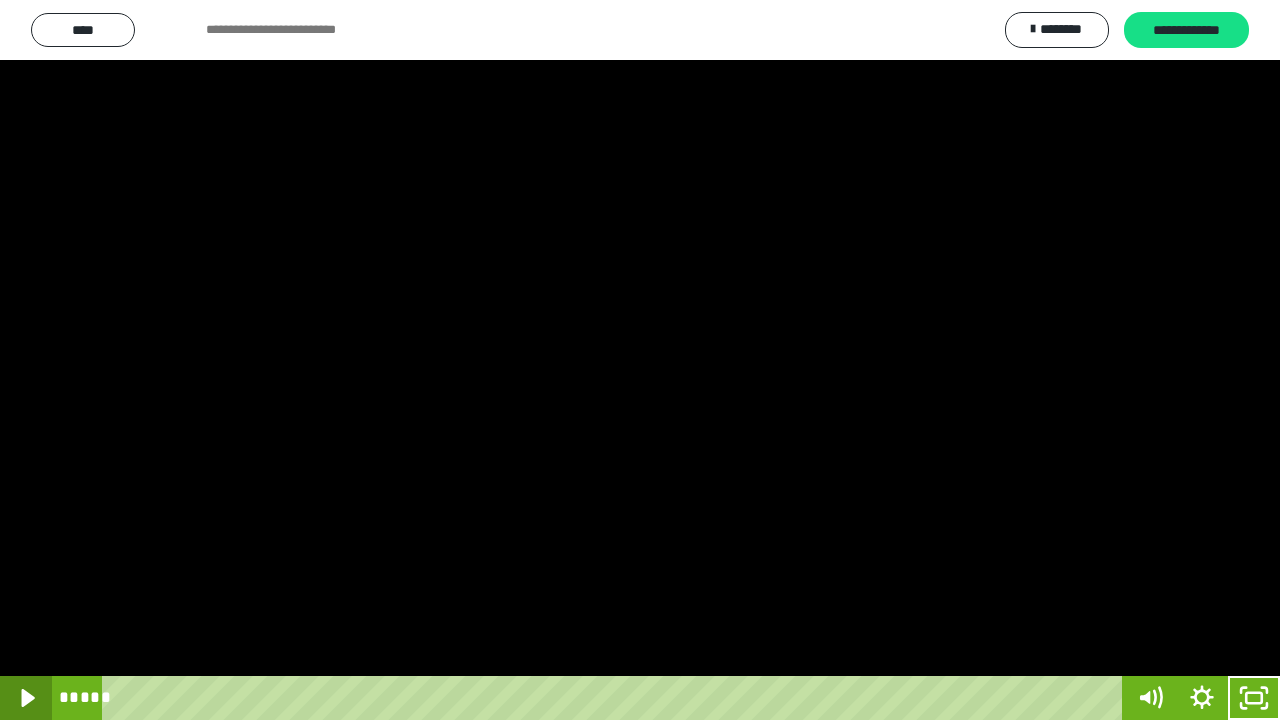 click 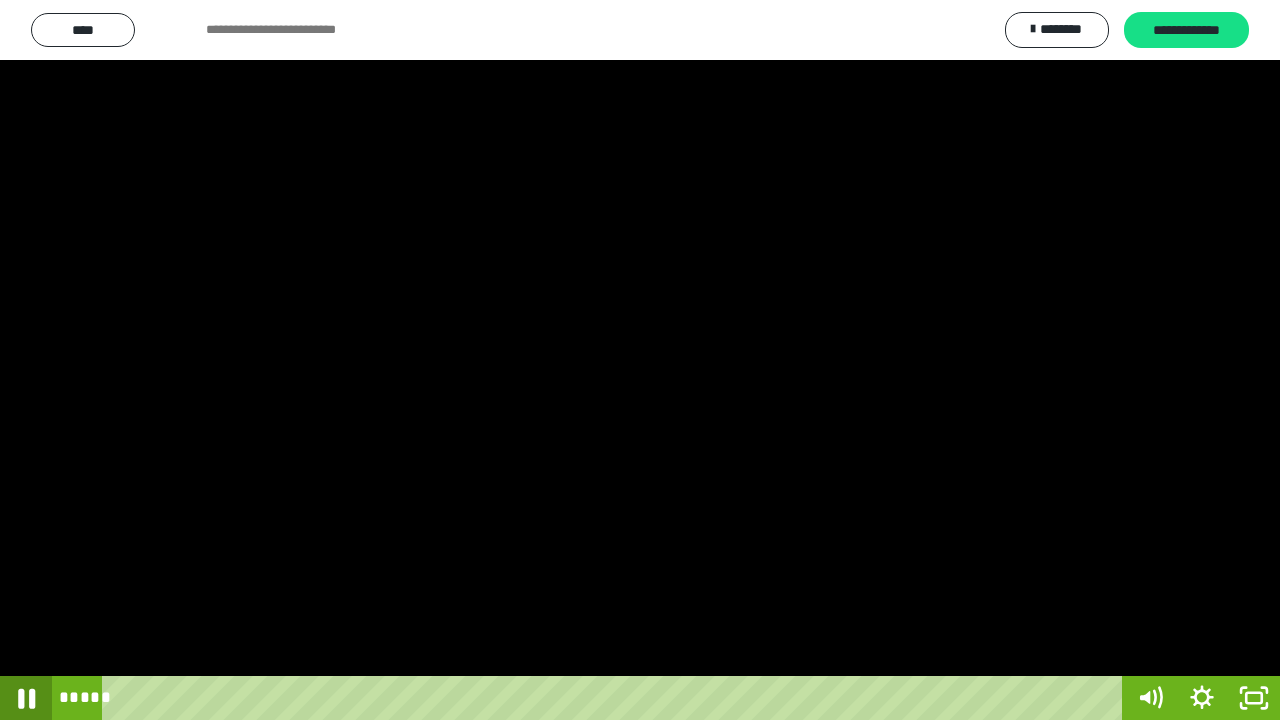 click 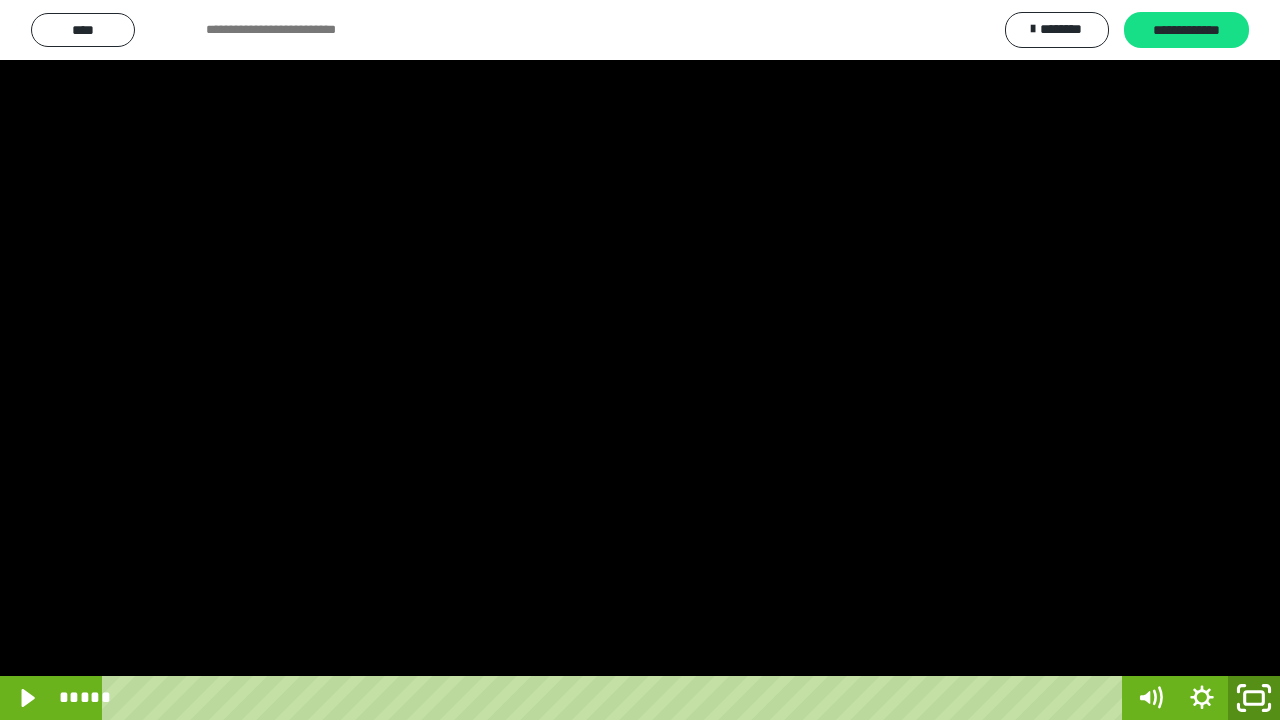 click 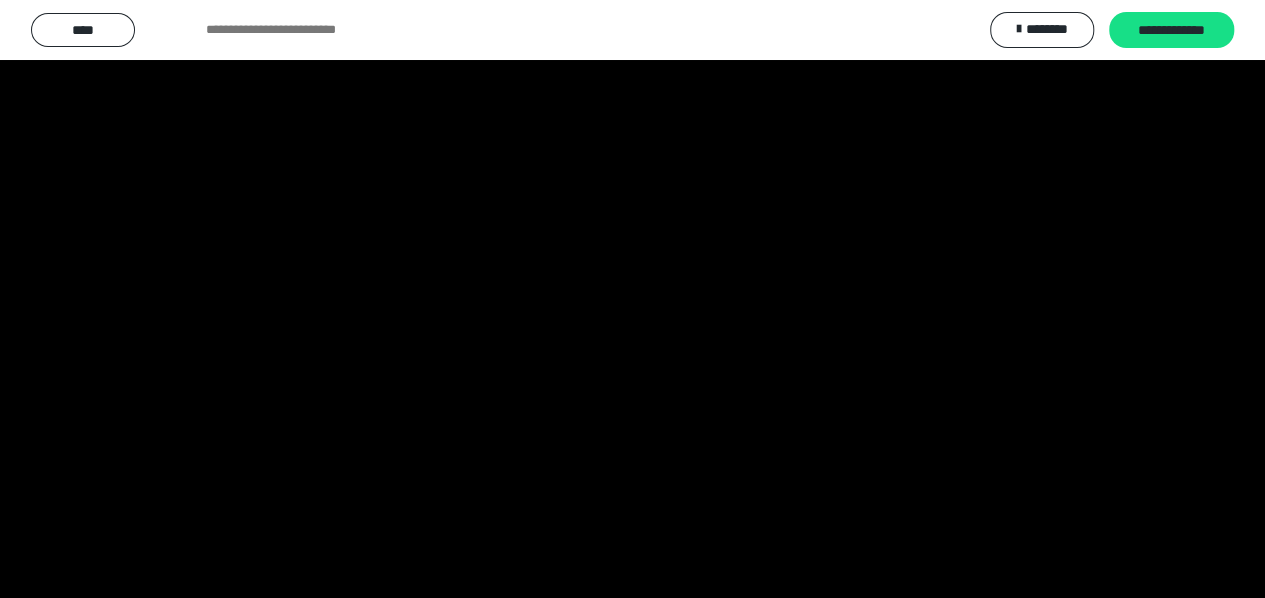 scroll, scrollTop: 3802, scrollLeft: 0, axis: vertical 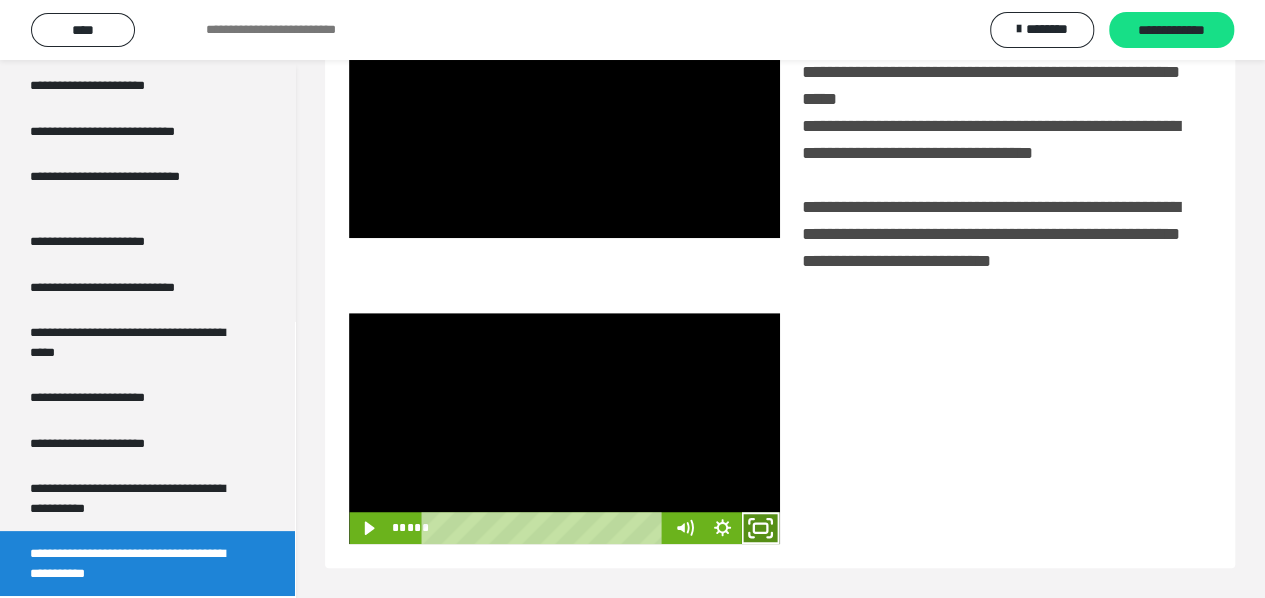 click 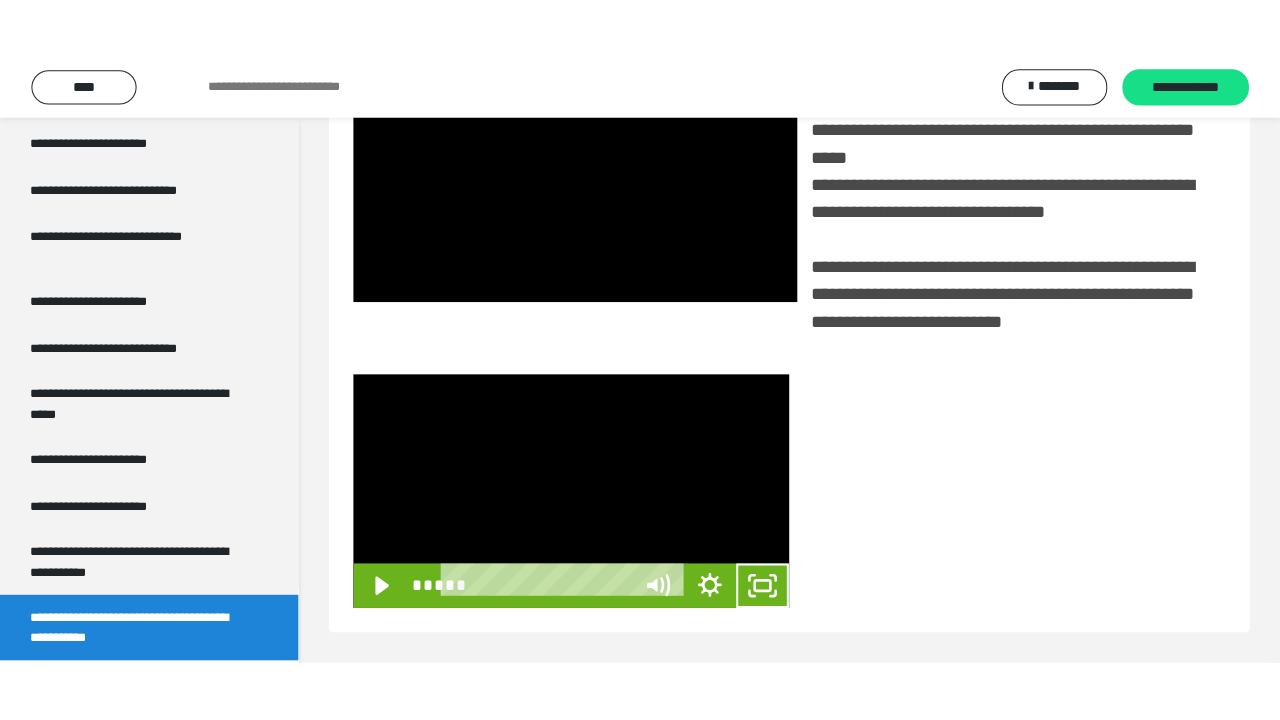 scroll, scrollTop: 382, scrollLeft: 0, axis: vertical 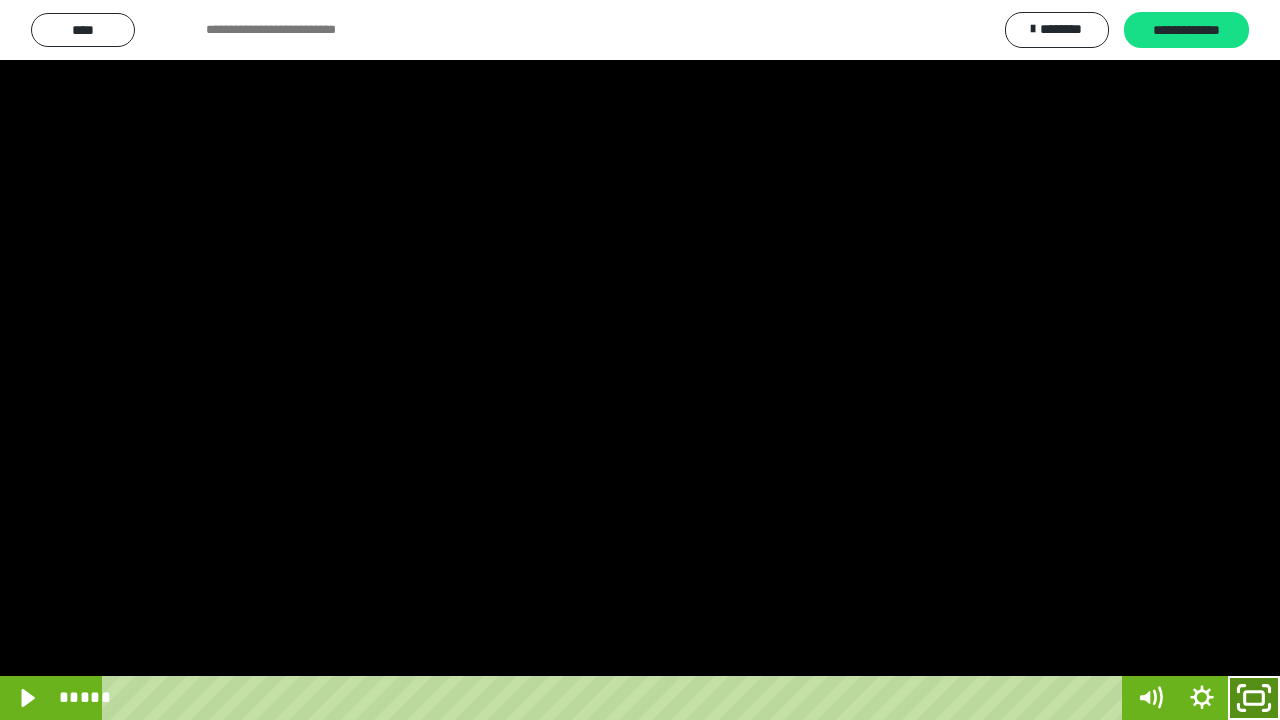 click 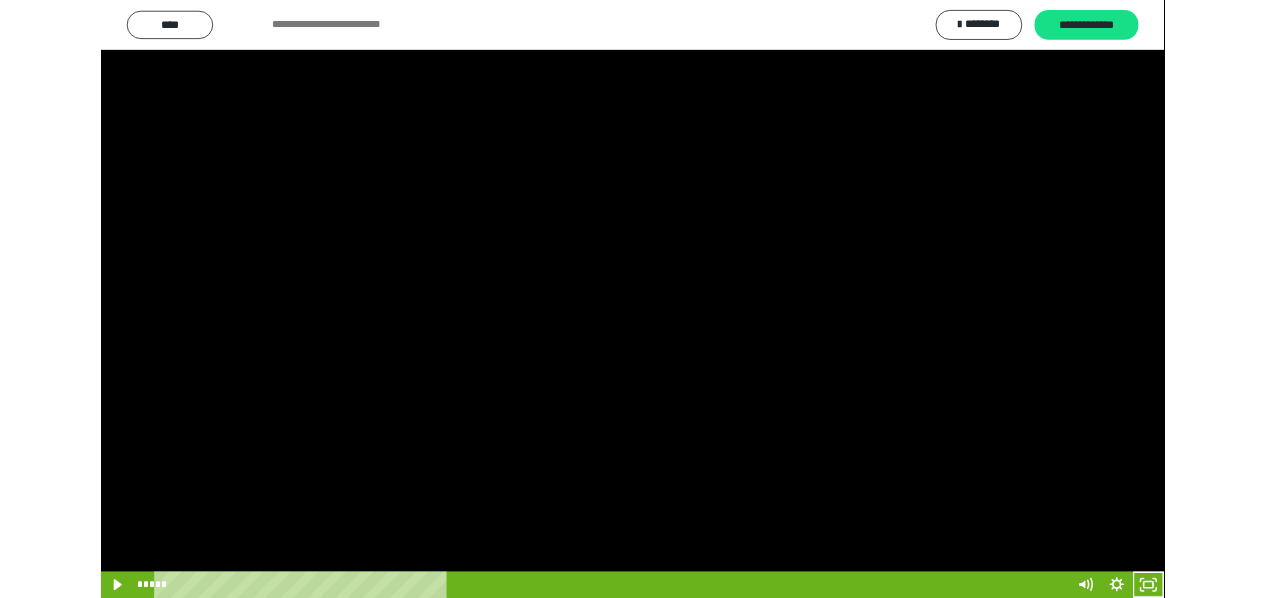 scroll, scrollTop: 3802, scrollLeft: 0, axis: vertical 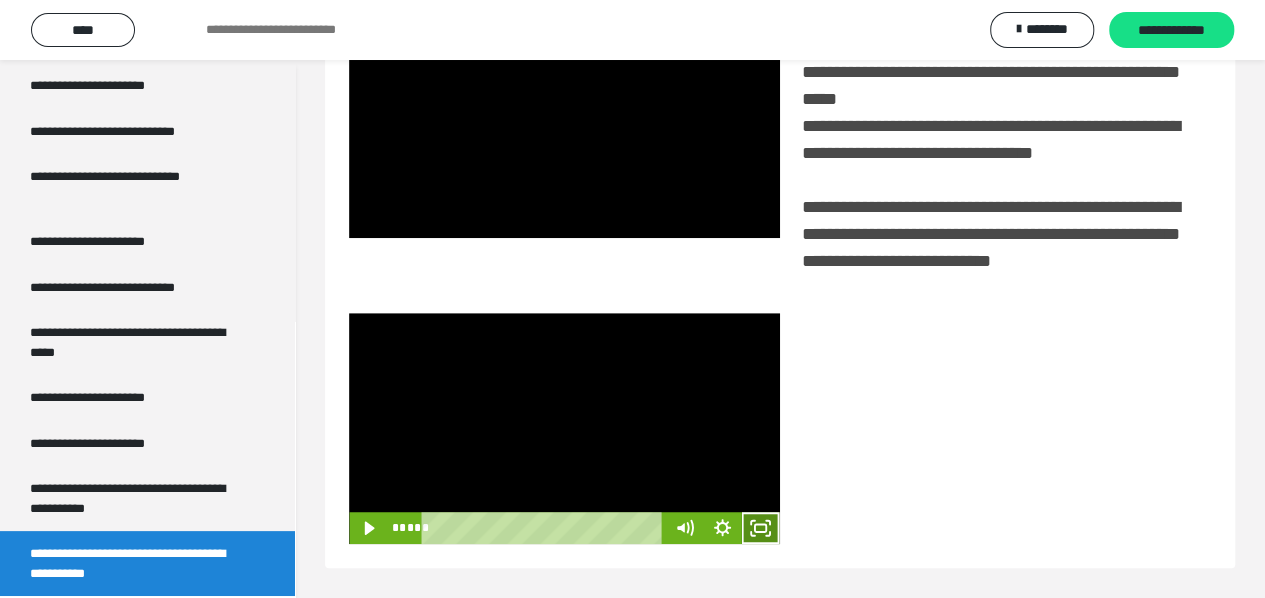 click 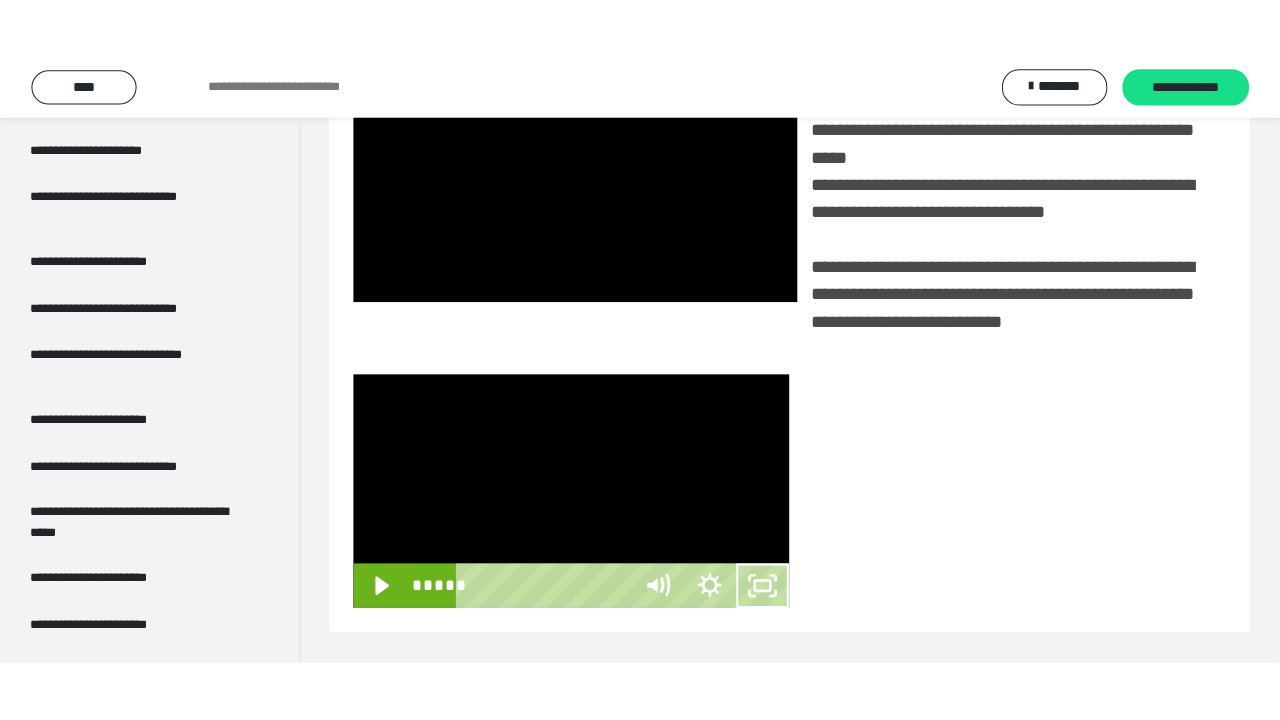 scroll, scrollTop: 382, scrollLeft: 0, axis: vertical 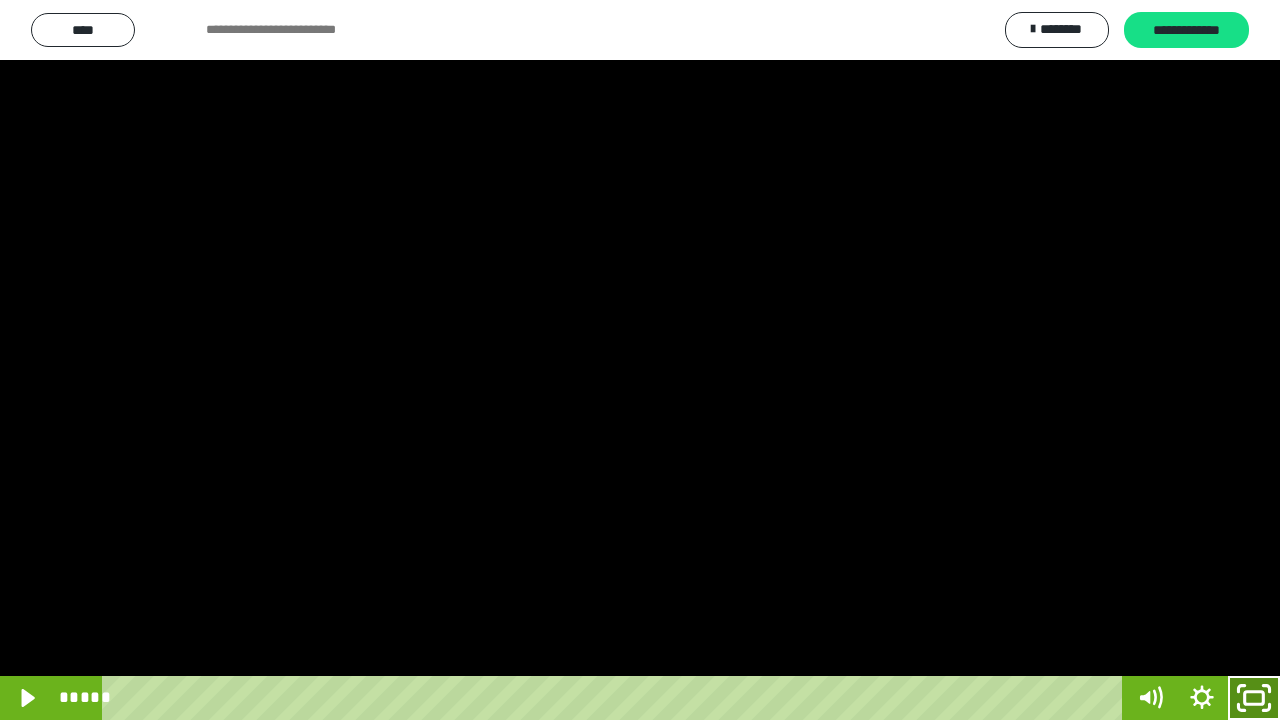 click 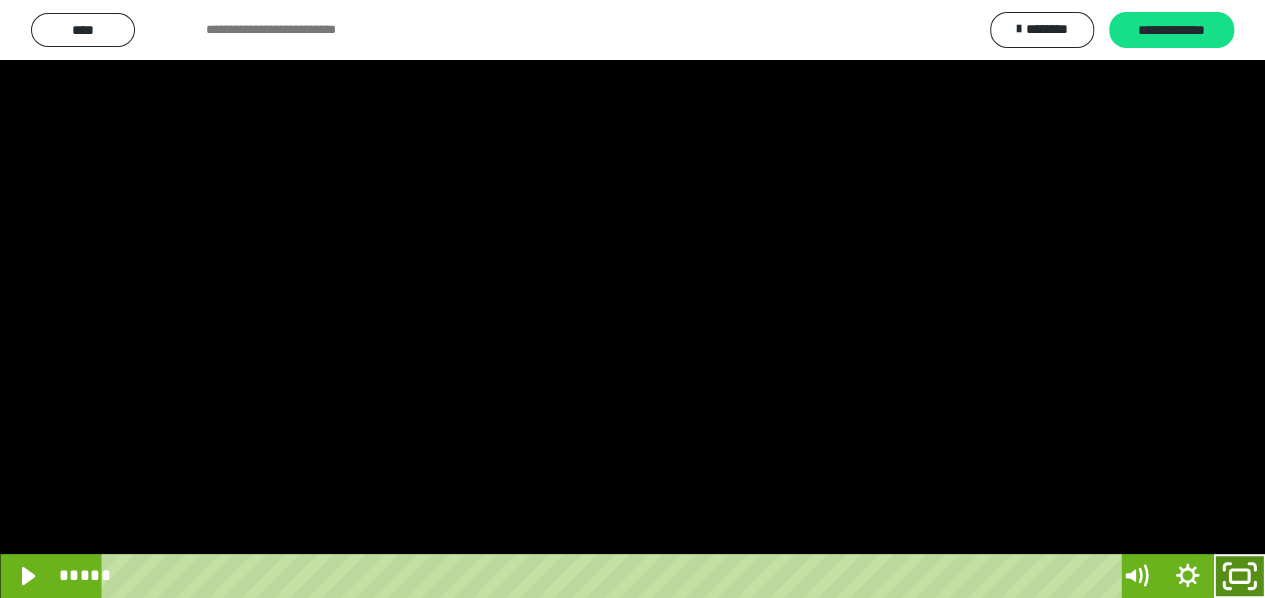 scroll, scrollTop: 3802, scrollLeft: 0, axis: vertical 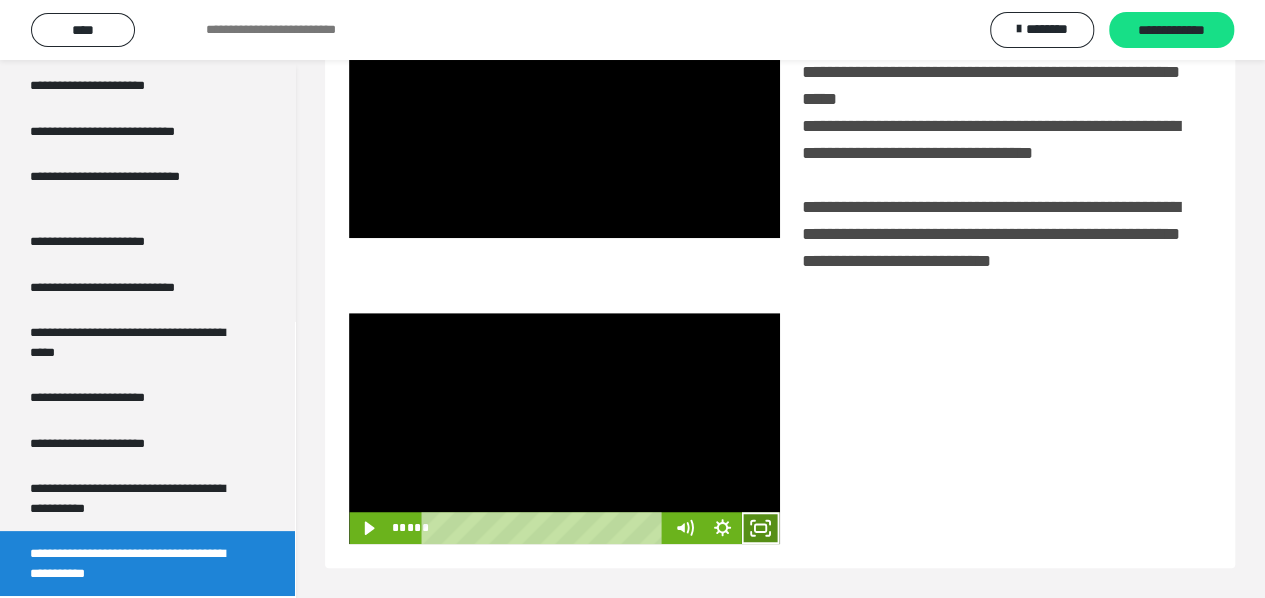 click 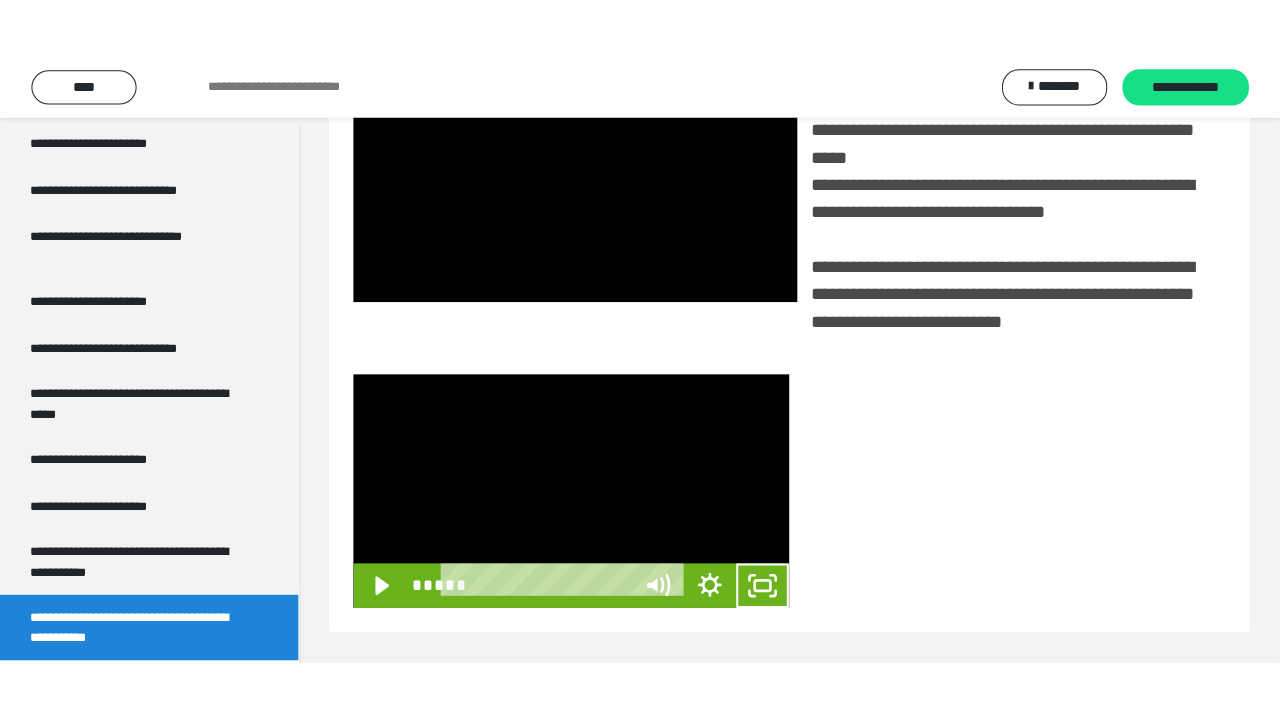 scroll, scrollTop: 382, scrollLeft: 0, axis: vertical 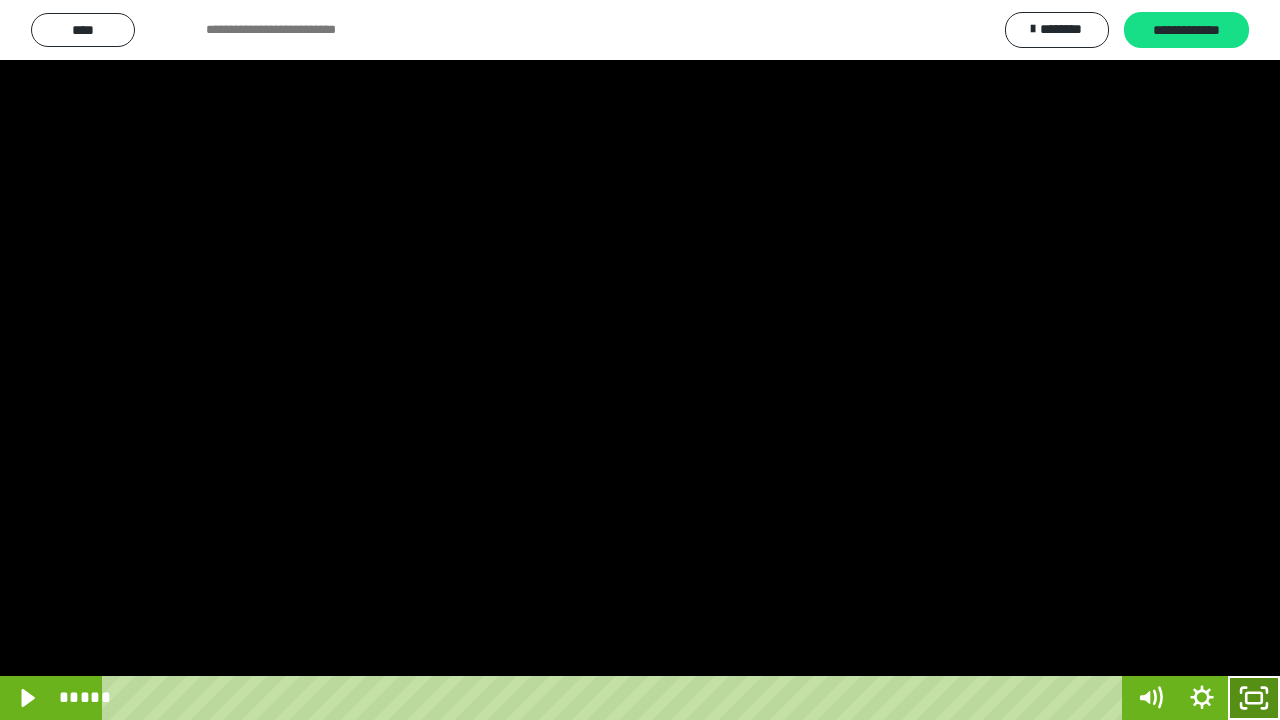 click 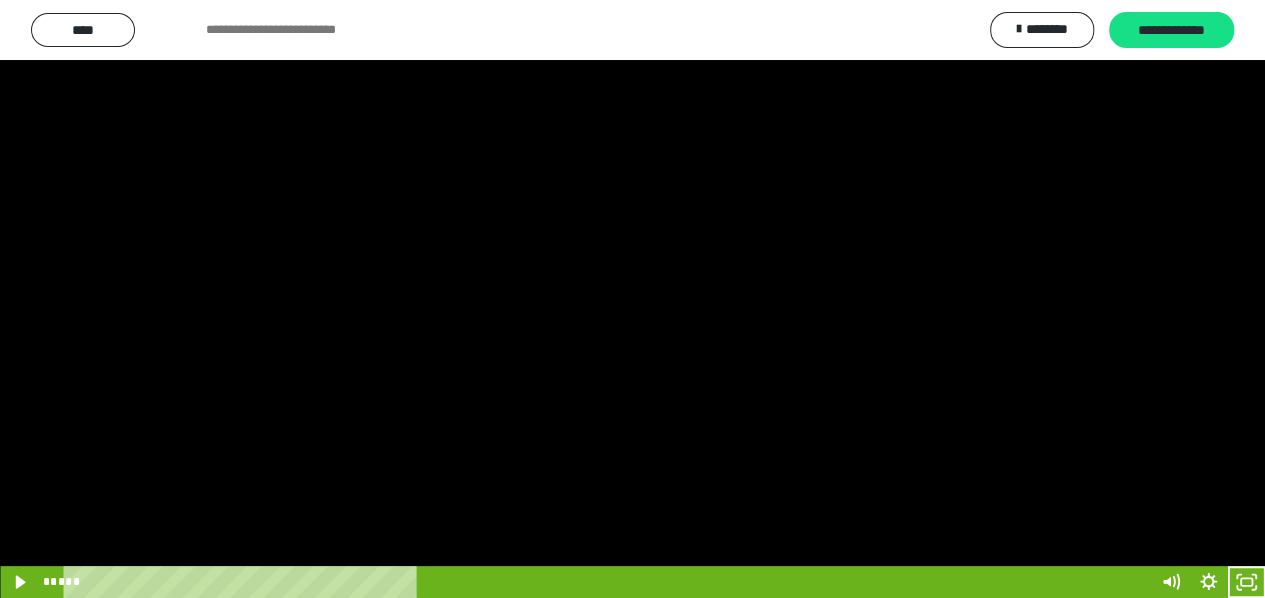 scroll, scrollTop: 3802, scrollLeft: 0, axis: vertical 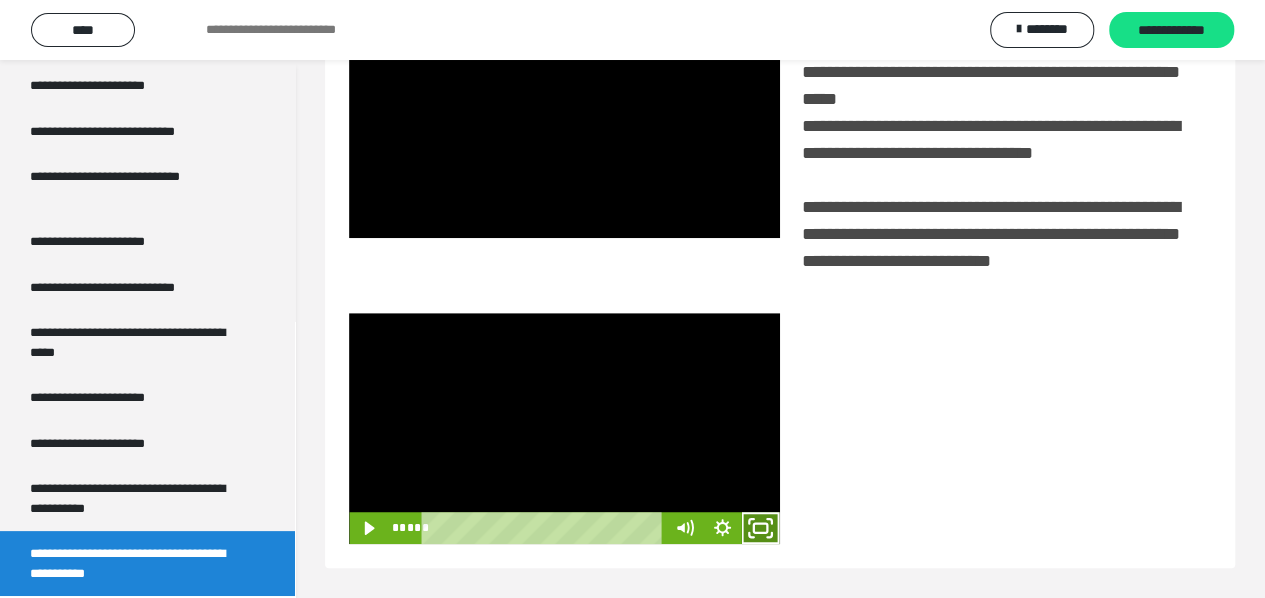 click 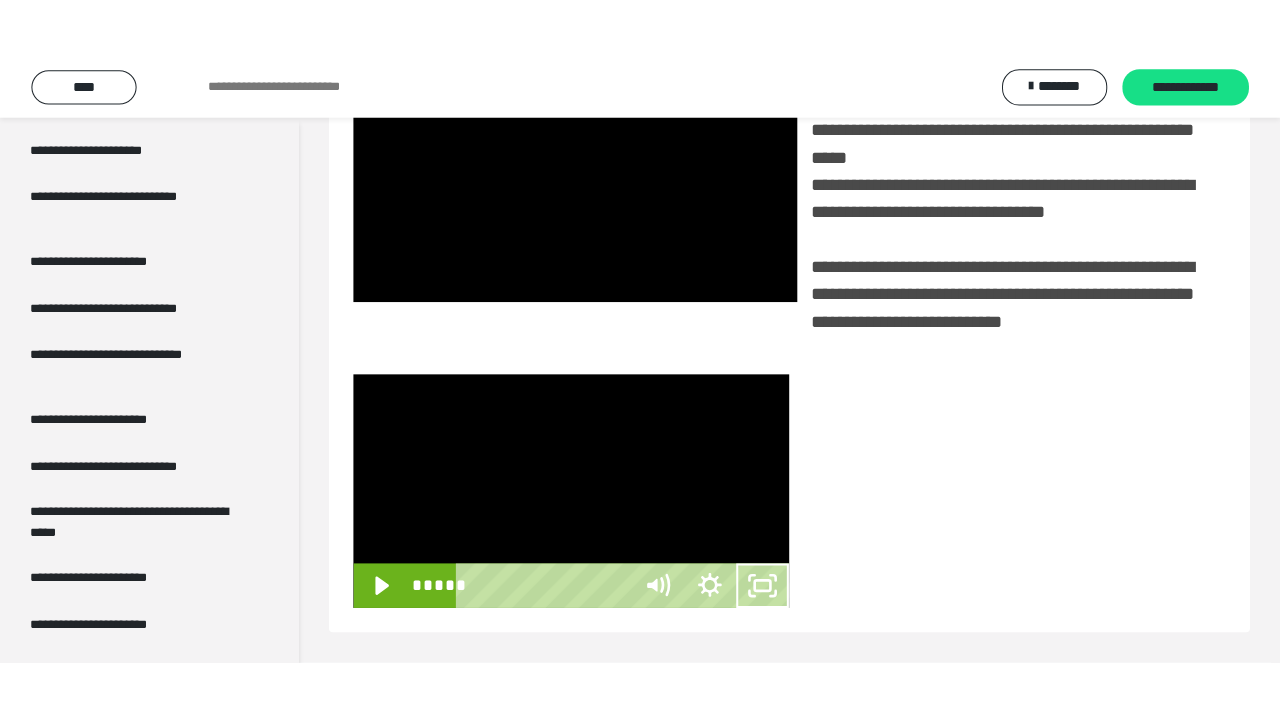 scroll, scrollTop: 382, scrollLeft: 0, axis: vertical 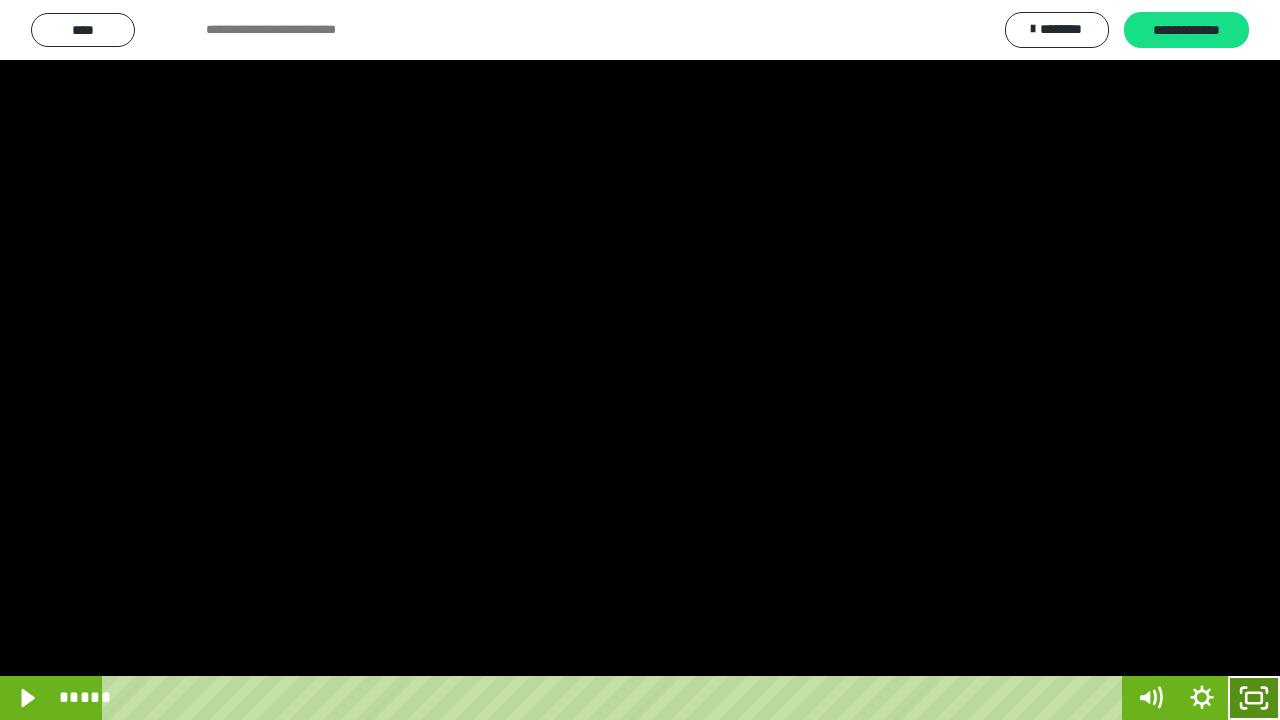click 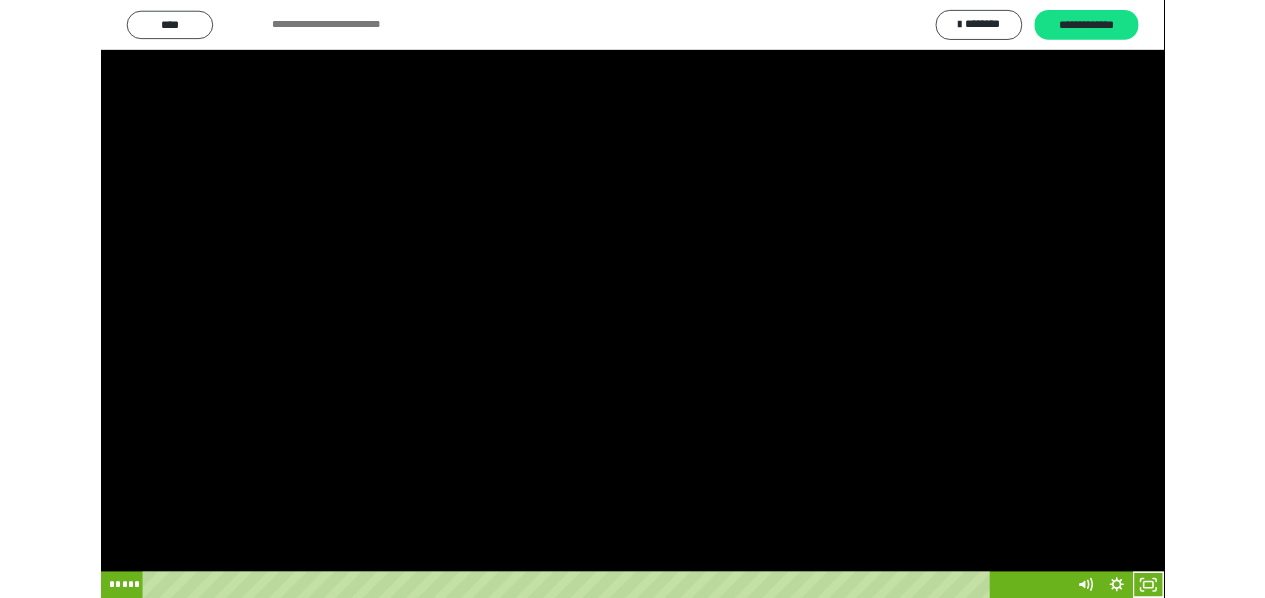 scroll, scrollTop: 3802, scrollLeft: 0, axis: vertical 